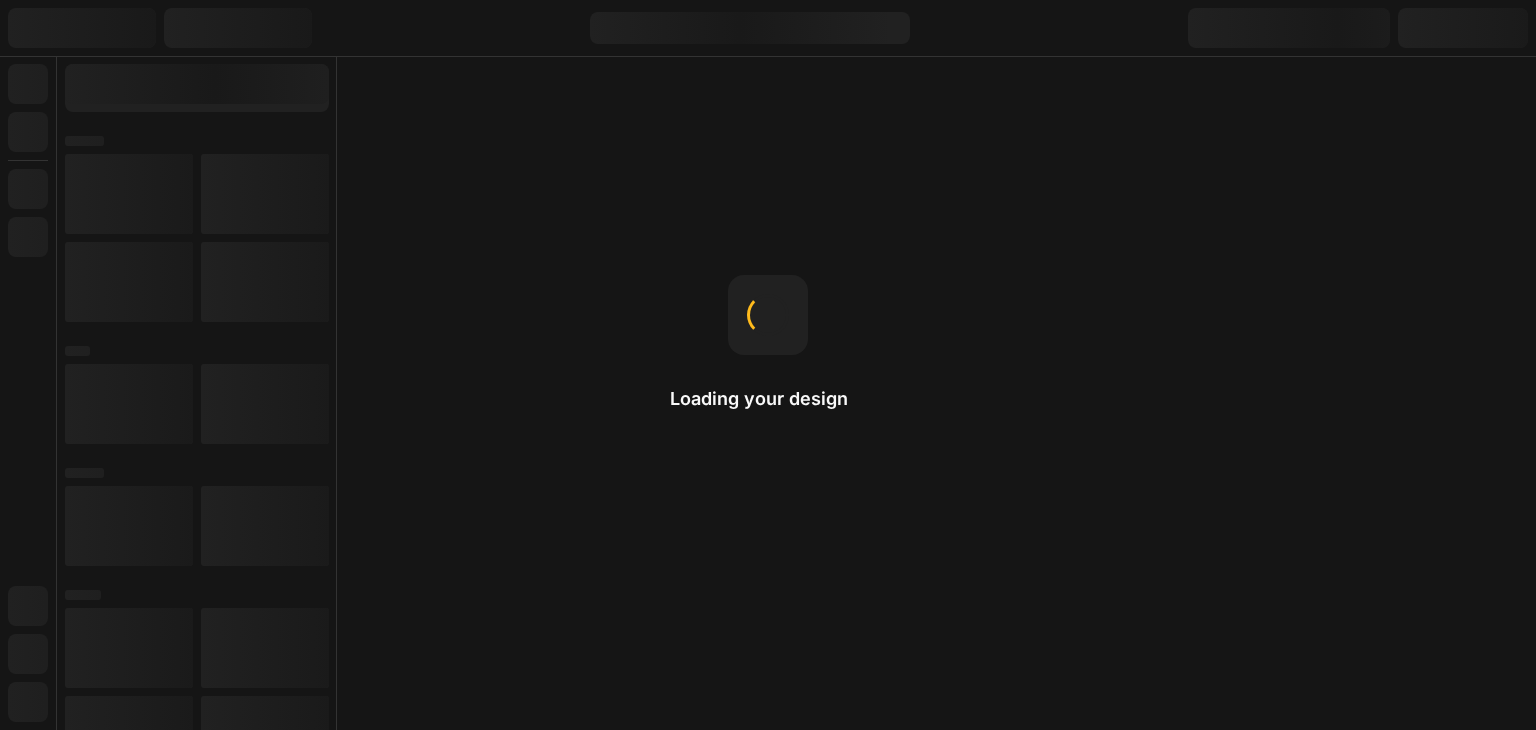 scroll, scrollTop: 0, scrollLeft: 0, axis: both 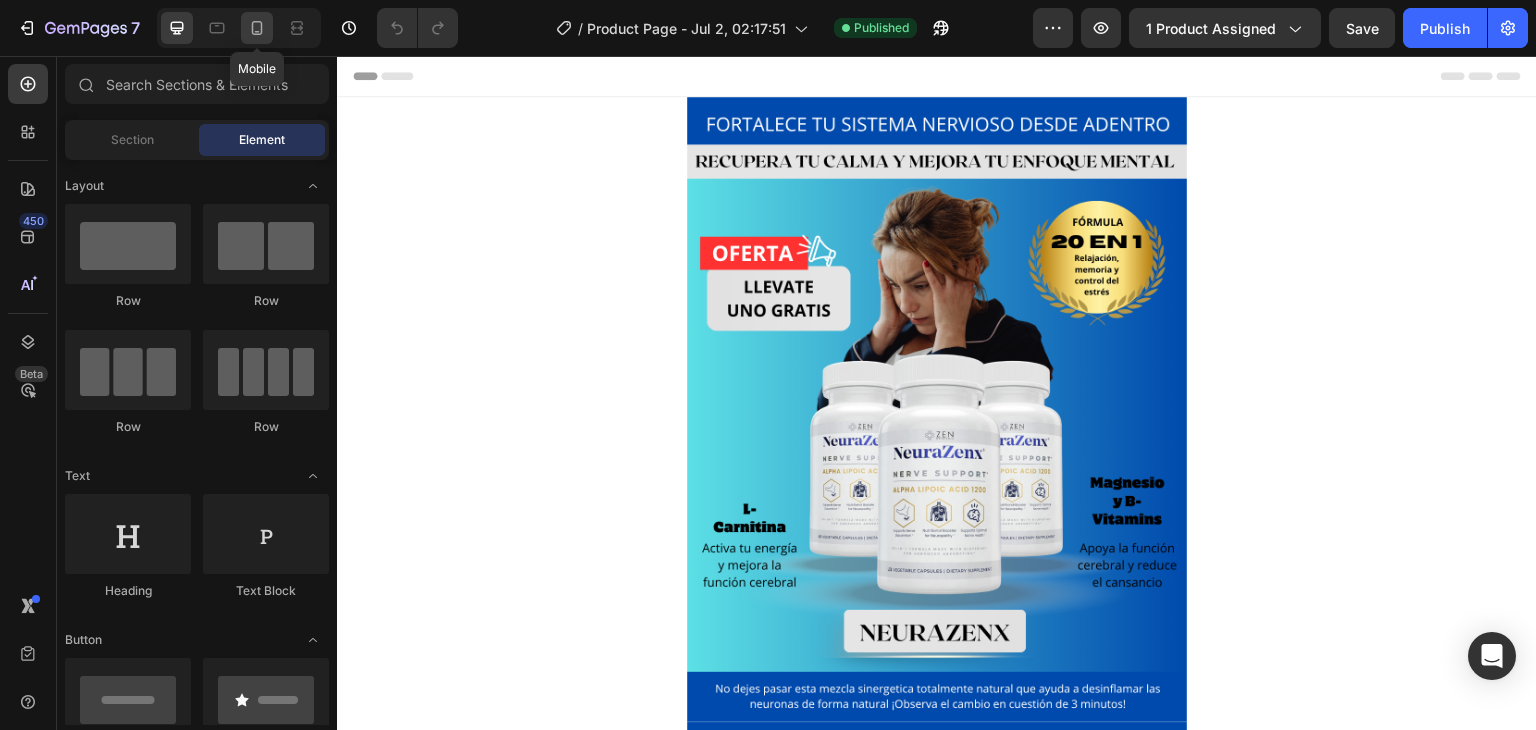 click 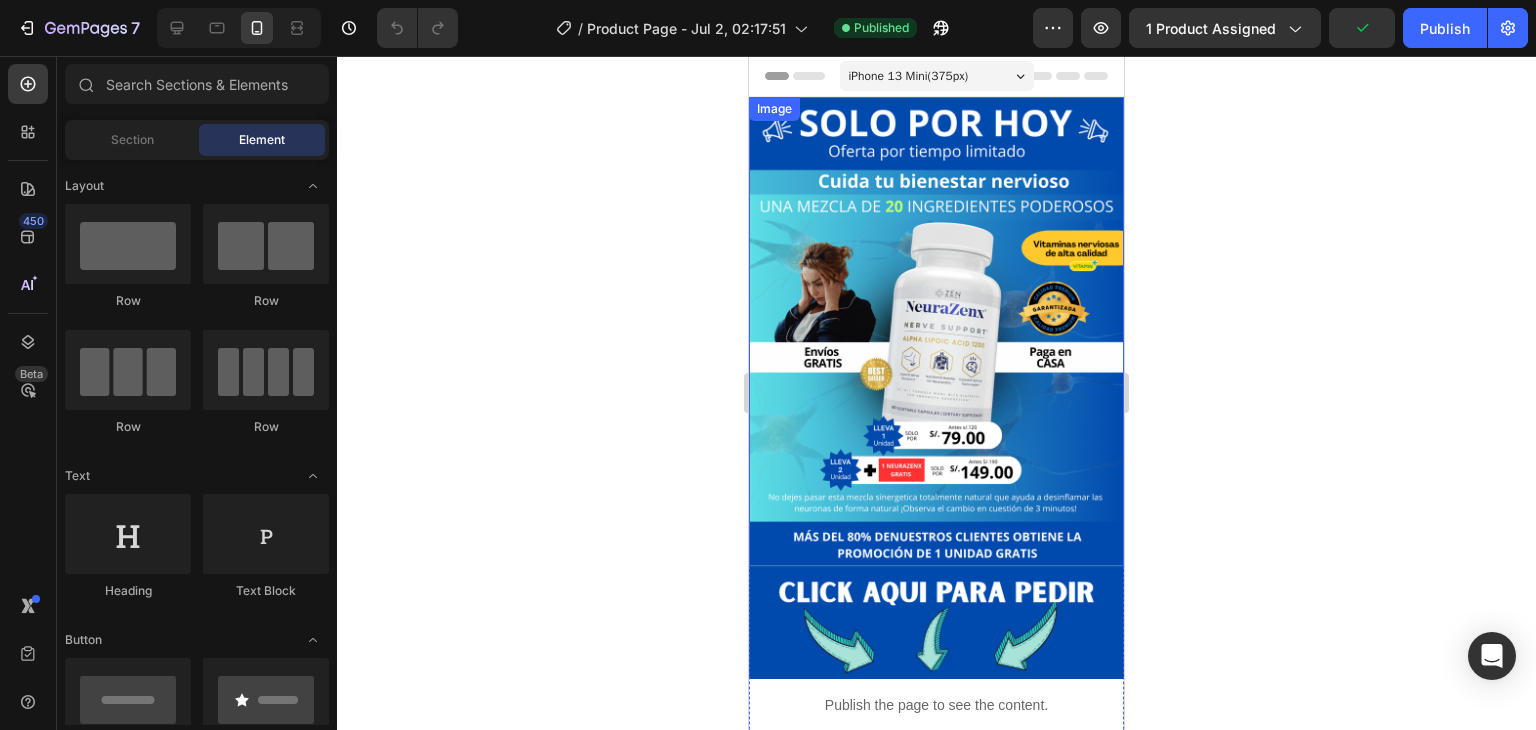 click at bounding box center [936, 331] 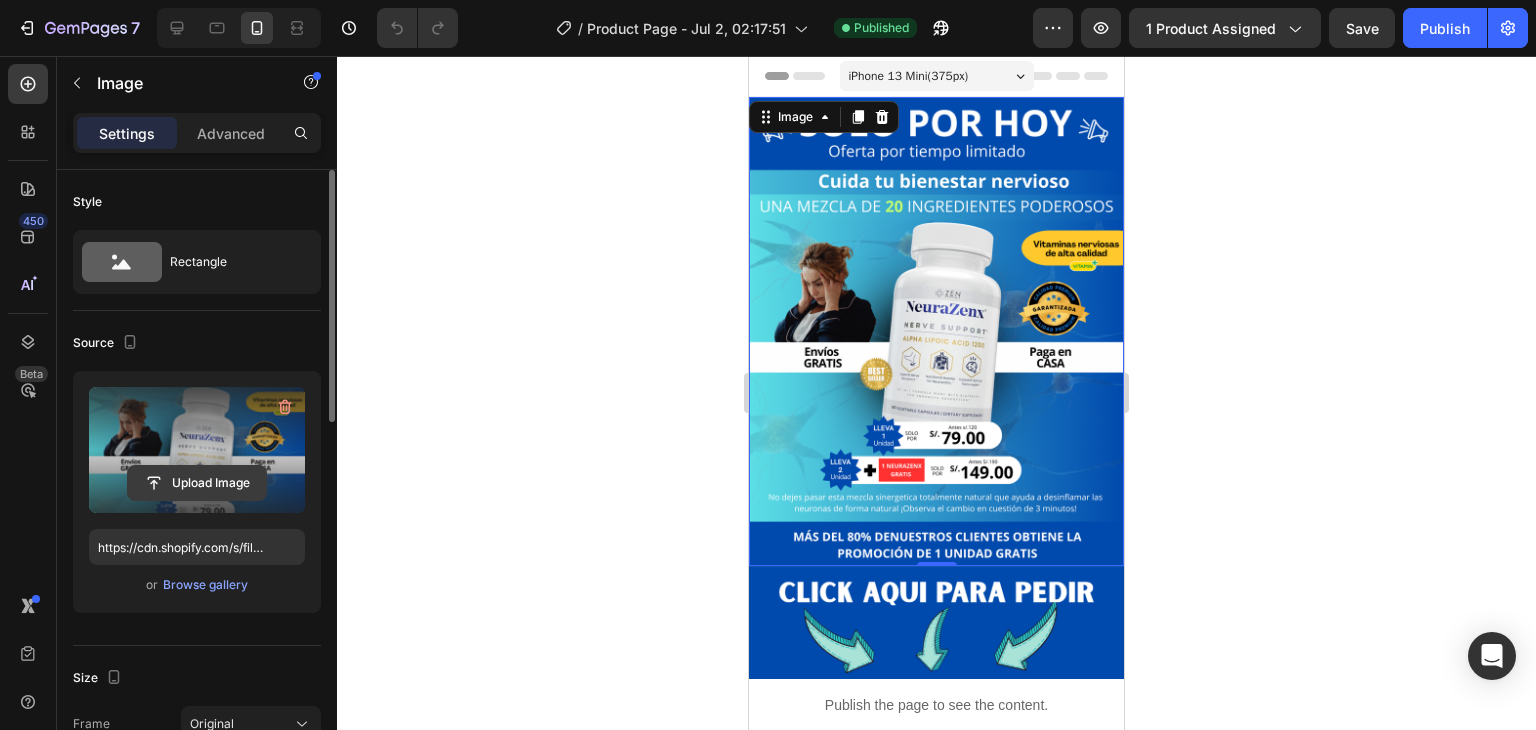 click on "Upload Image" at bounding box center [197, 483] 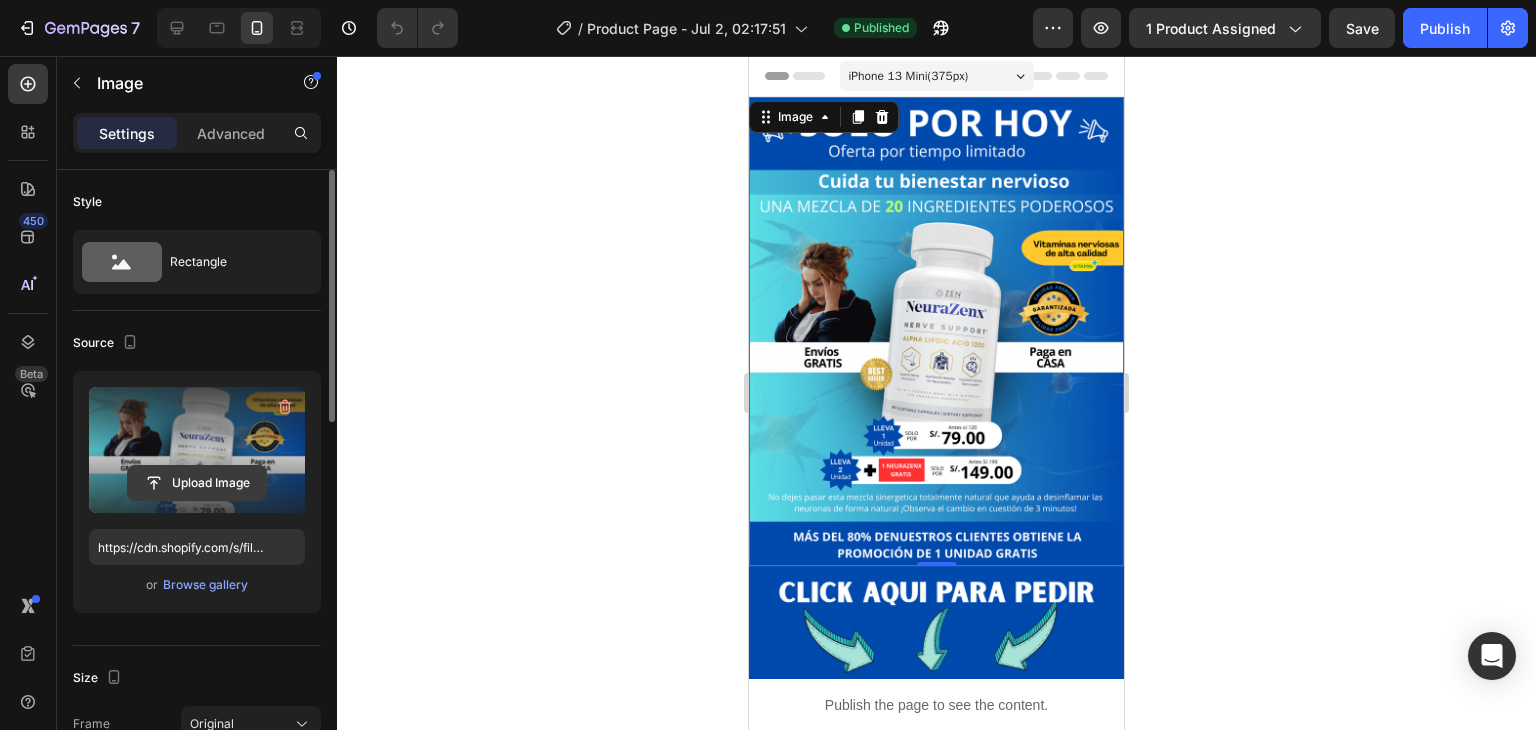 click 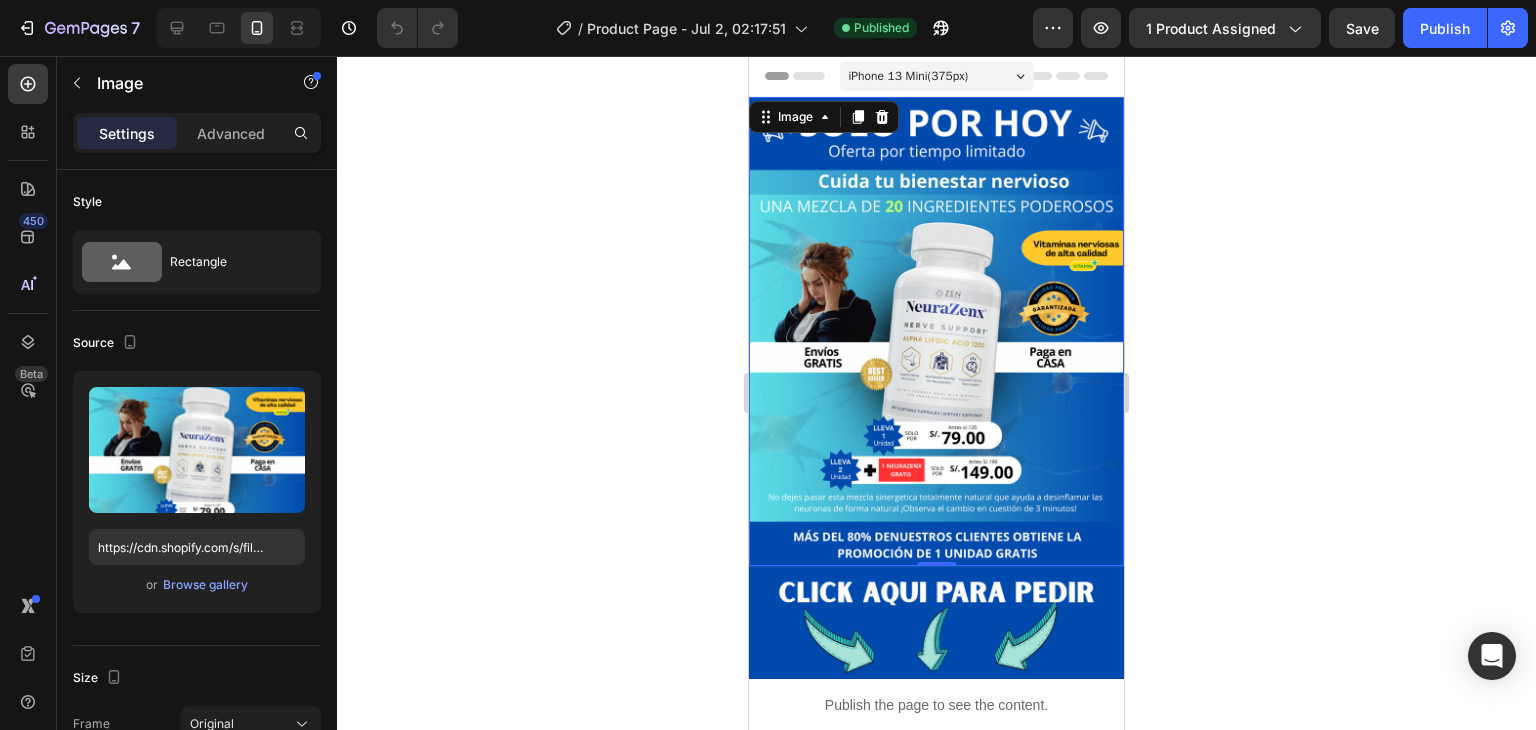 click at bounding box center (936, 331) 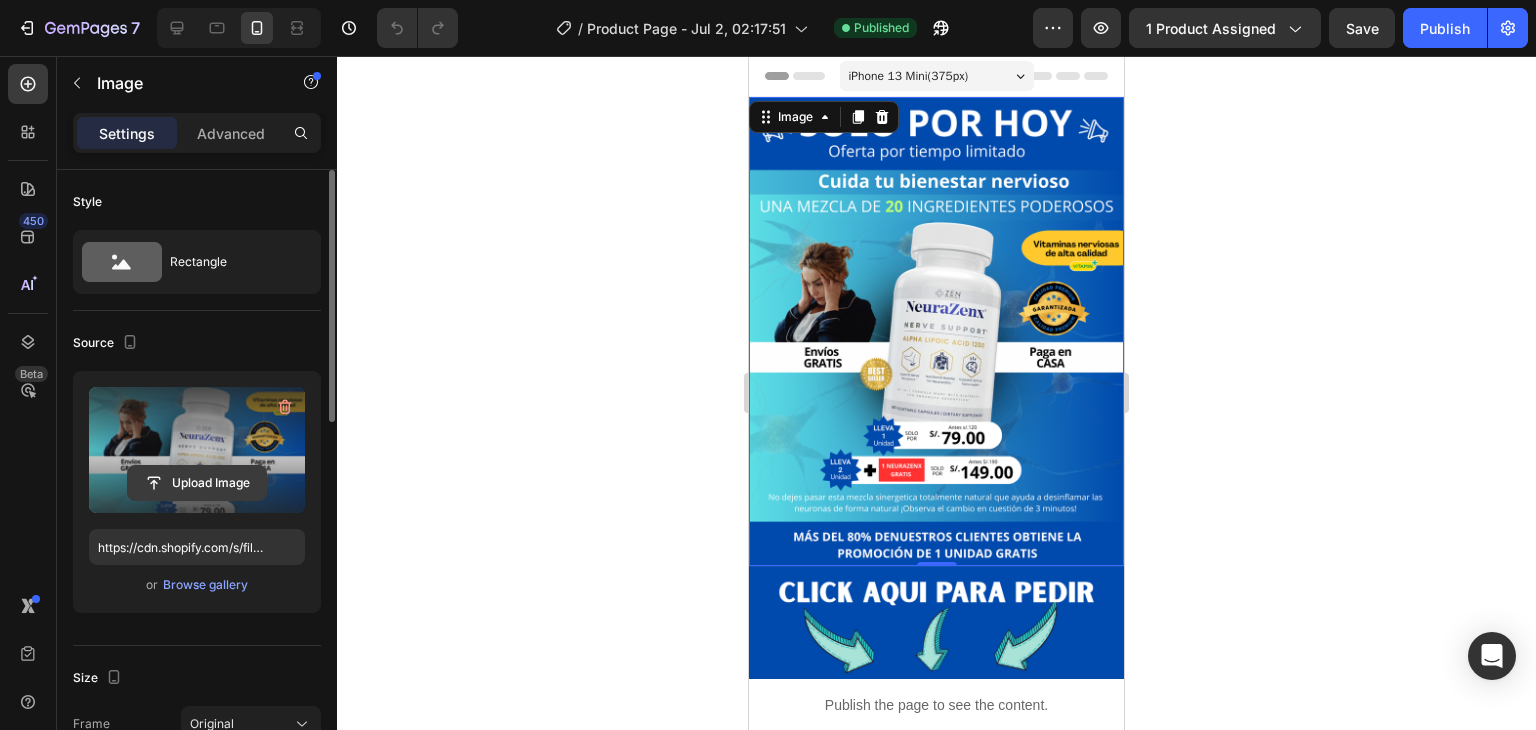 click 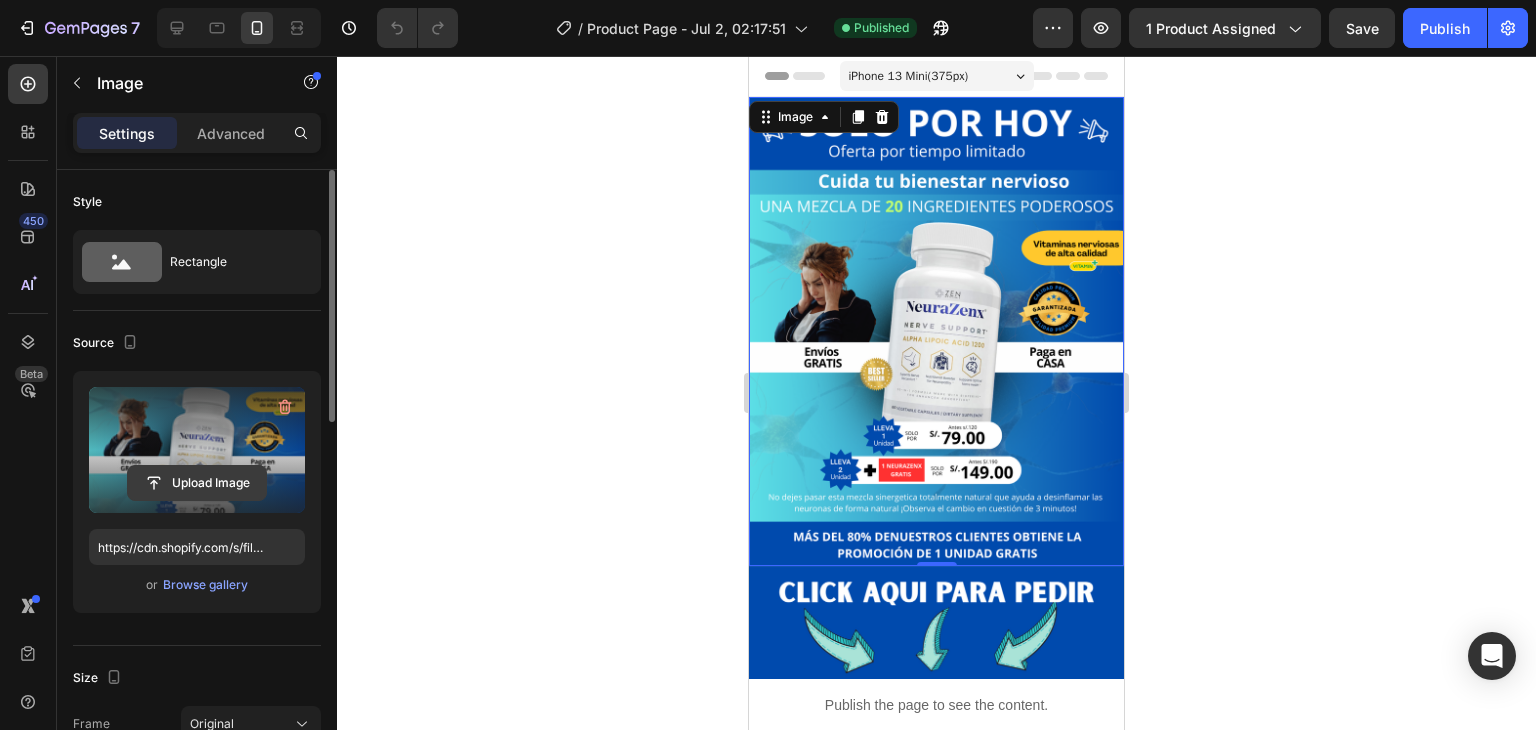 click 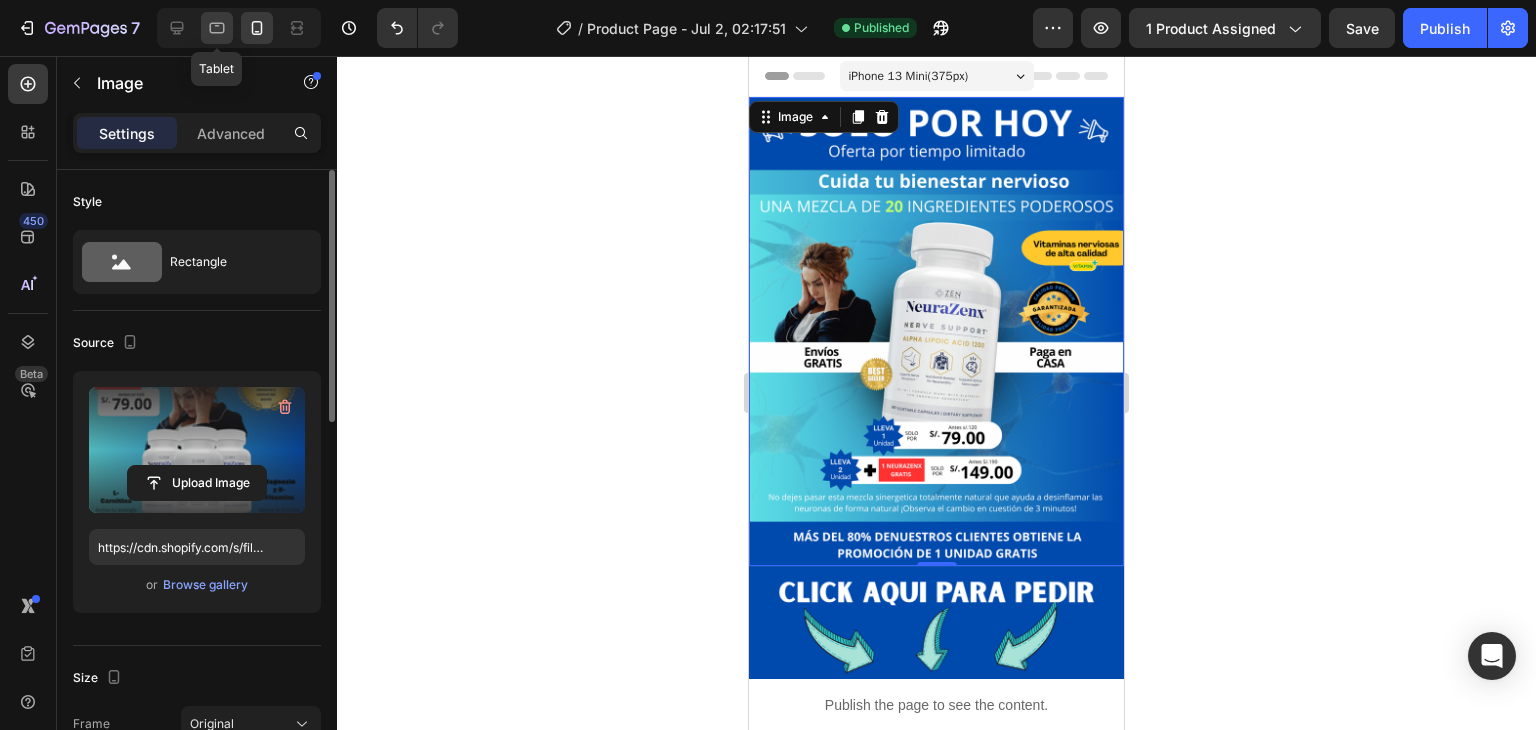 type on "https://cdn.shopify.com/s/files/1/0705/6405/3181/files/gempages_570567145499395296-88d4a525-4edc-4487-8185-6141c9320544.png" 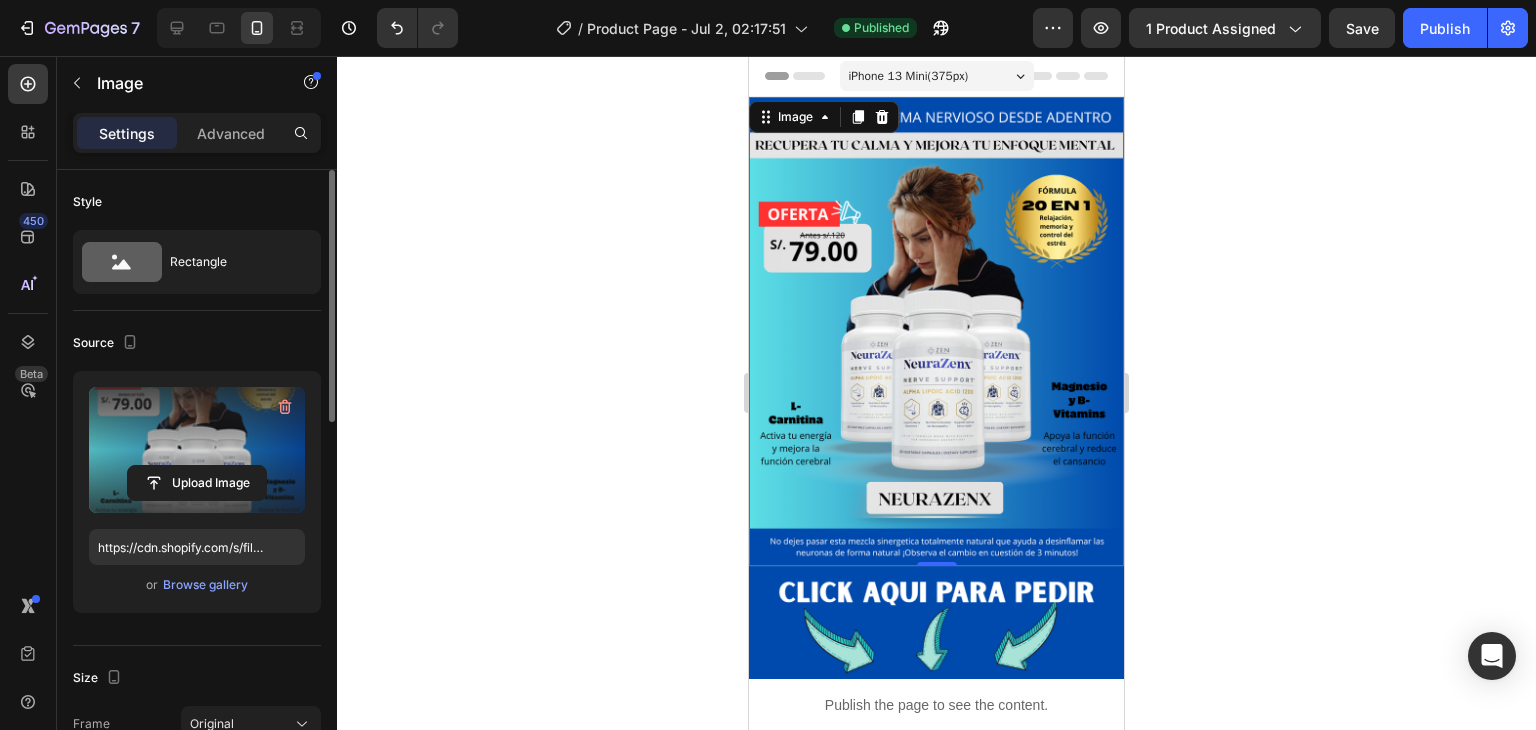 click 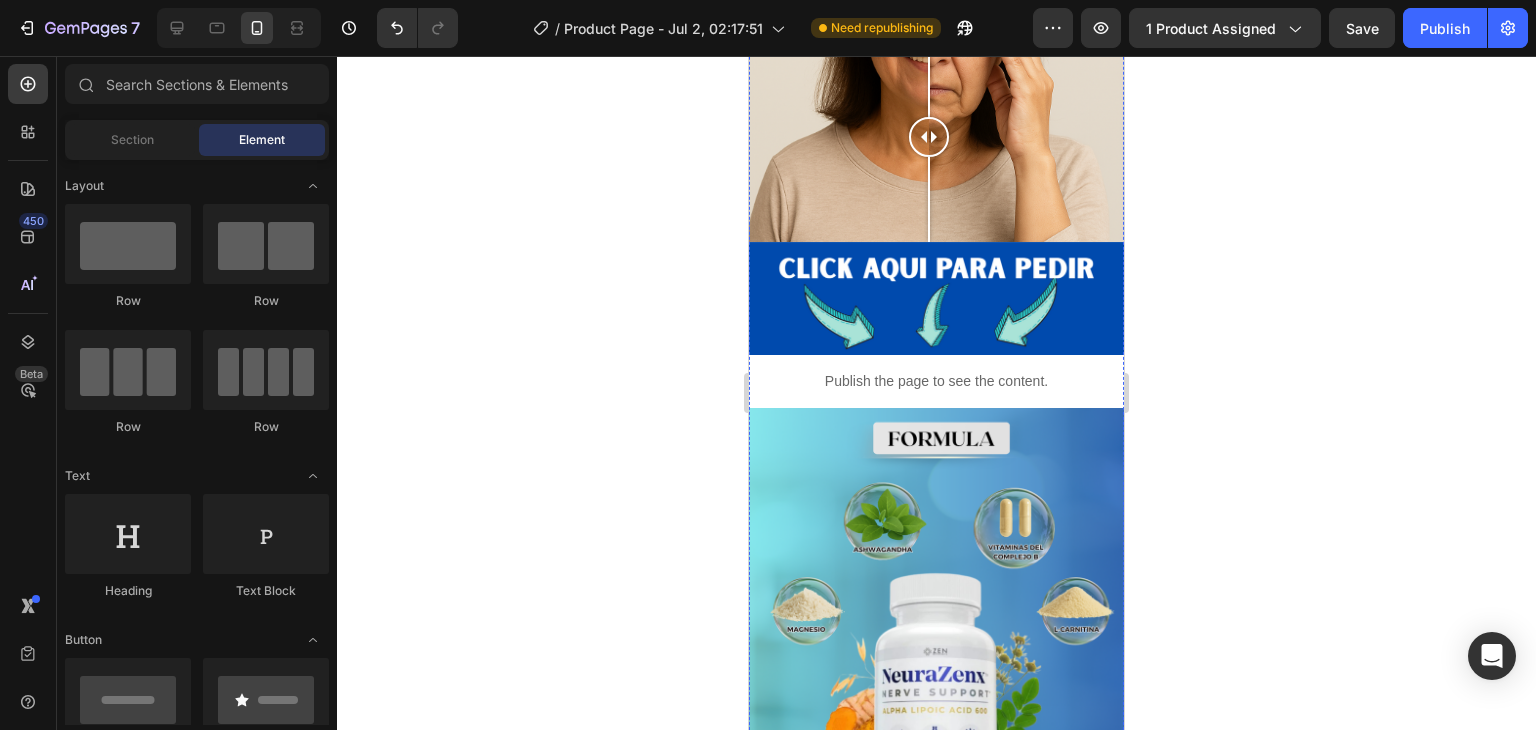 scroll, scrollTop: 1692, scrollLeft: 0, axis: vertical 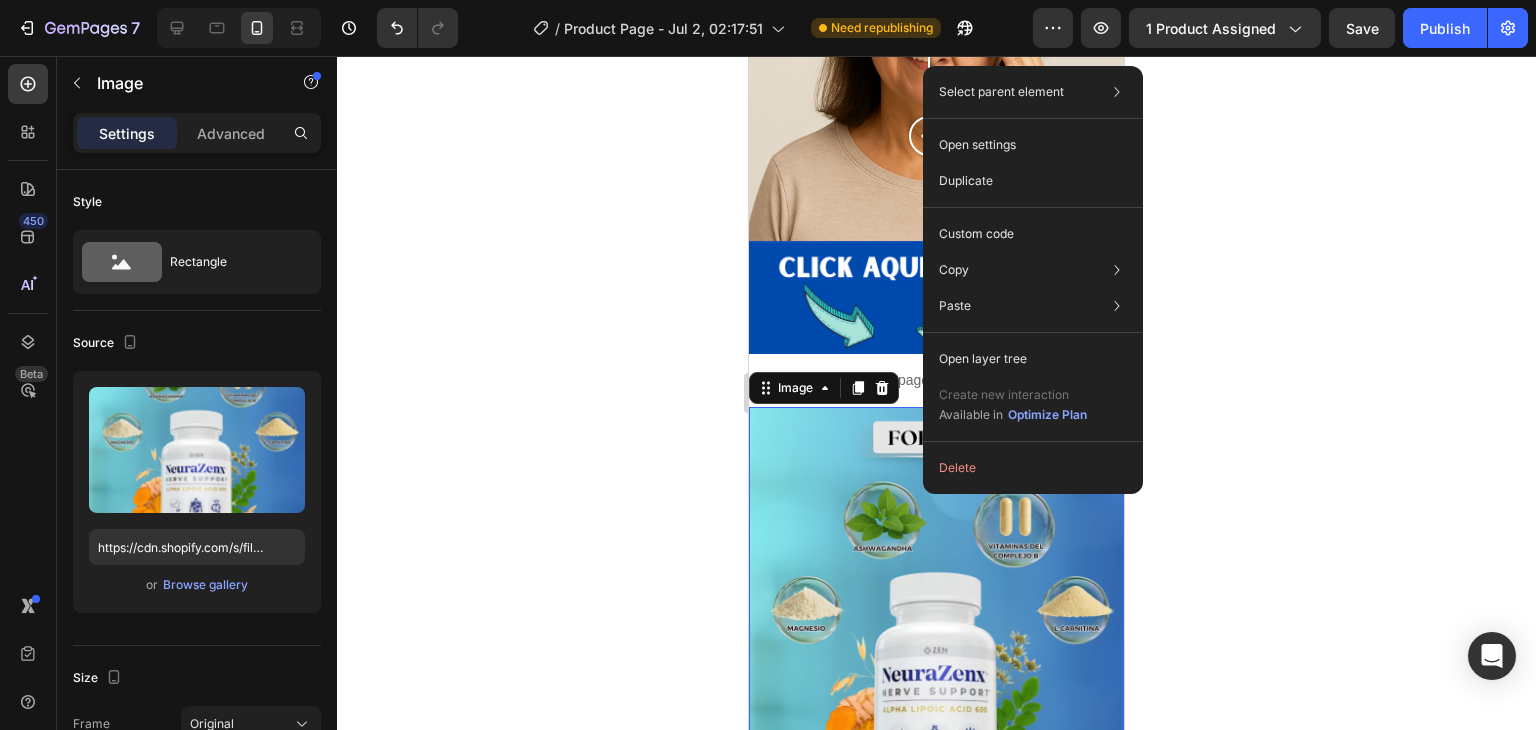 click 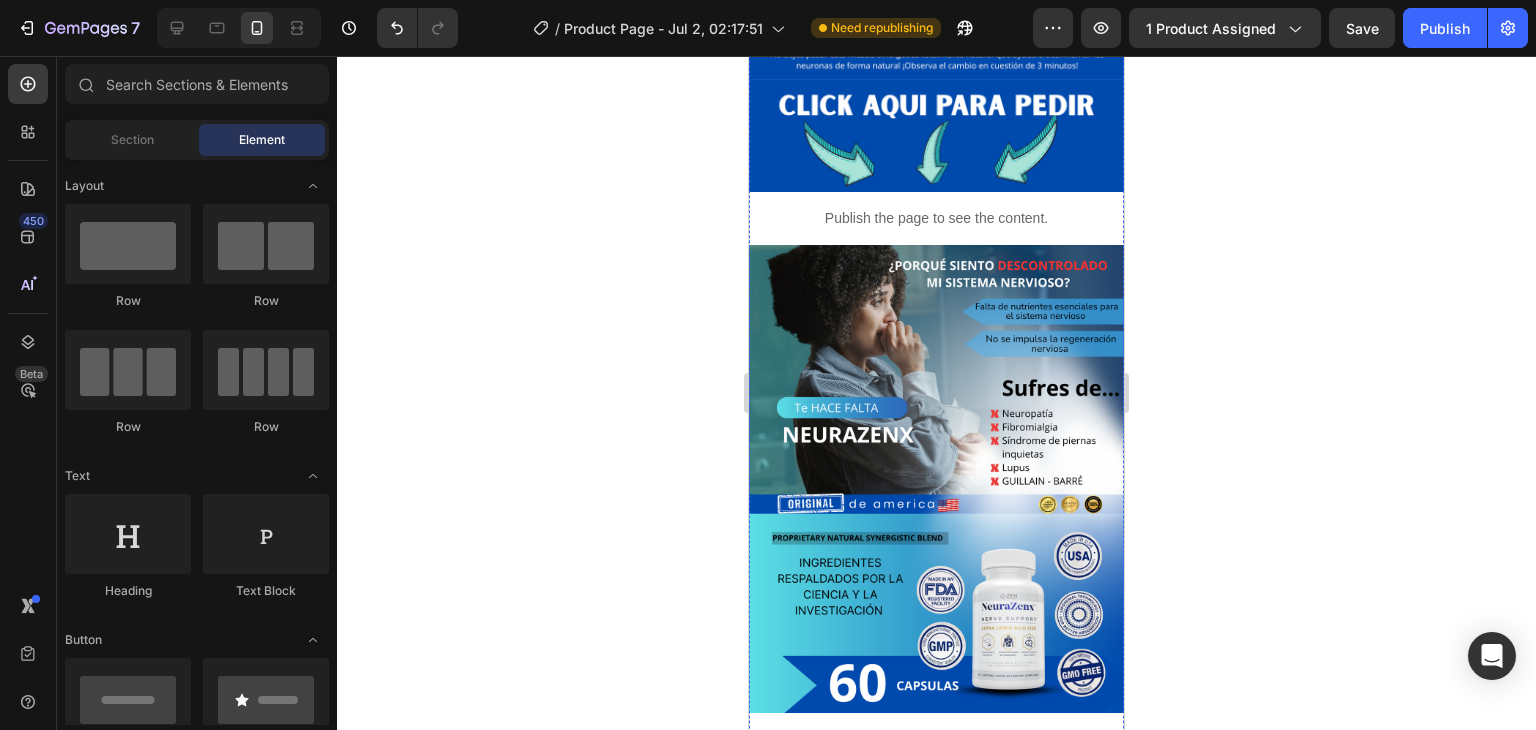 scroll, scrollTop: 276, scrollLeft: 0, axis: vertical 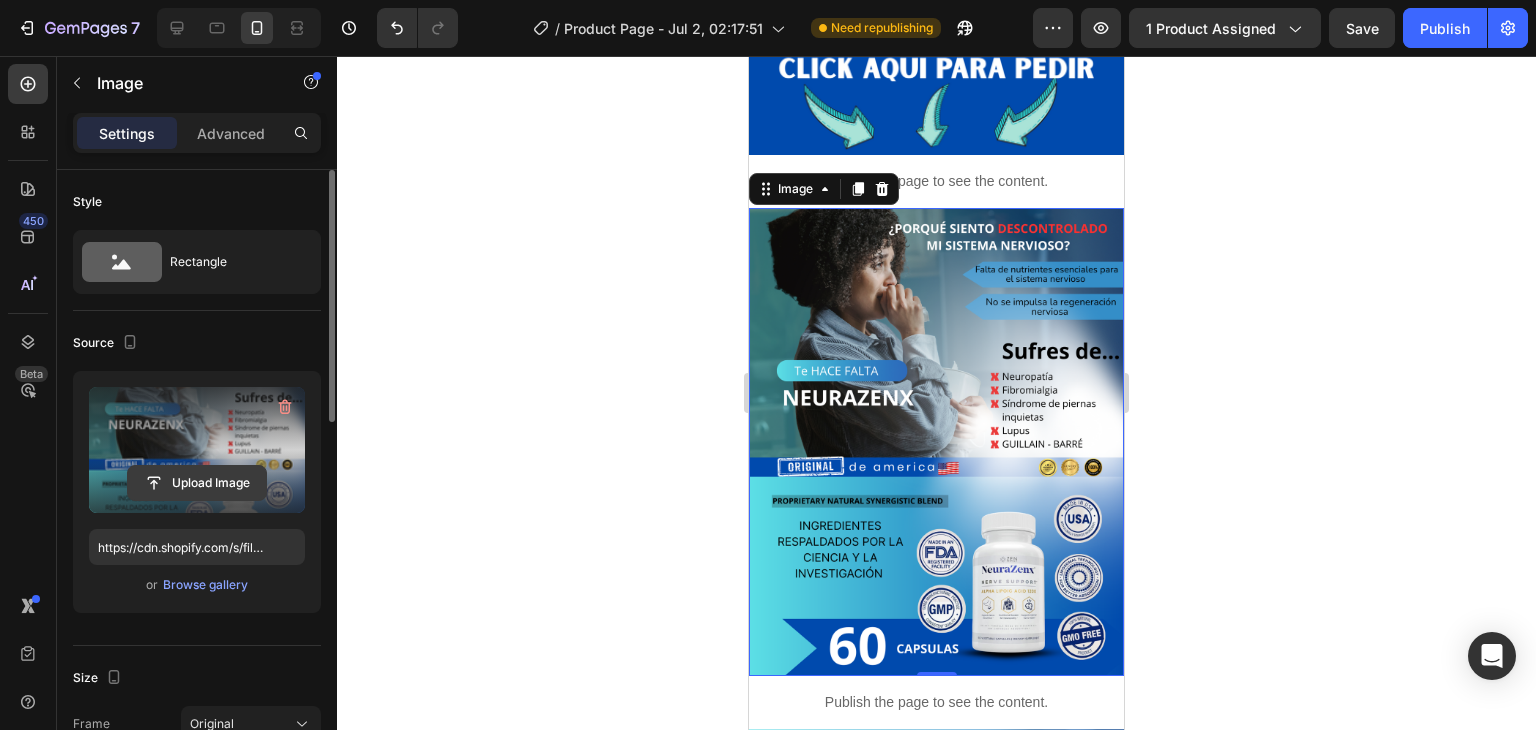 click 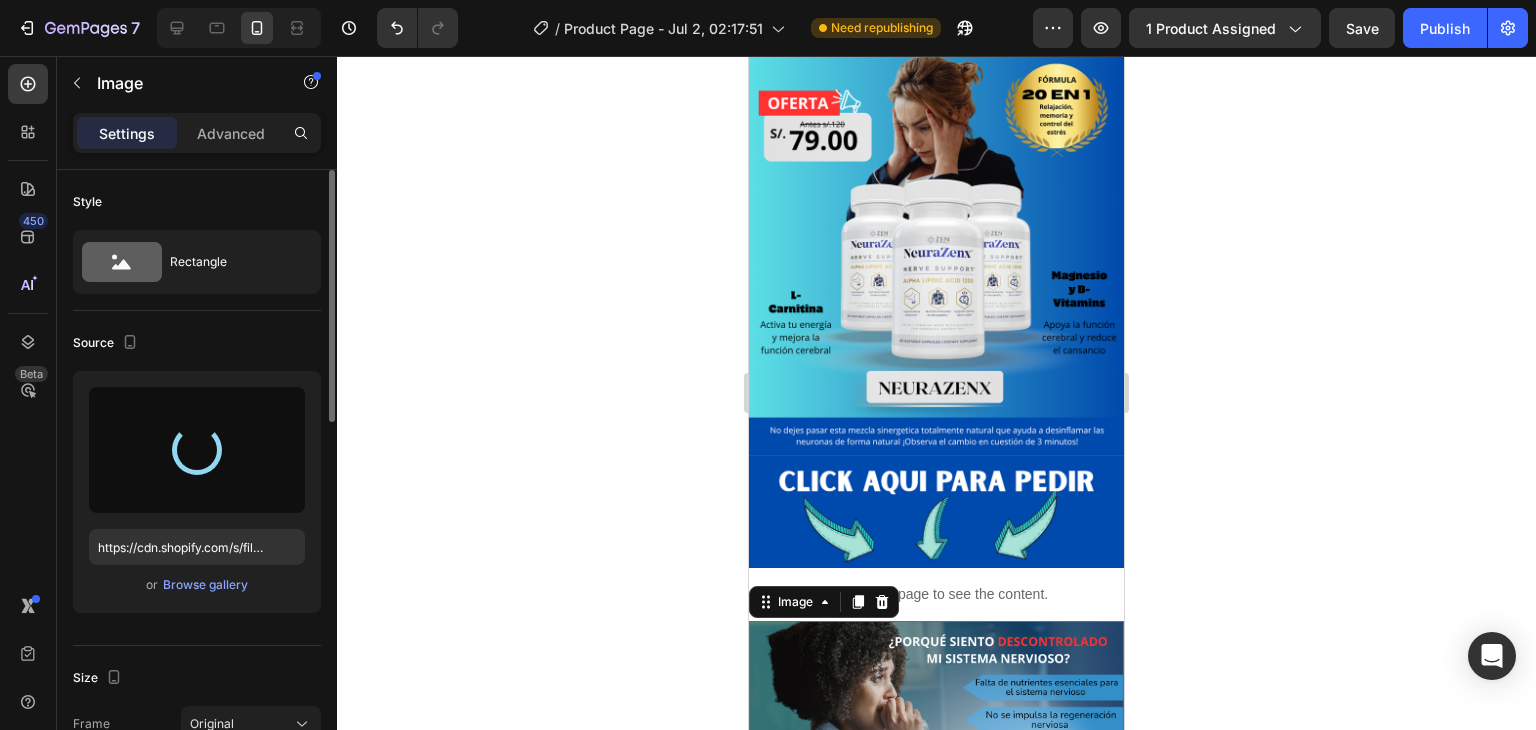 scroll, scrollTop: 114, scrollLeft: 0, axis: vertical 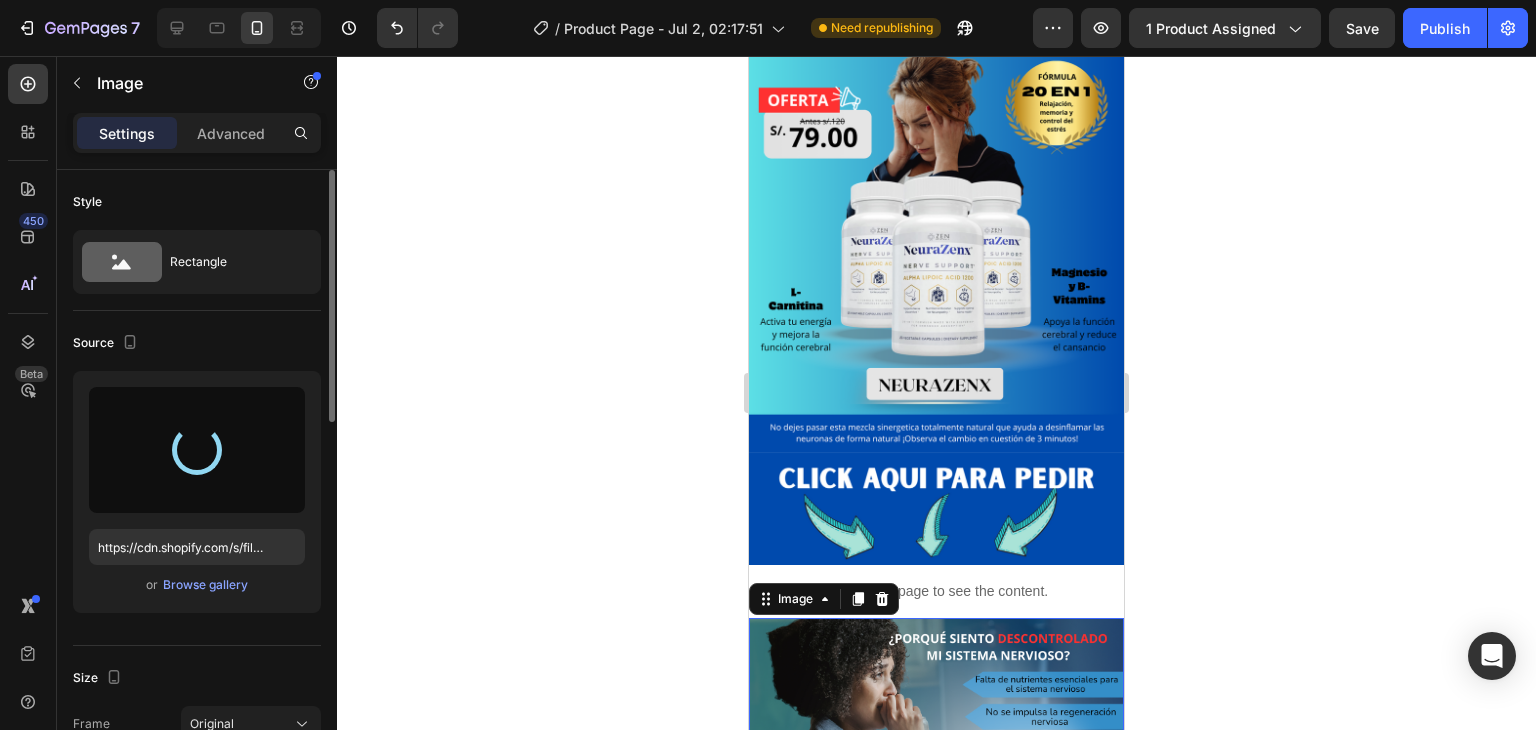 type on "https://cdn.shopify.com/s/files/1/0705/6405/3181/files/gempages_570567145499395296-8de1d36f-6e16-4808-bb42-678958721b3b.png" 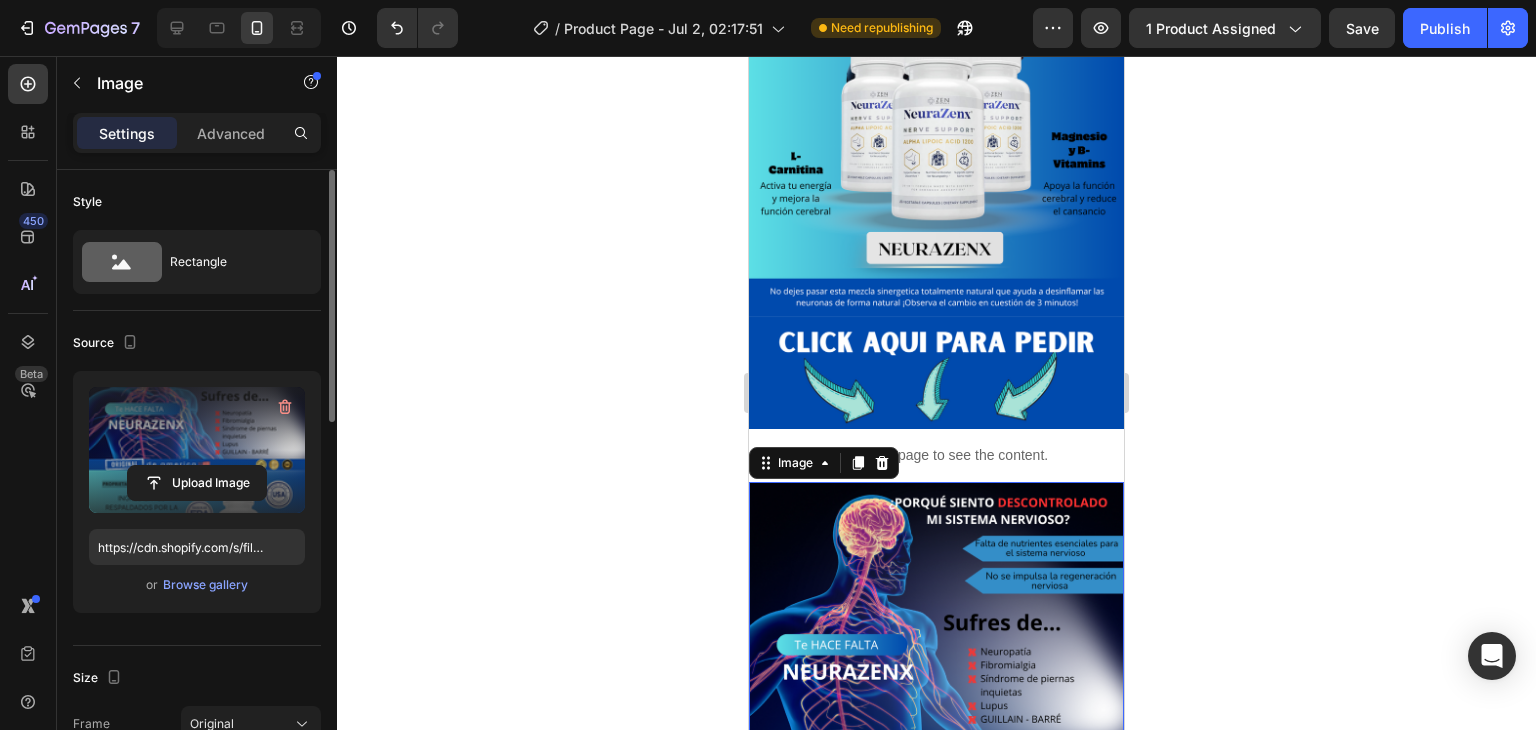 scroll, scrollTop: 0, scrollLeft: 0, axis: both 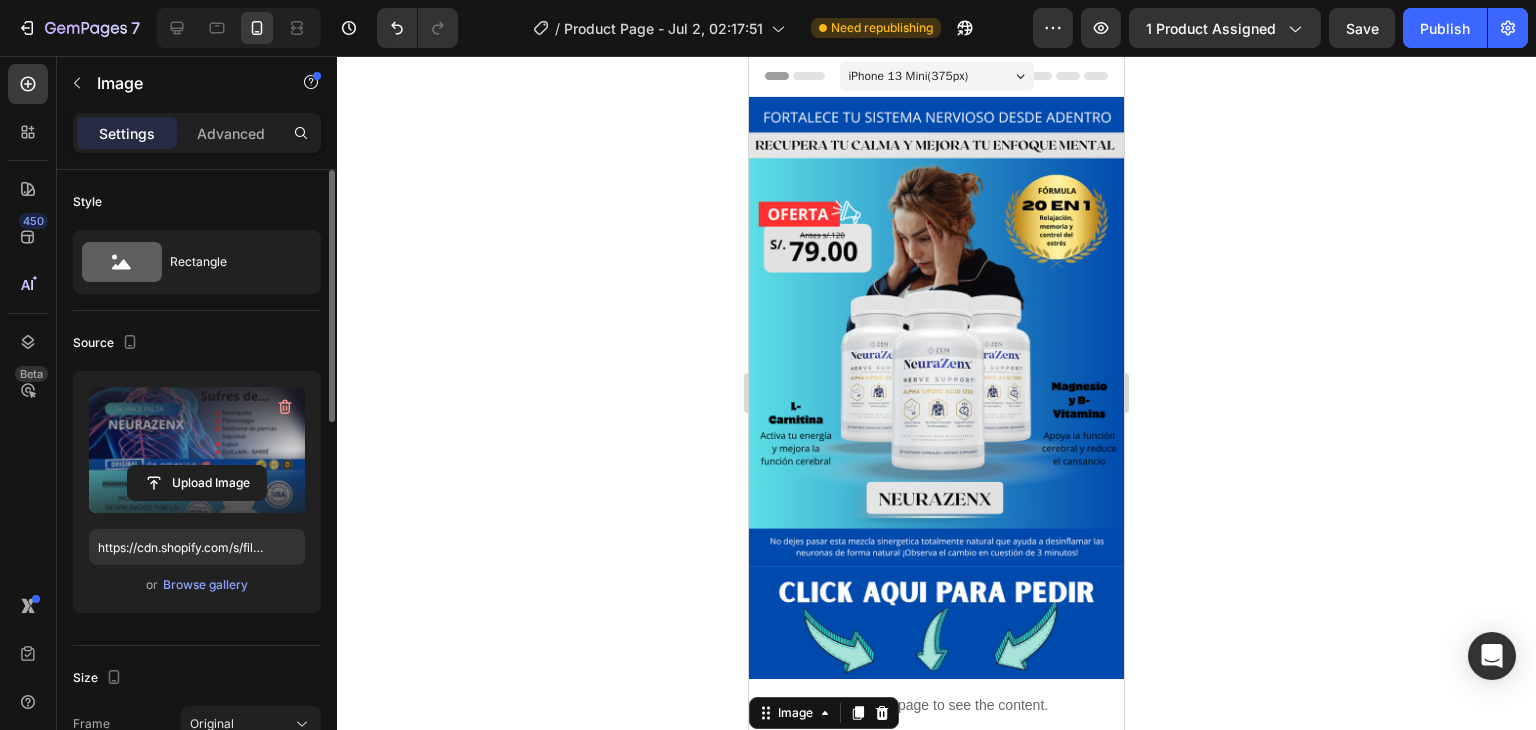 click 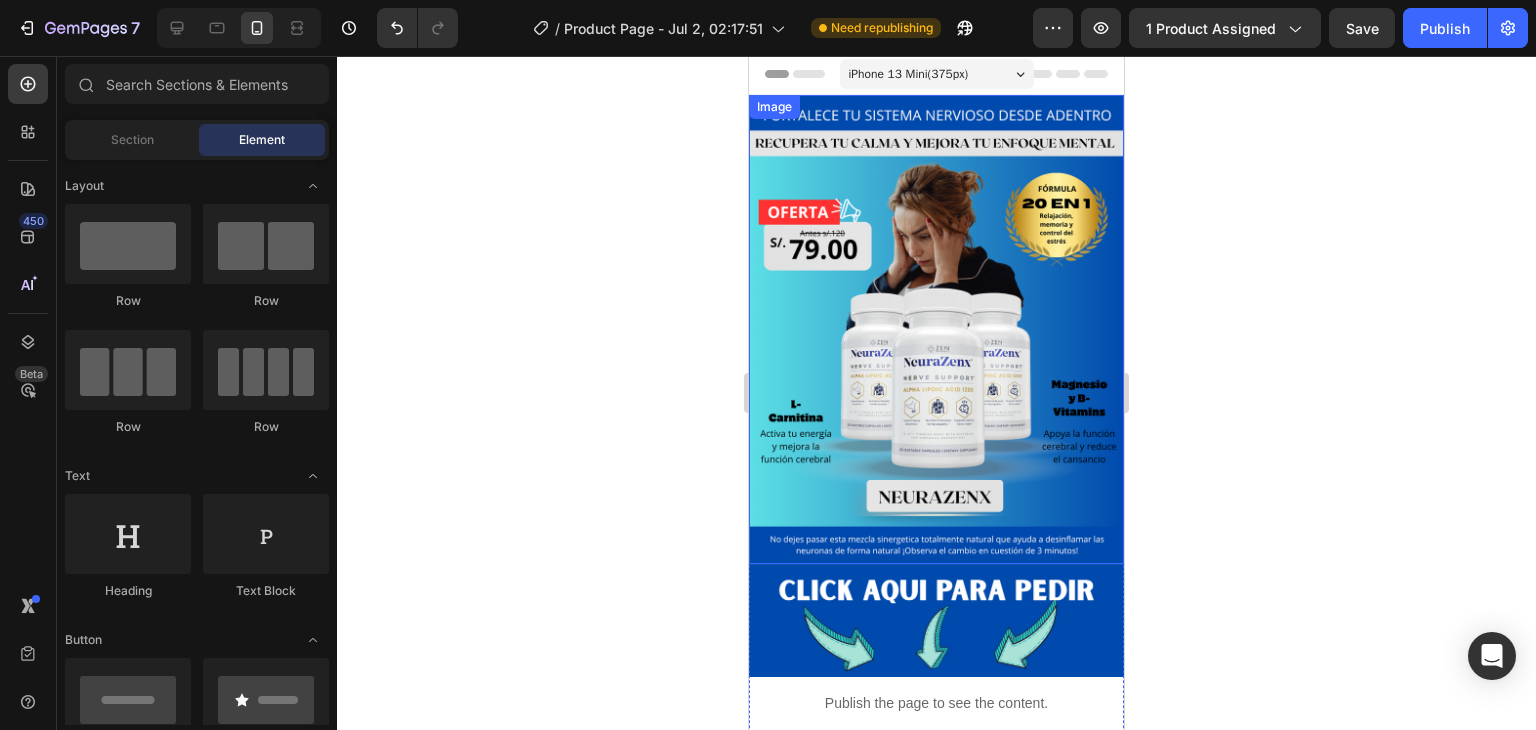 scroll, scrollTop: 0, scrollLeft: 0, axis: both 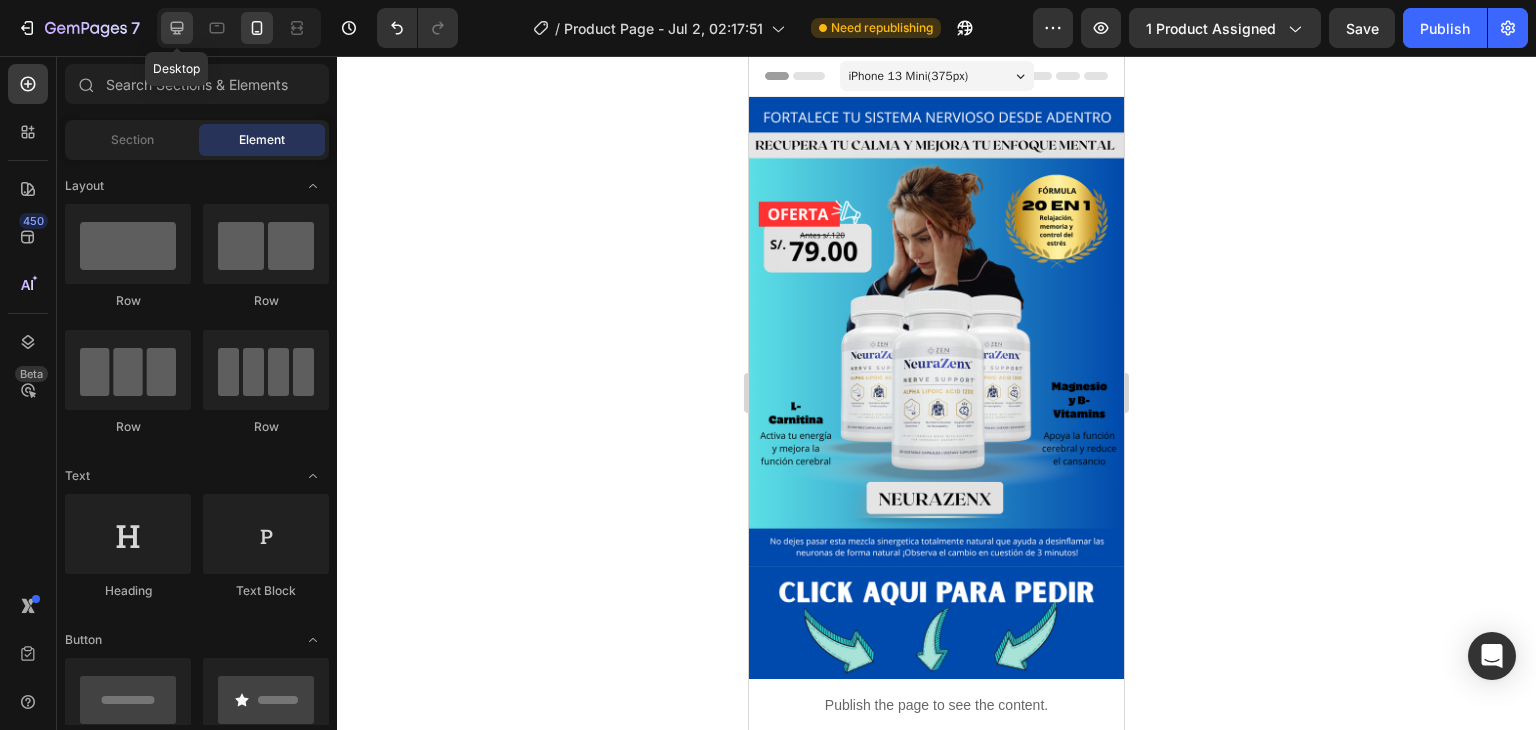 click 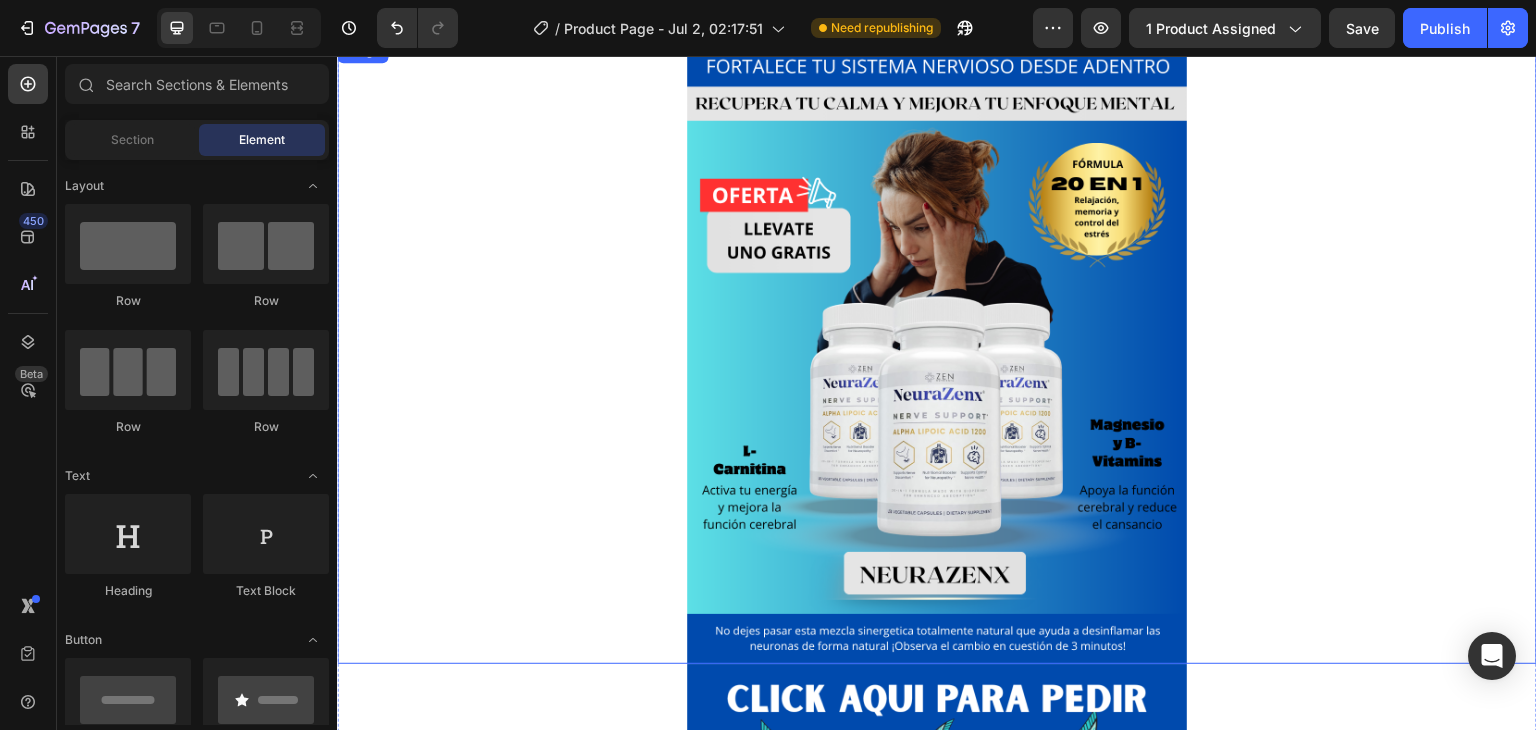 scroll, scrollTop: 59, scrollLeft: 0, axis: vertical 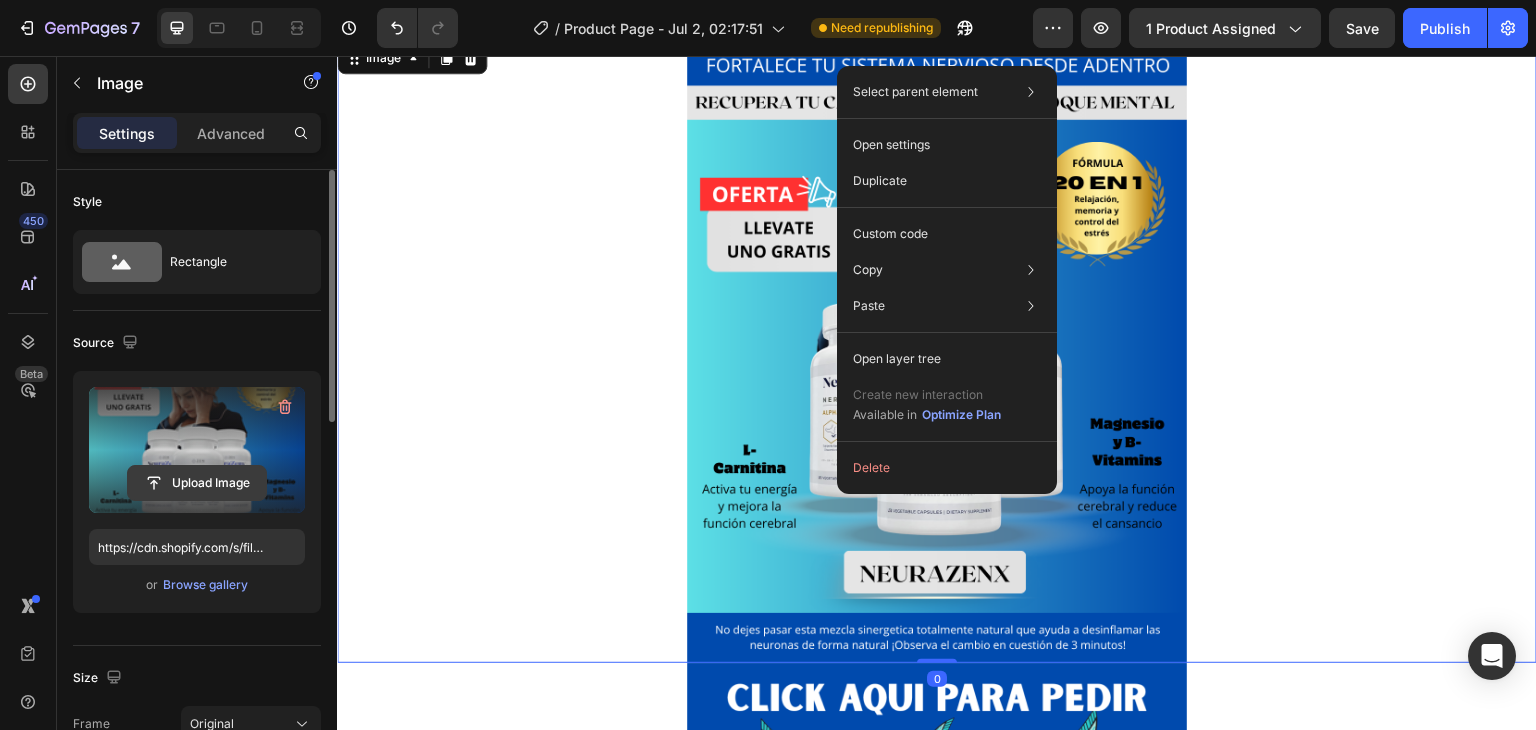 click 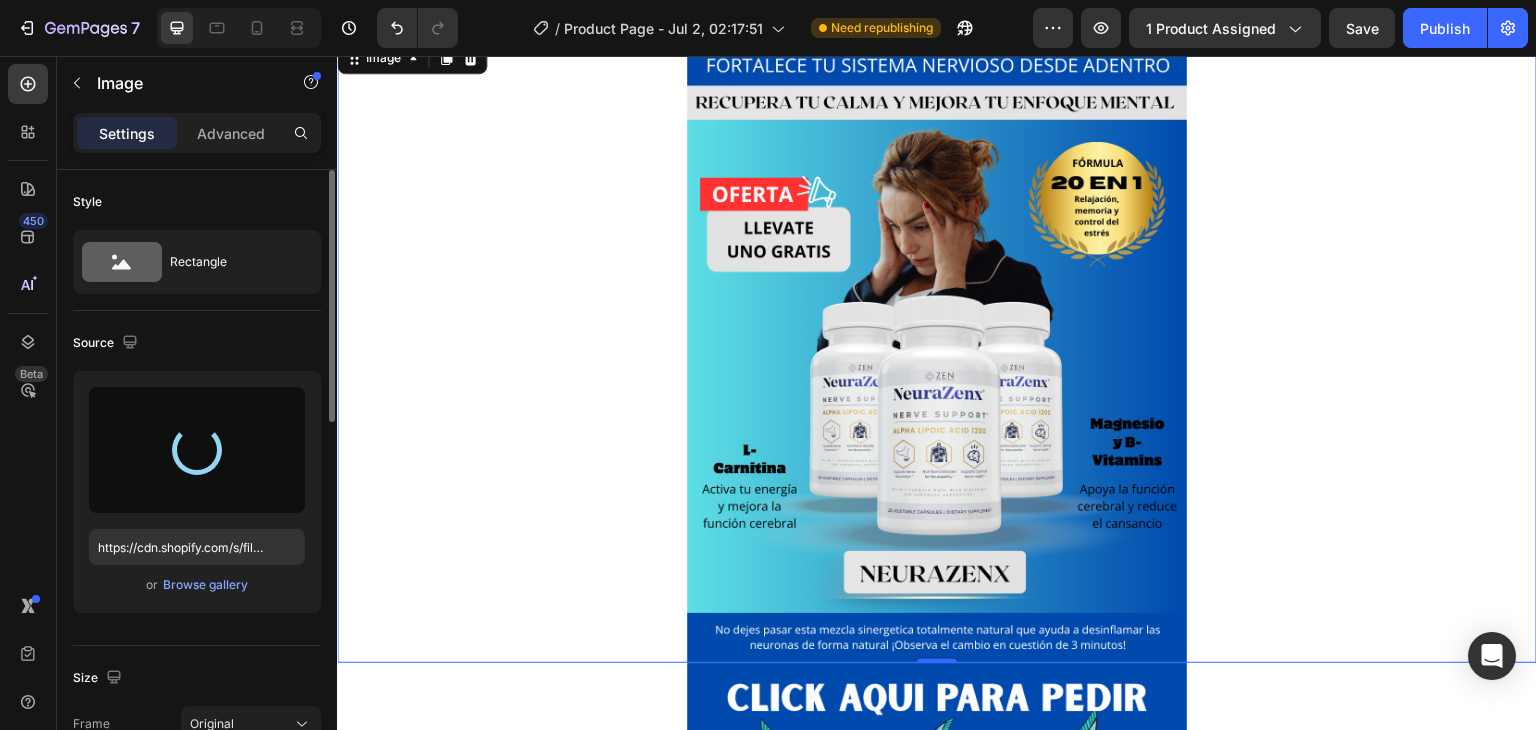 type on "https://cdn.shopify.com/s/files/1/0705/6405/3181/files/gempages_570567145499395296-88d4a525-4edc-4487-8185-6141c9320544.png" 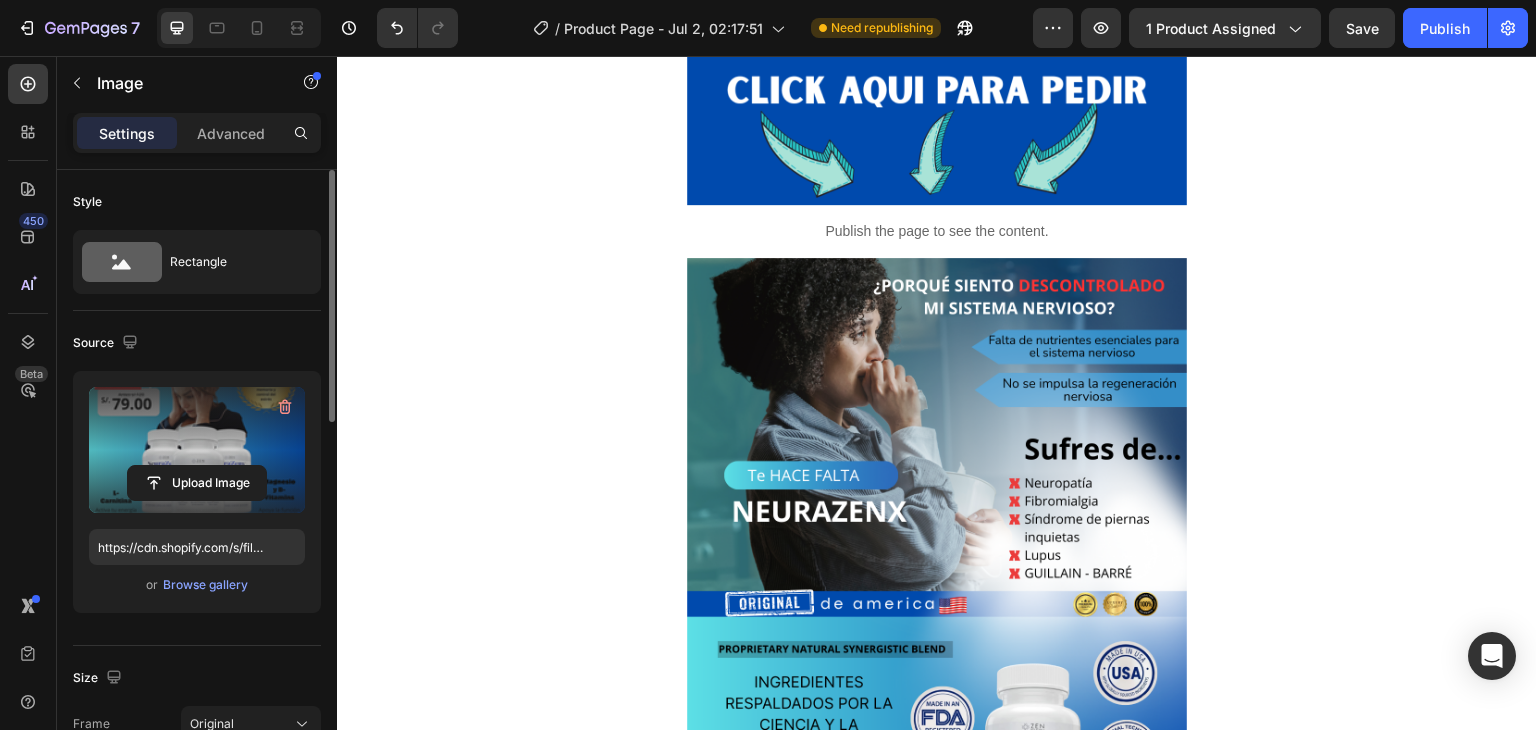 scroll, scrollTop: 727, scrollLeft: 0, axis: vertical 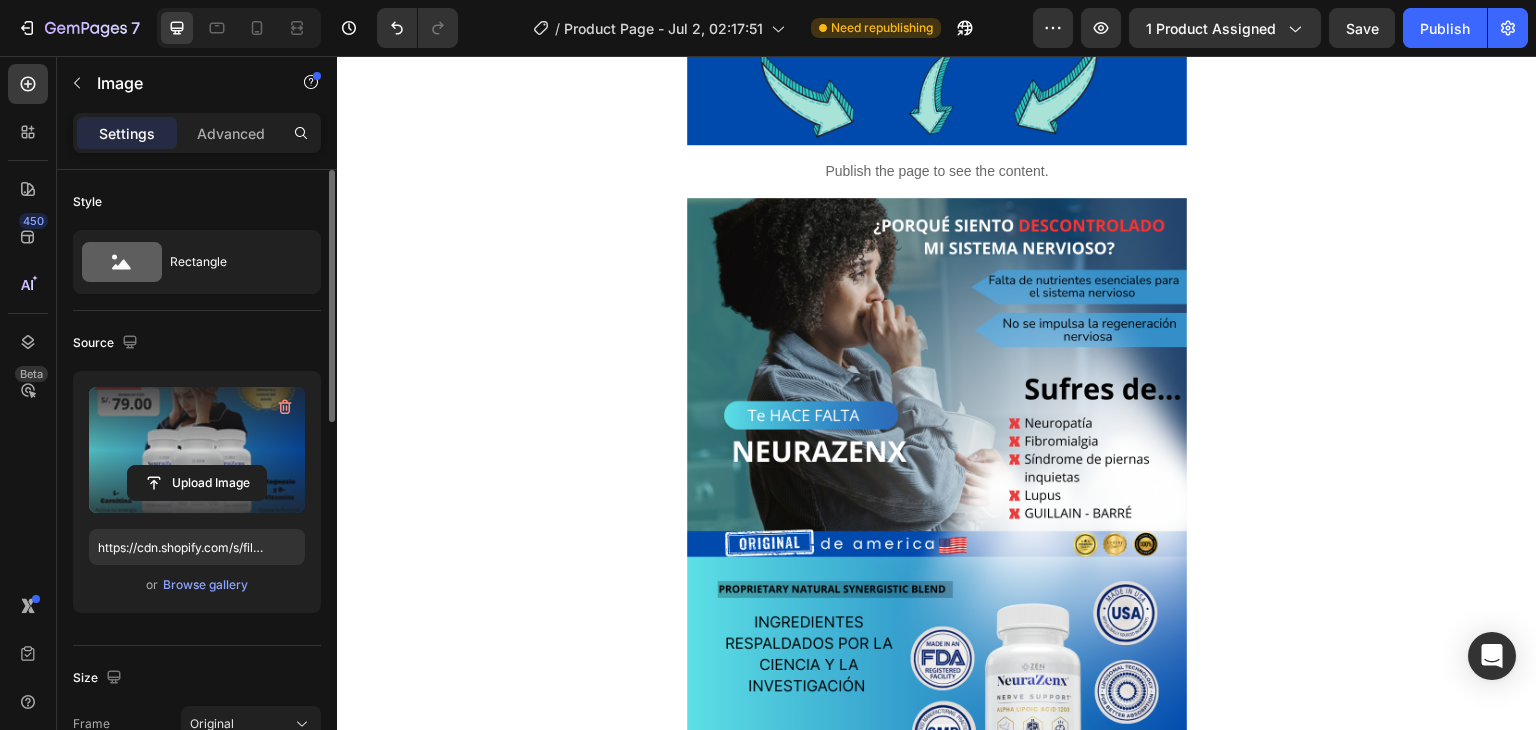 click at bounding box center (937, 510) 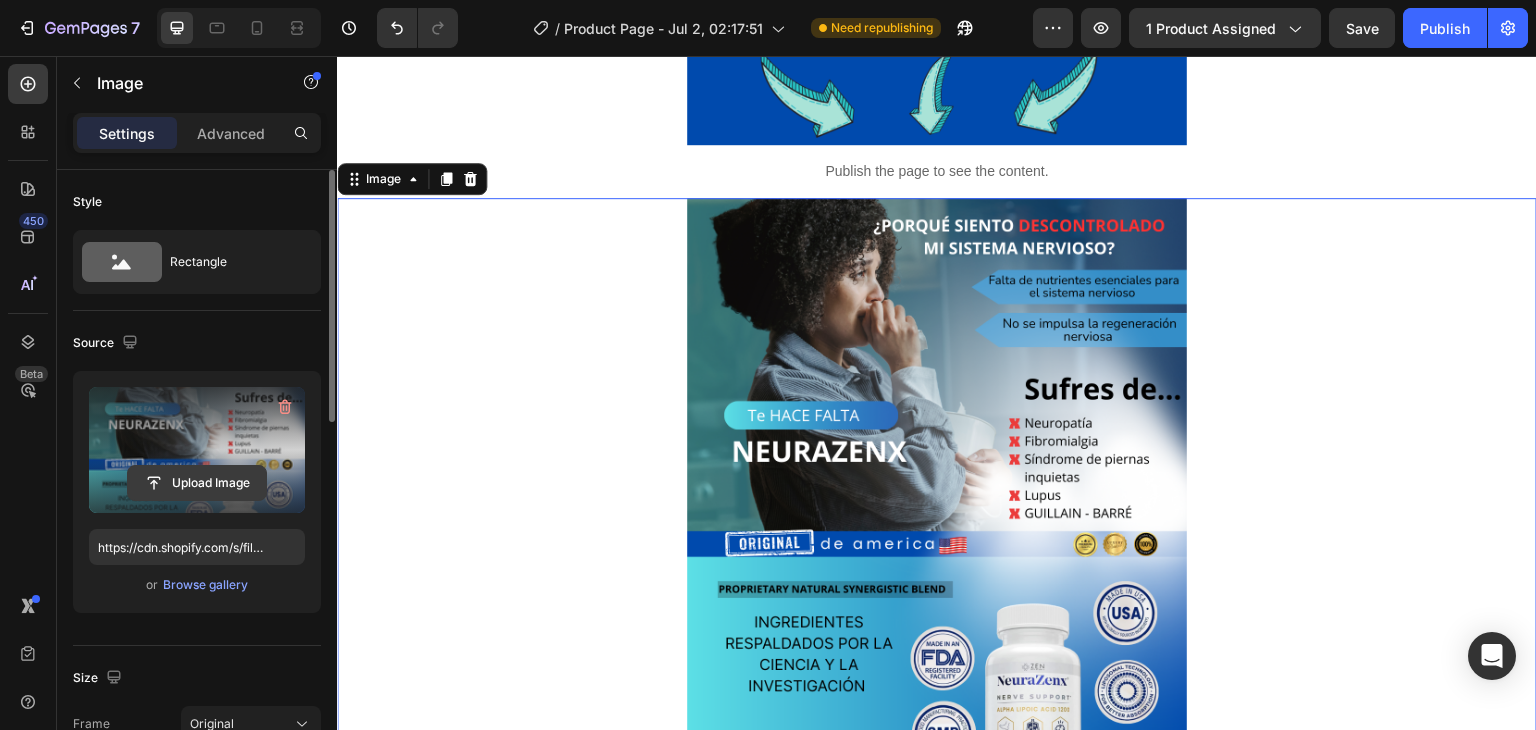 click 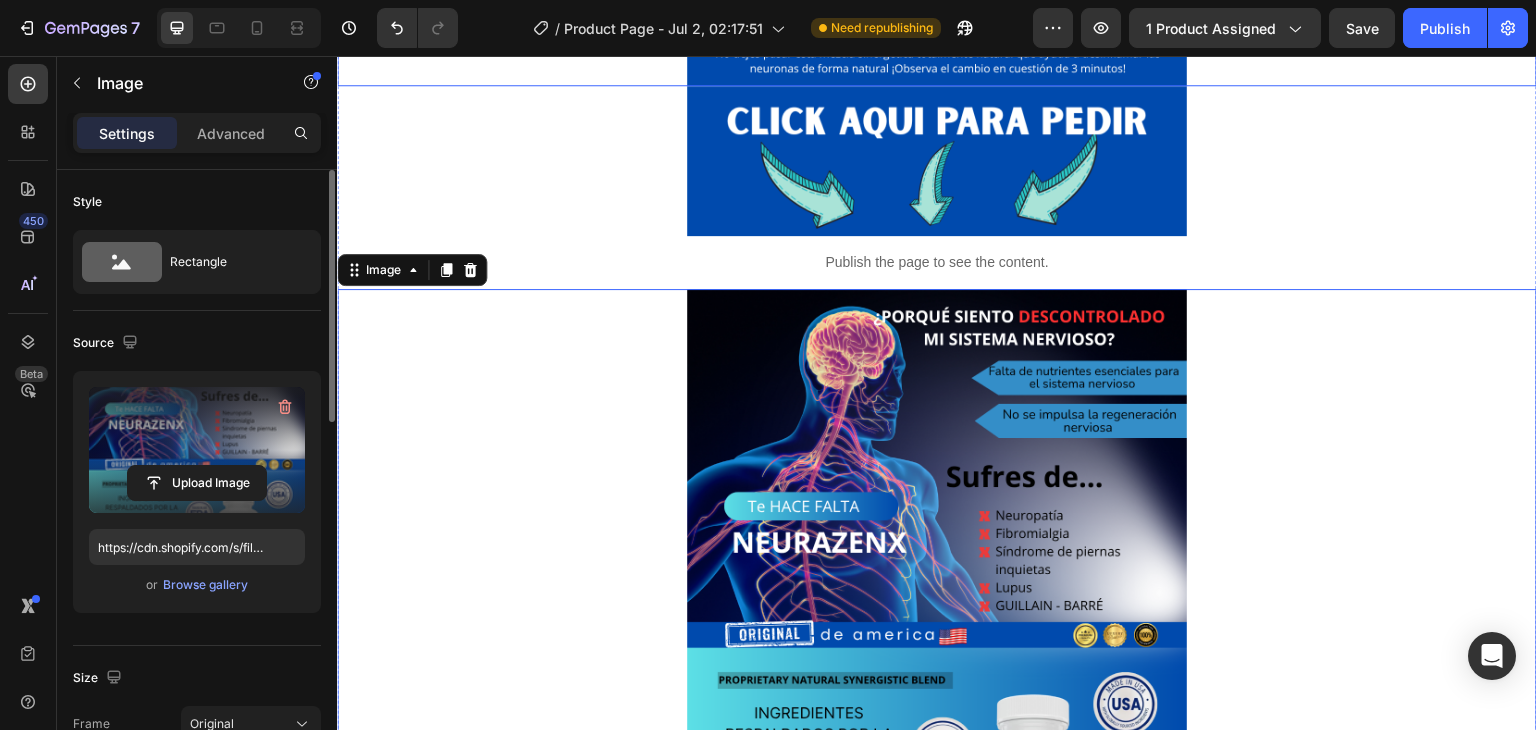 scroll, scrollTop: 638, scrollLeft: 0, axis: vertical 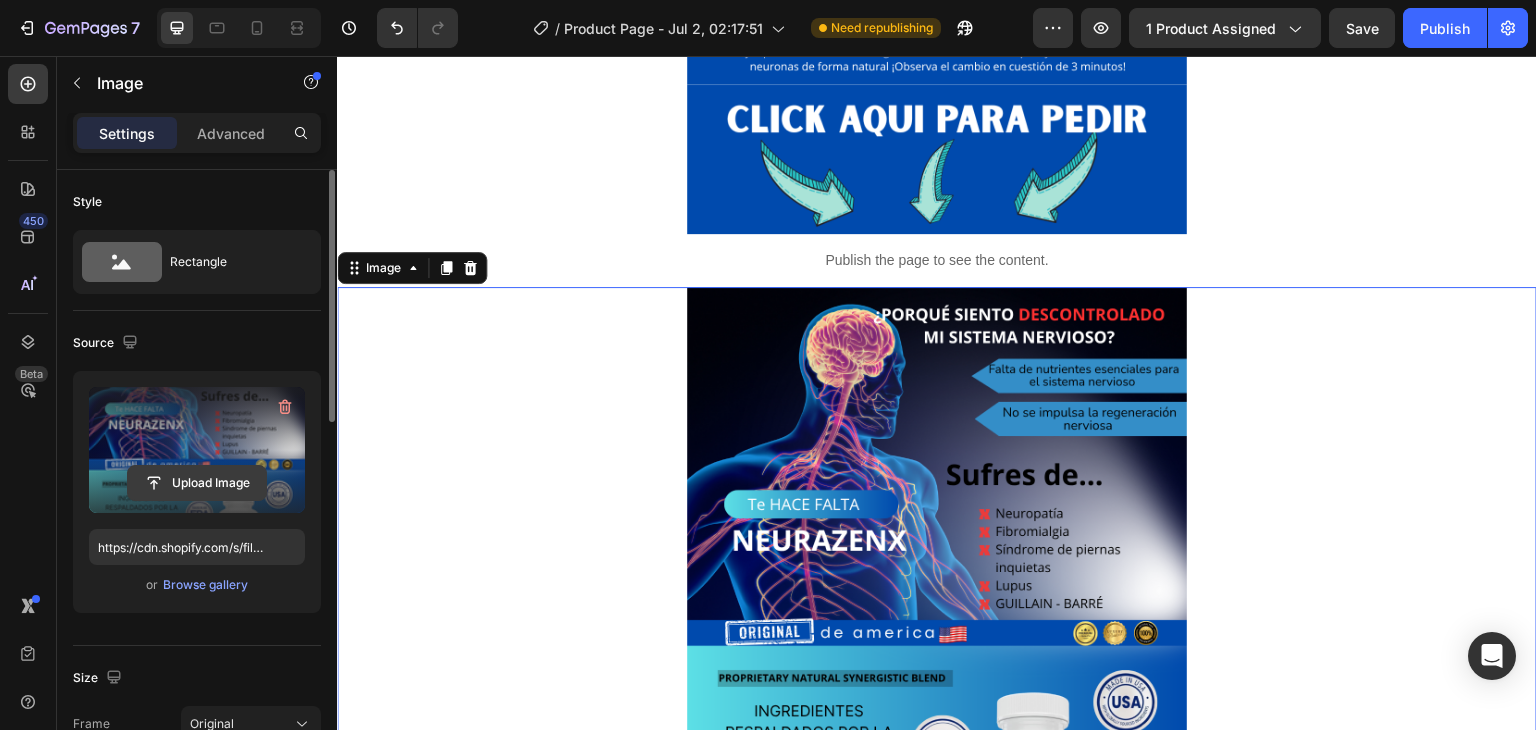 click 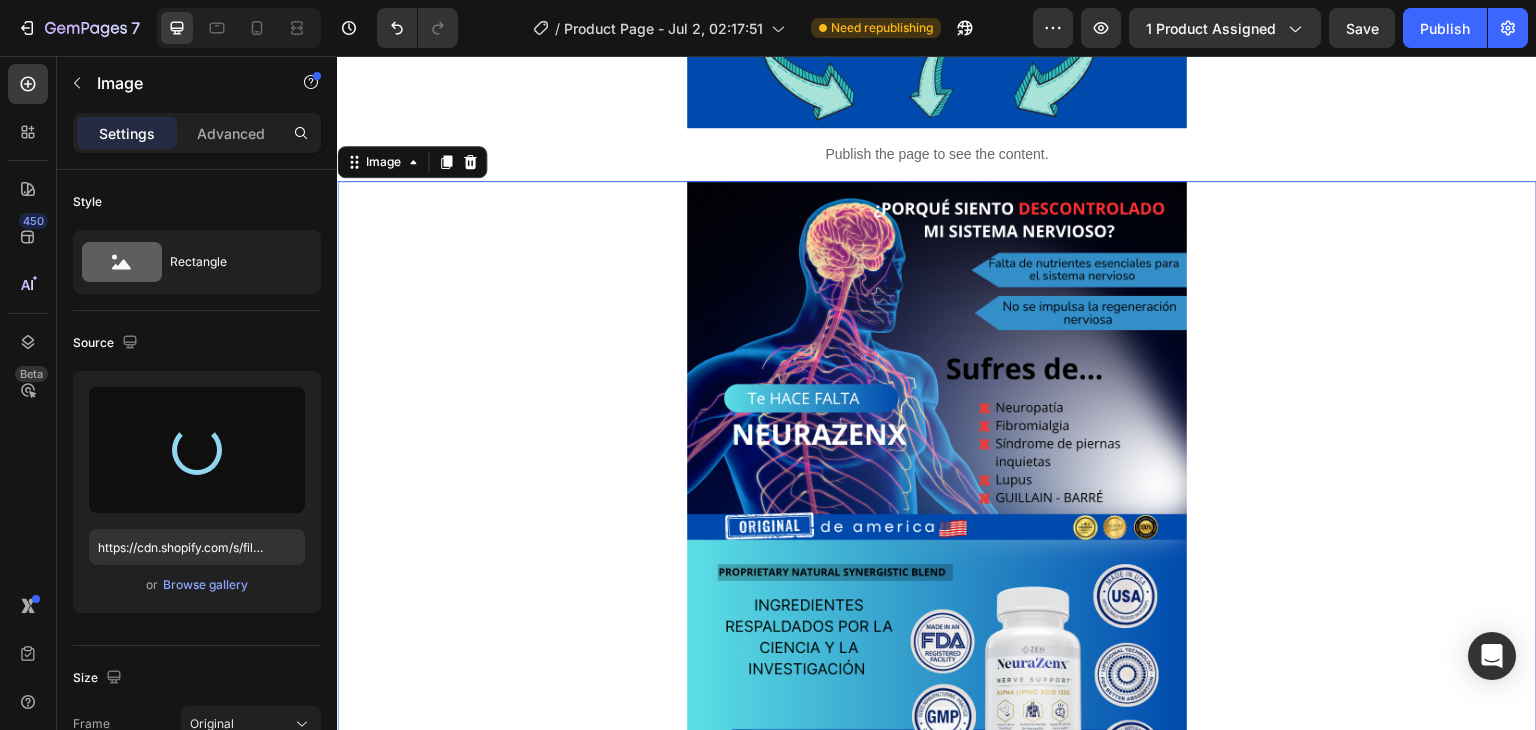 scroll, scrollTop: 751, scrollLeft: 0, axis: vertical 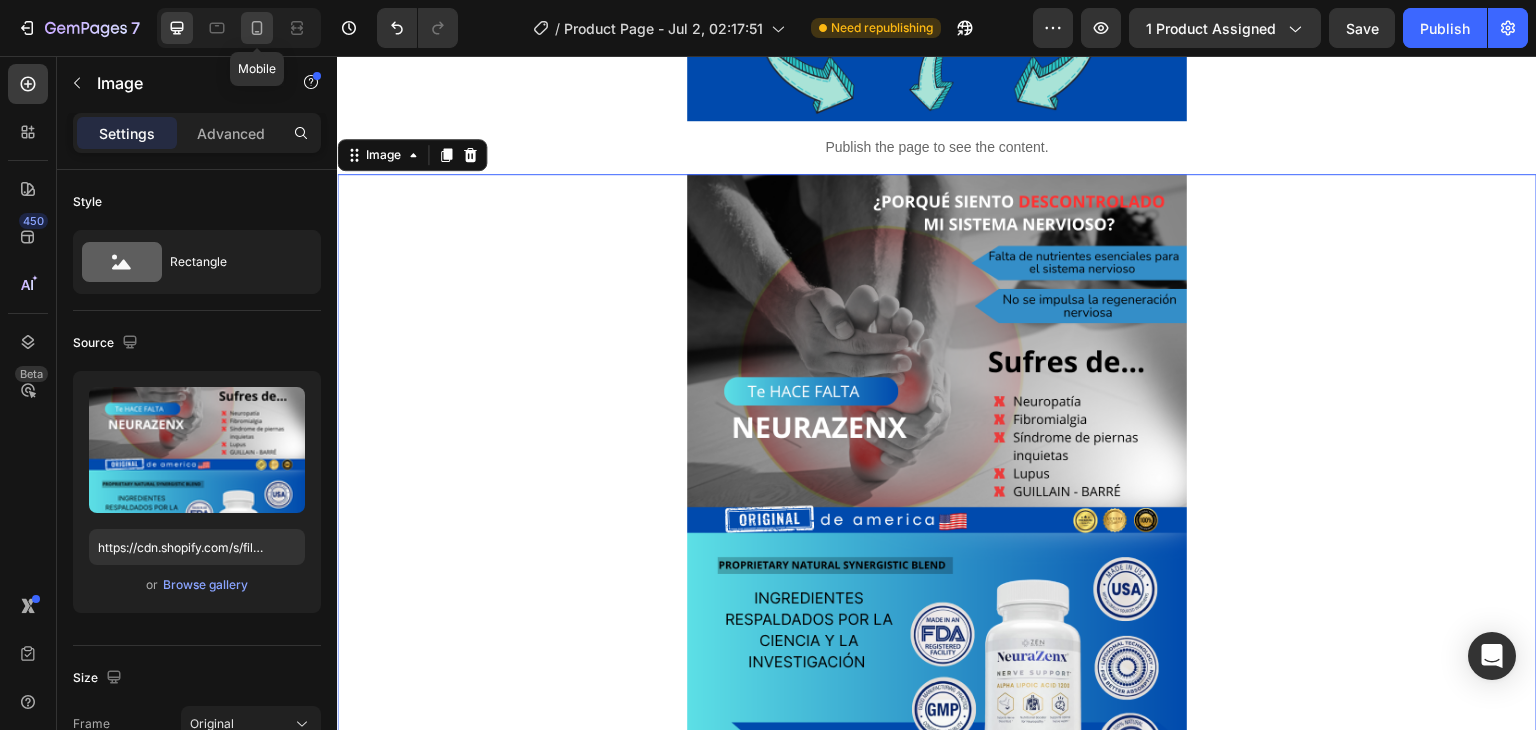 click 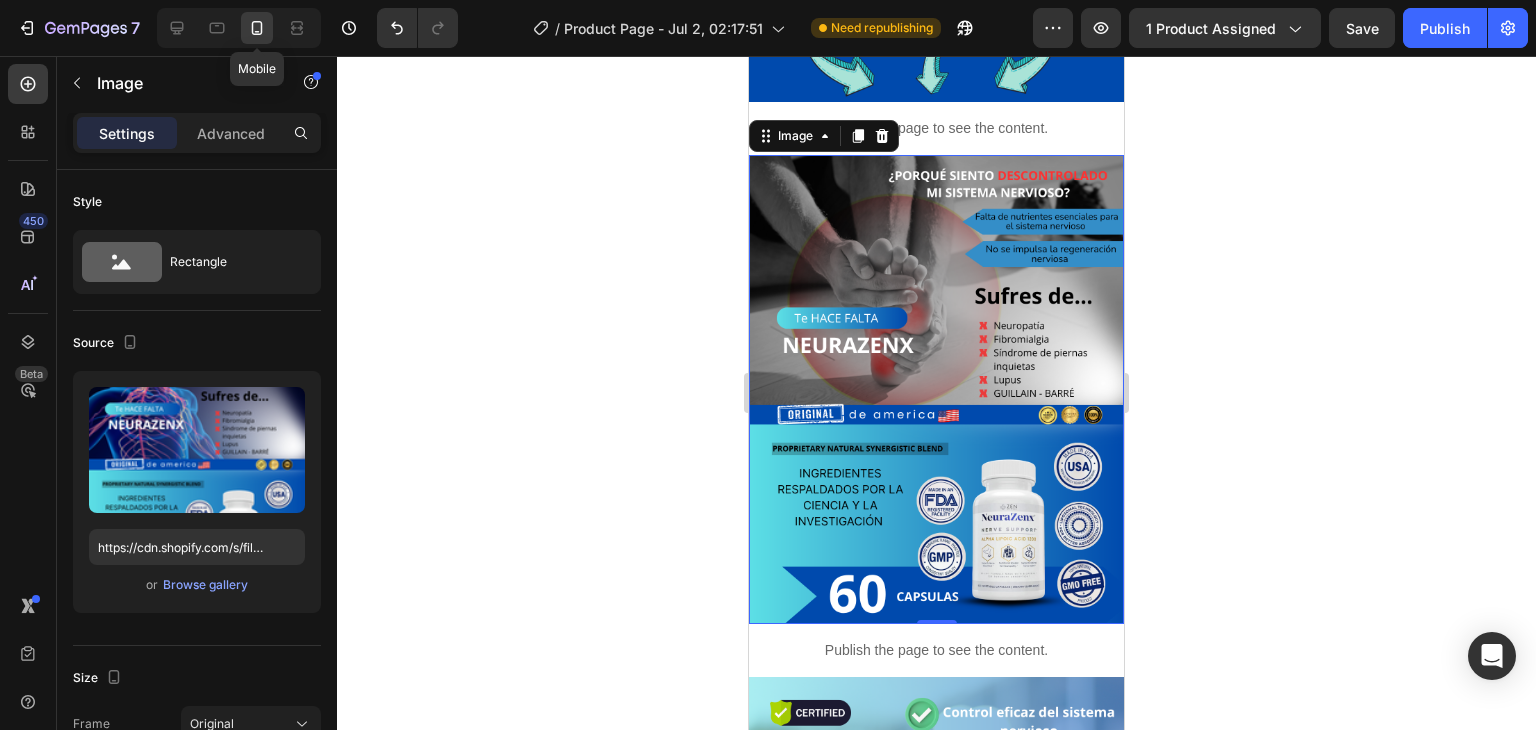scroll, scrollTop: 582, scrollLeft: 0, axis: vertical 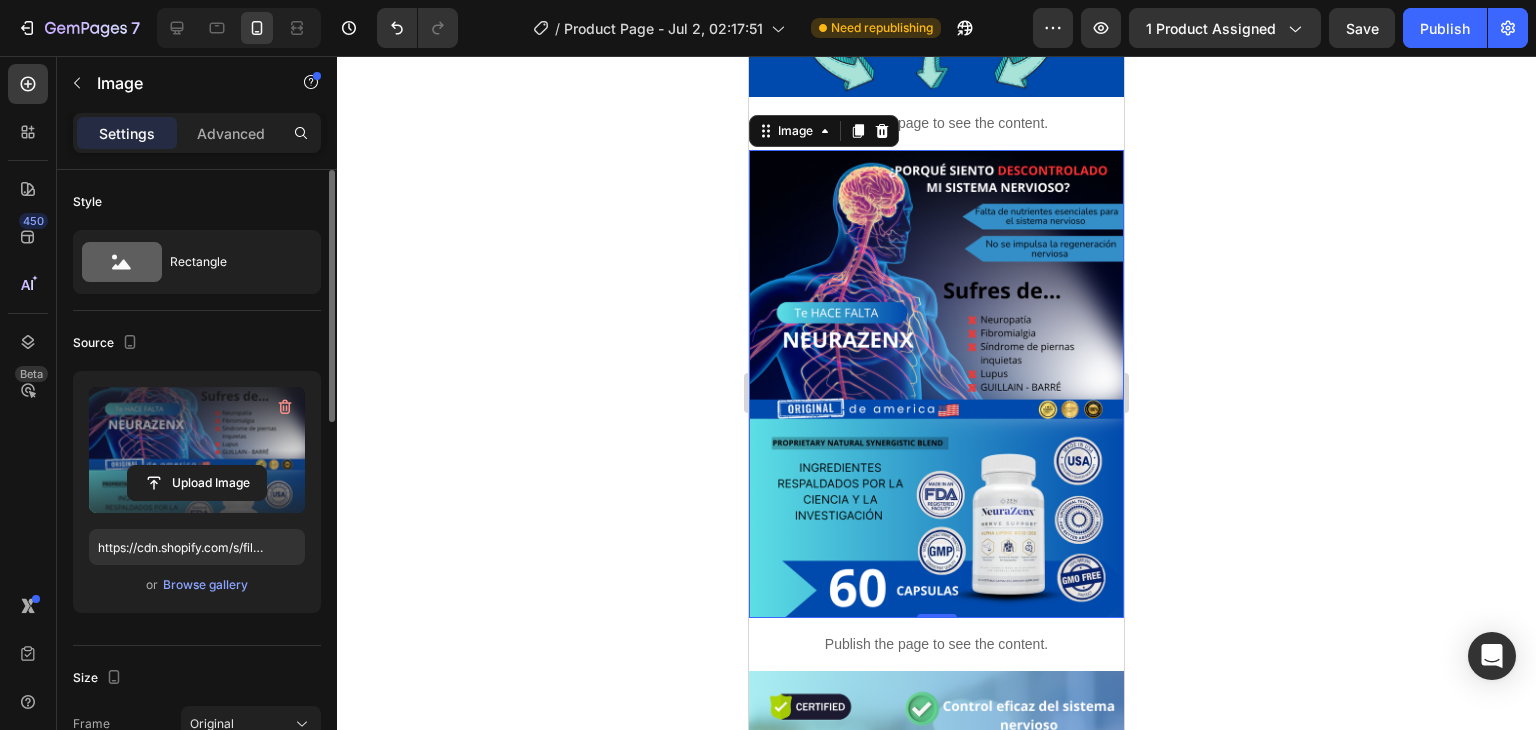 click at bounding box center [197, 450] 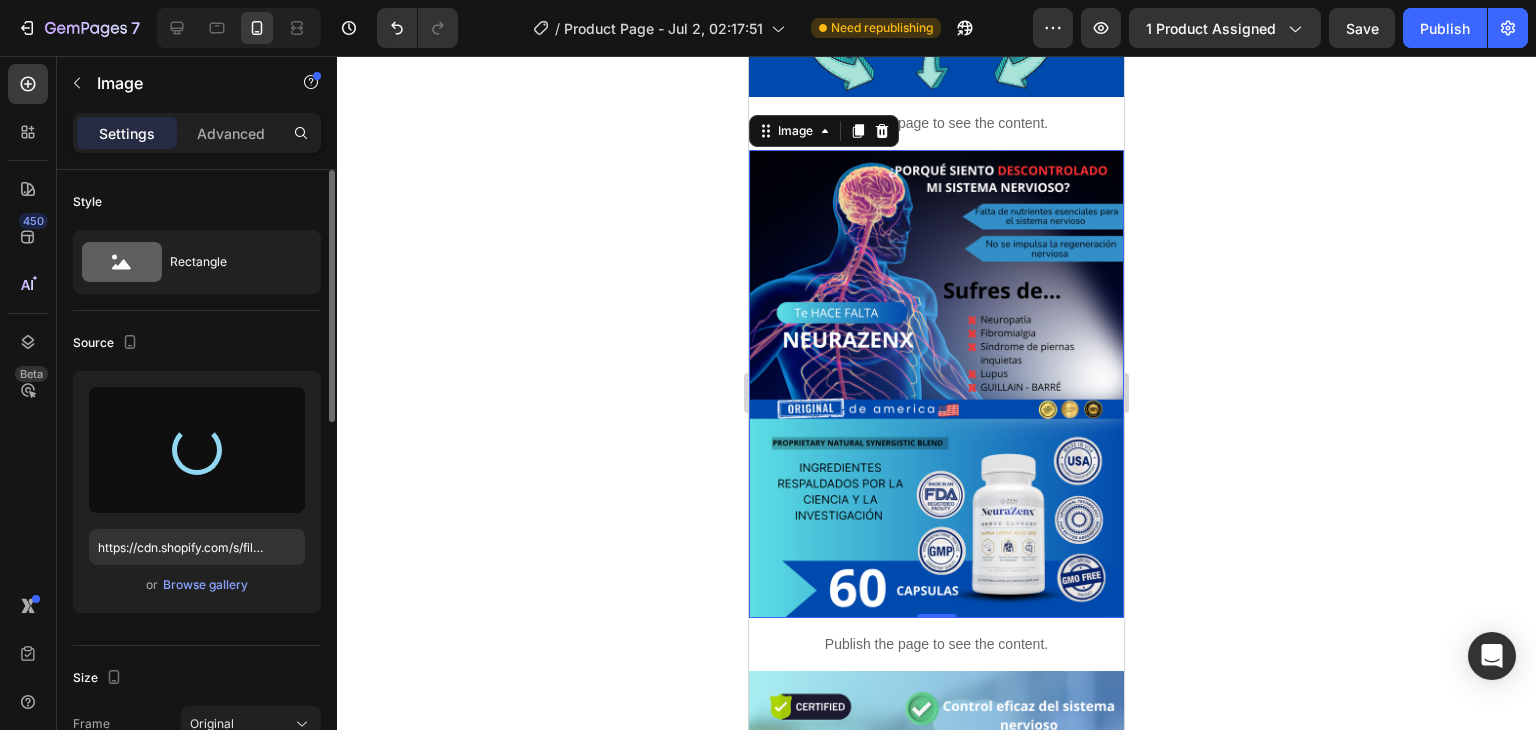 type on "https://cdn.shopify.com/s/files/1/0705/6405/3181/files/gempages_570567145499395296-5092d845-0d49-40c8-85f0-2de7501f6250.png" 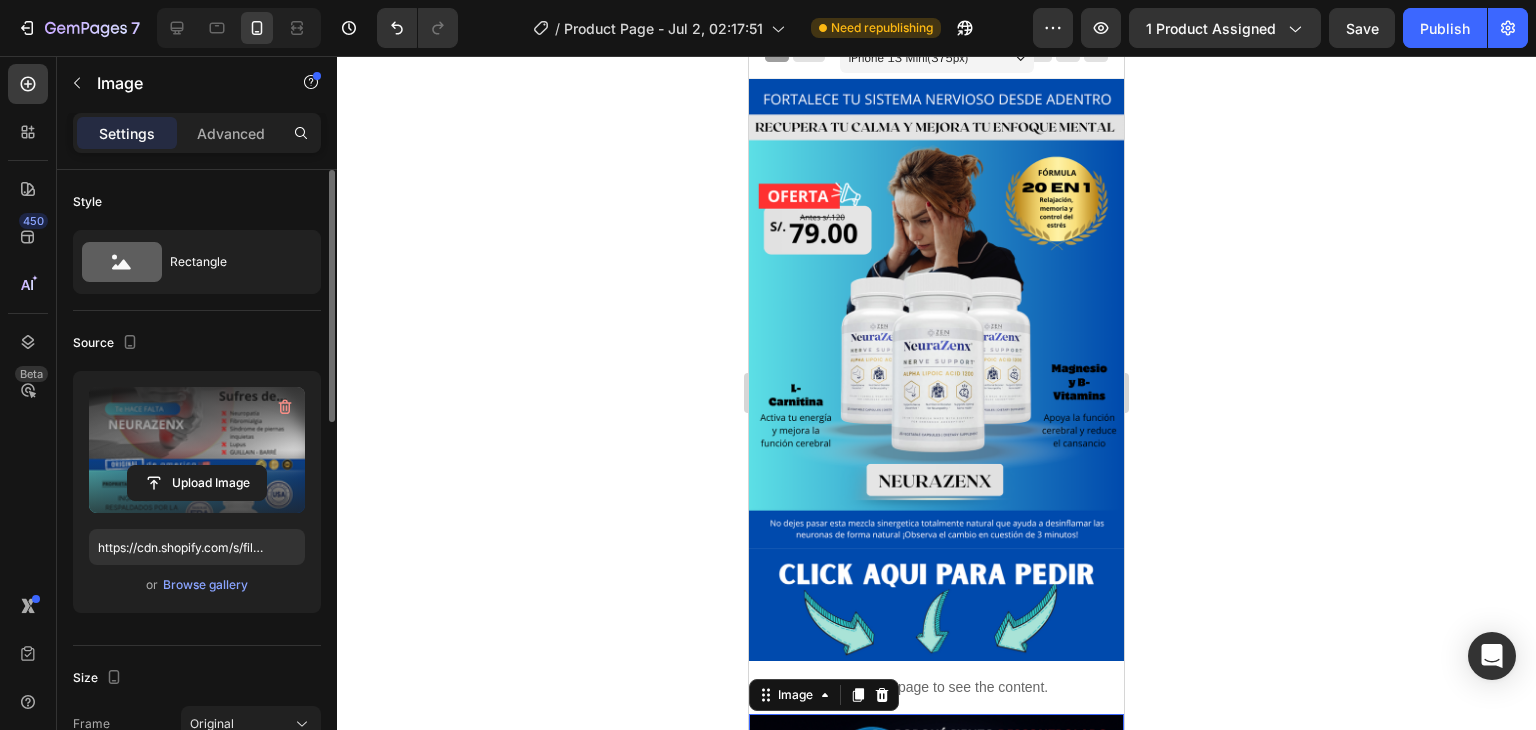 scroll, scrollTop: 17, scrollLeft: 0, axis: vertical 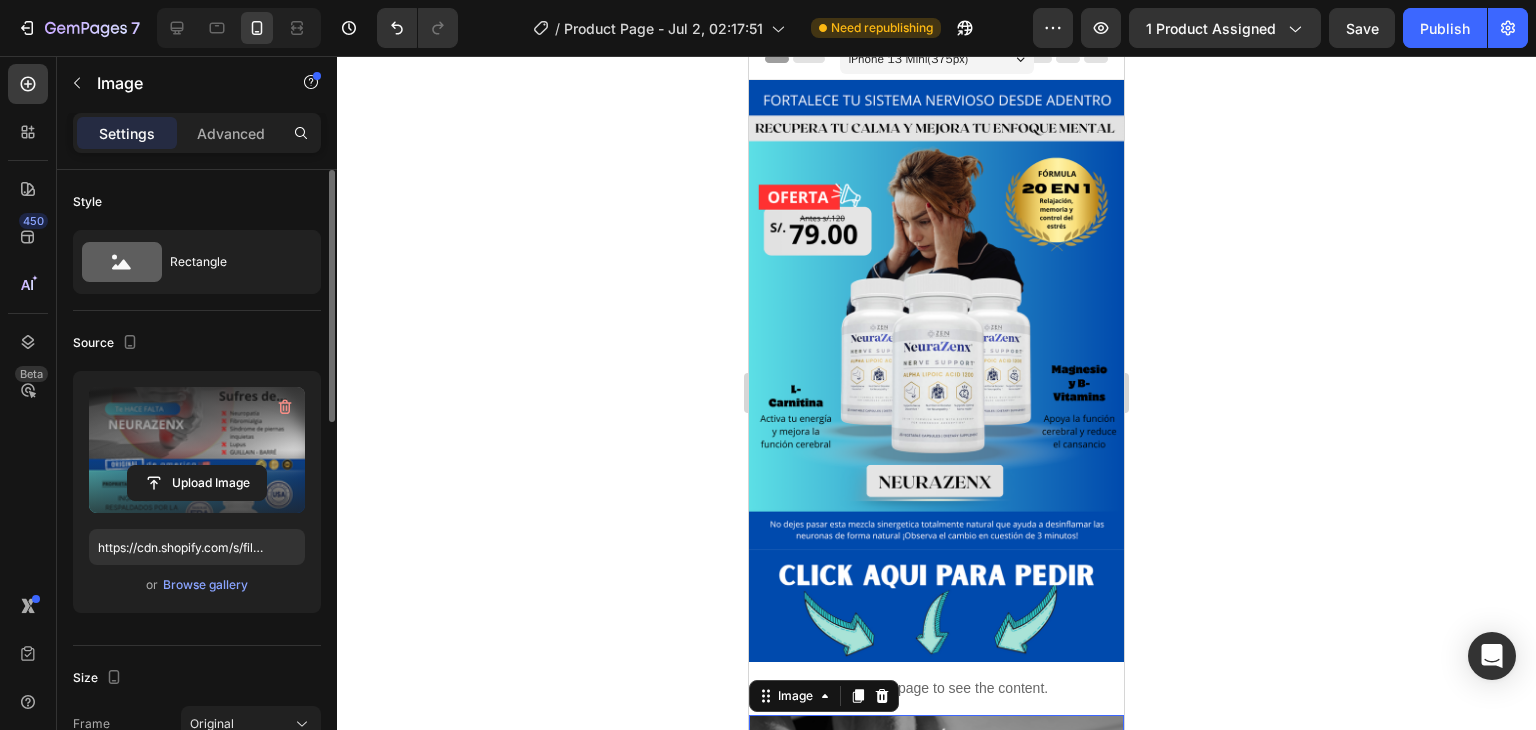 click 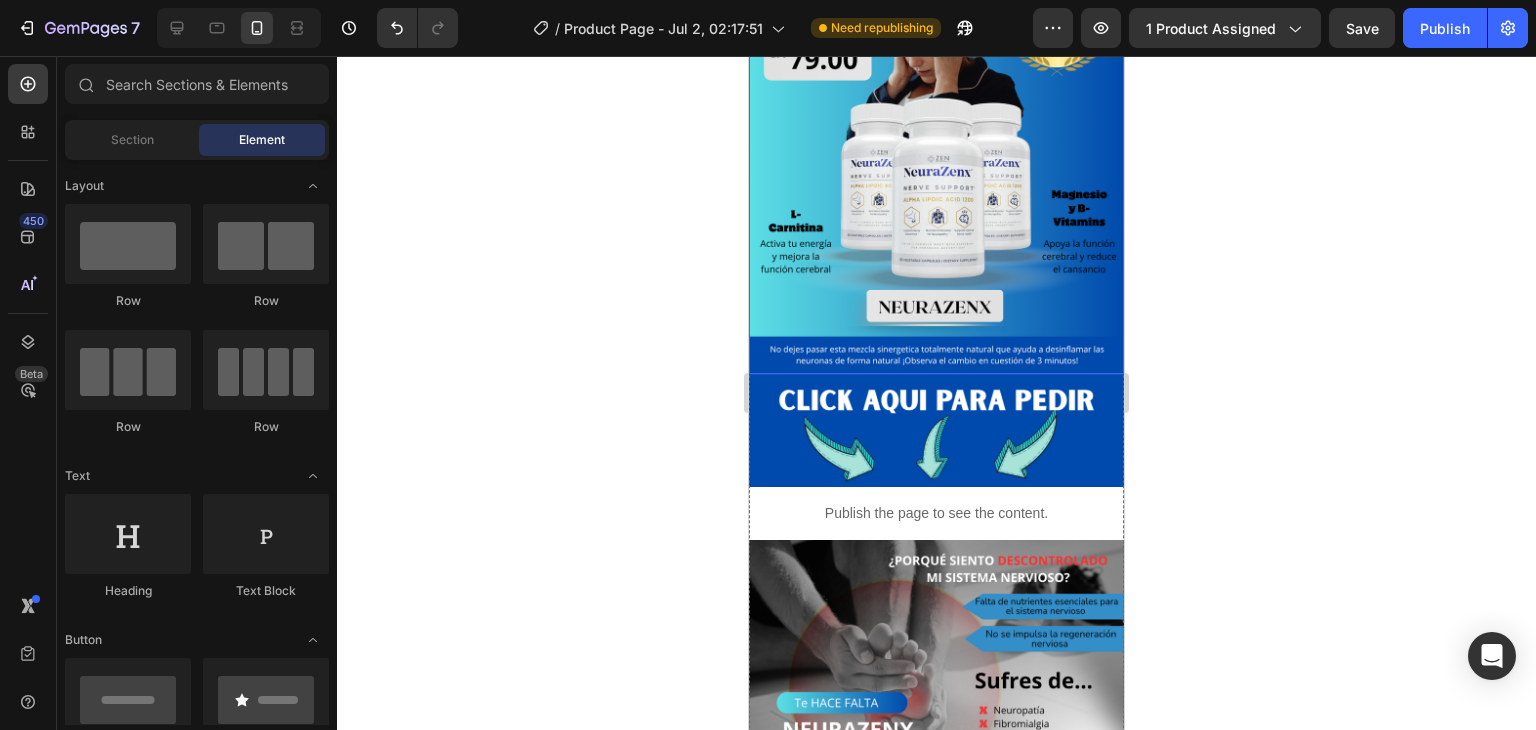 scroll, scrollTop: 188, scrollLeft: 0, axis: vertical 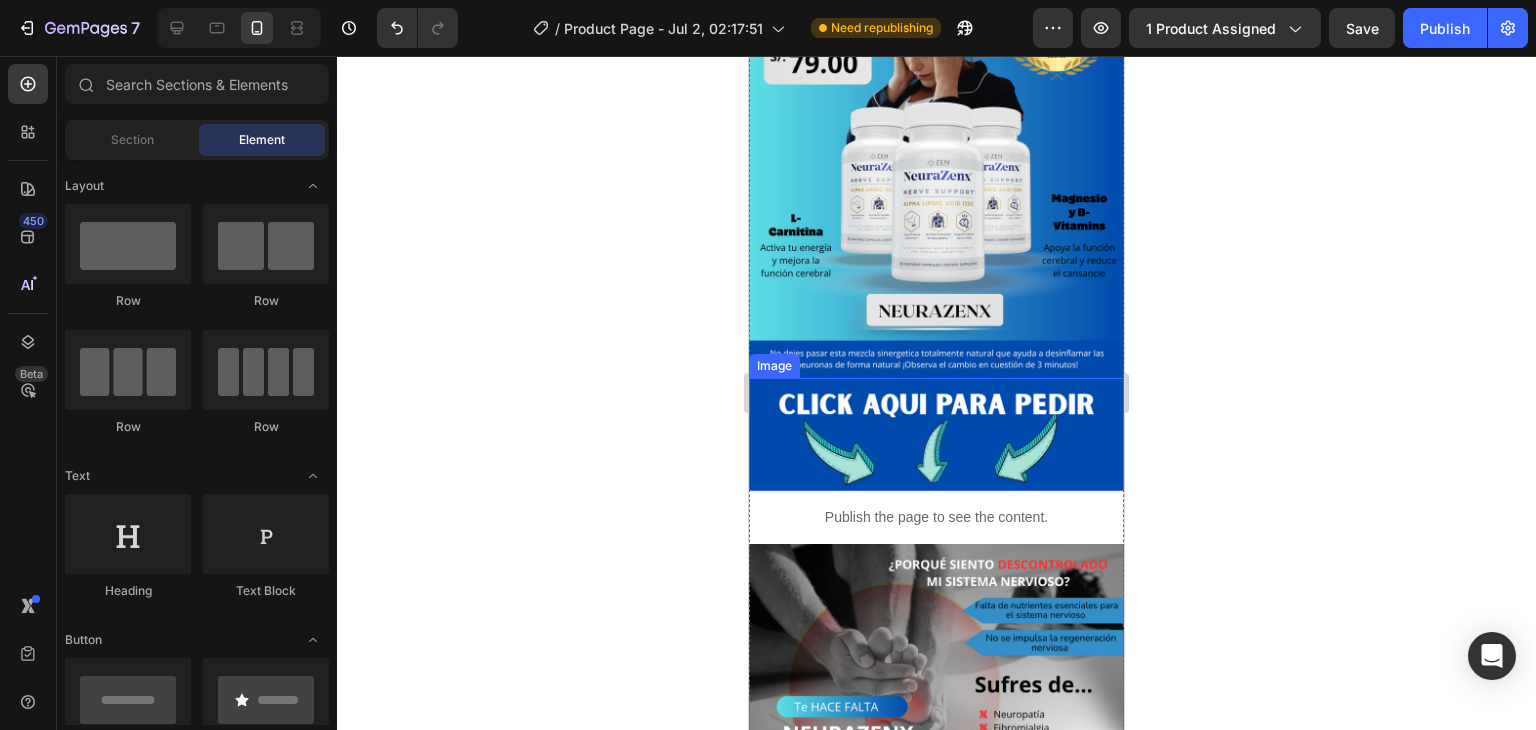 drag, startPoint x: 928, startPoint y: 417, endPoint x: 922, endPoint y: 405, distance: 13.416408 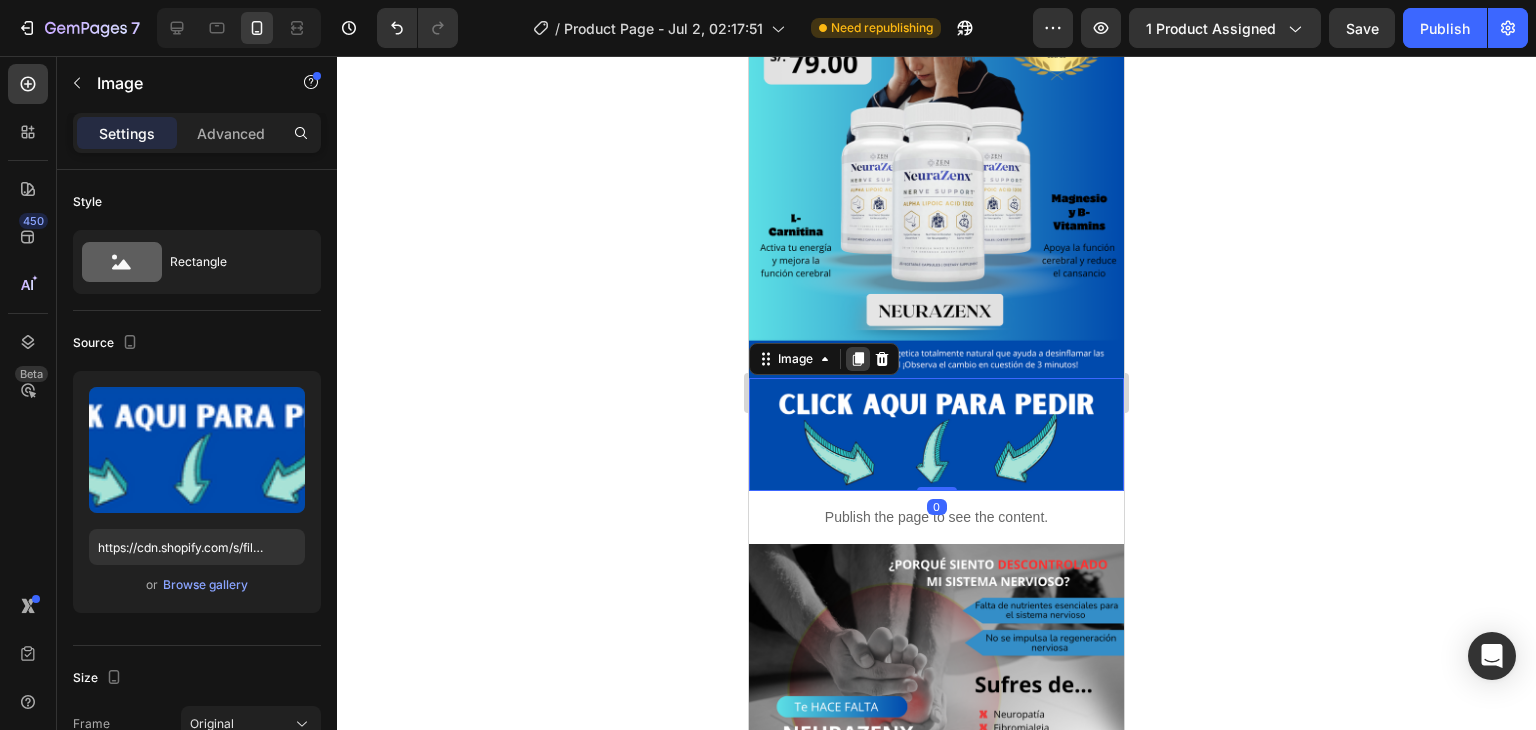 click 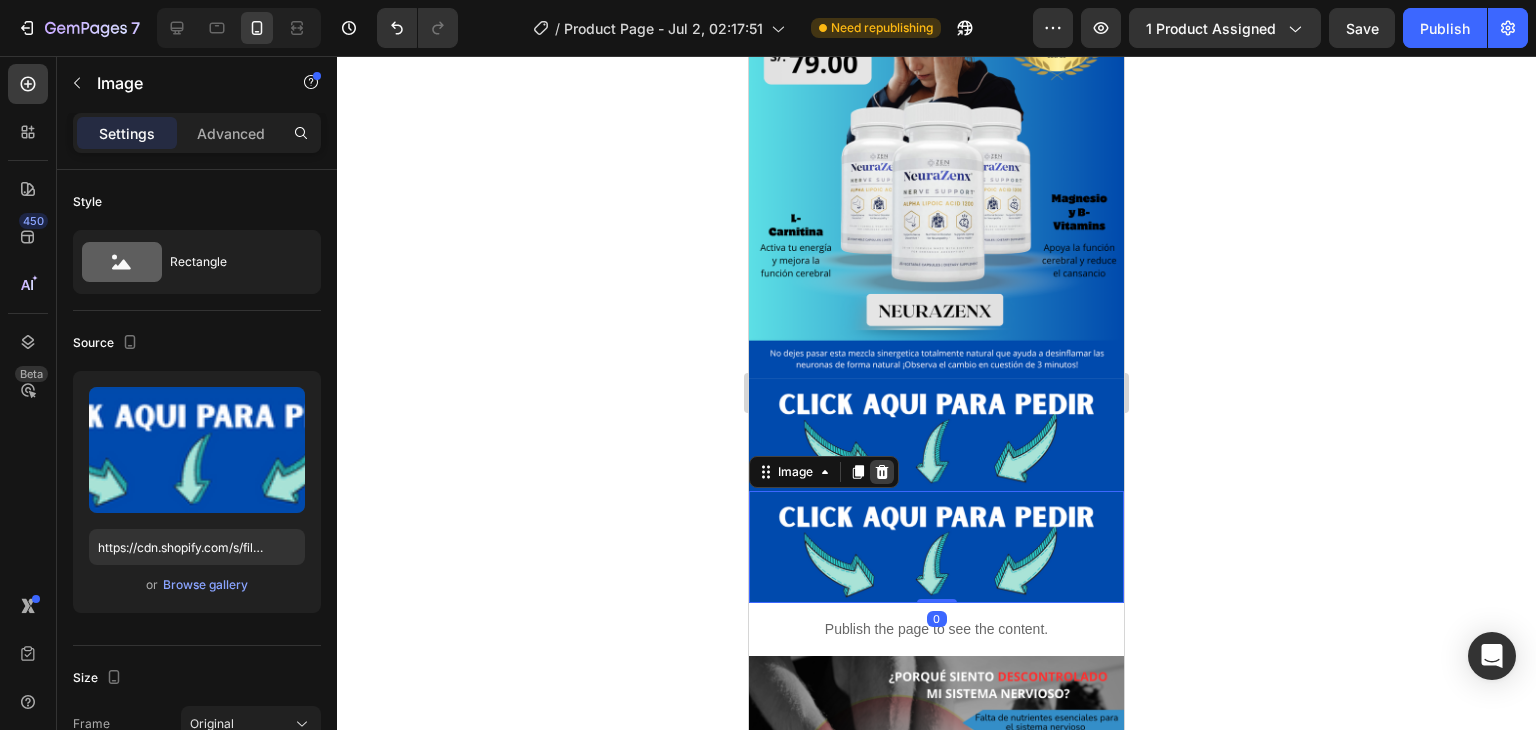 click 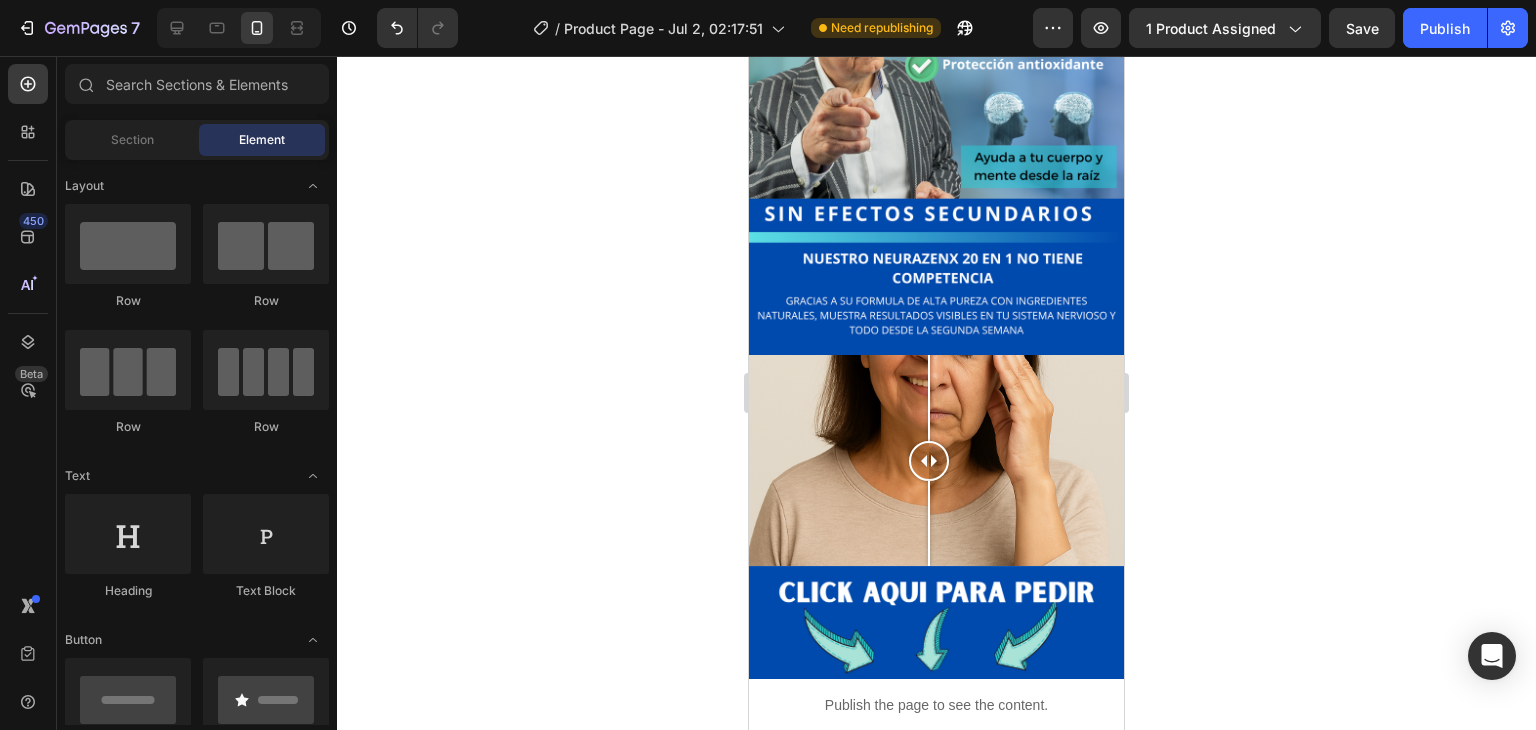 scroll, scrollTop: 1366, scrollLeft: 0, axis: vertical 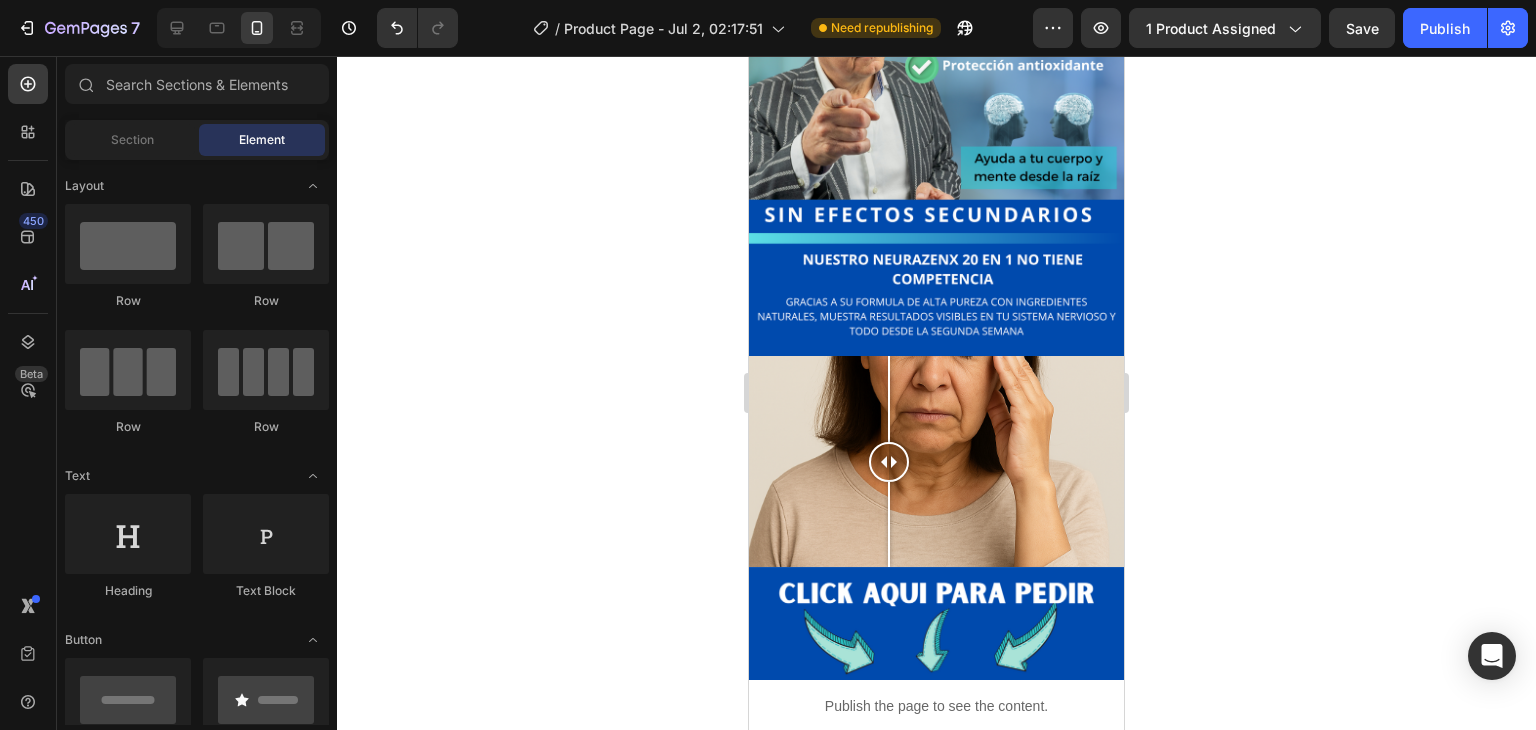 click at bounding box center (936, 461) 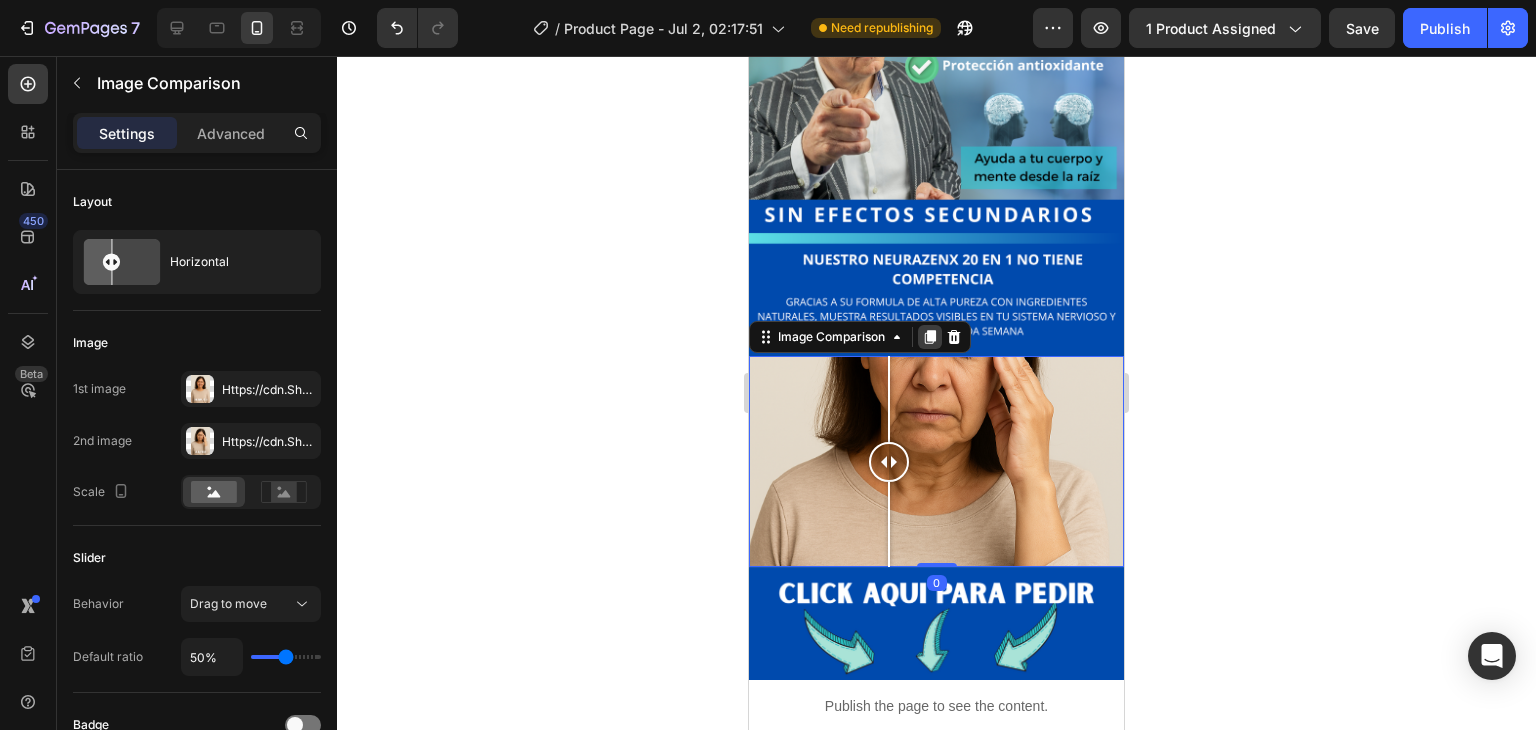click 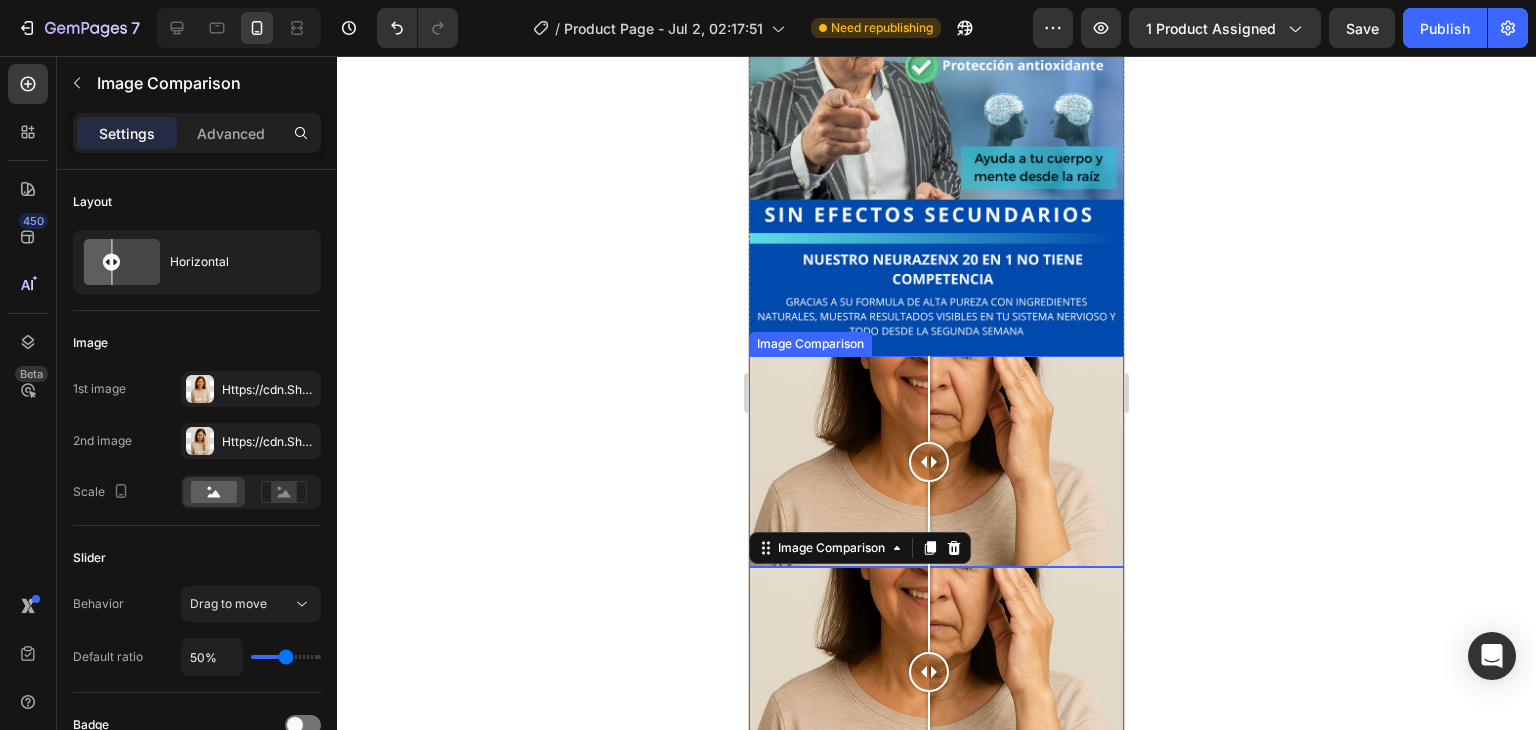 drag, startPoint x: 893, startPoint y: 384, endPoint x: 936, endPoint y: 398, distance: 45.221676 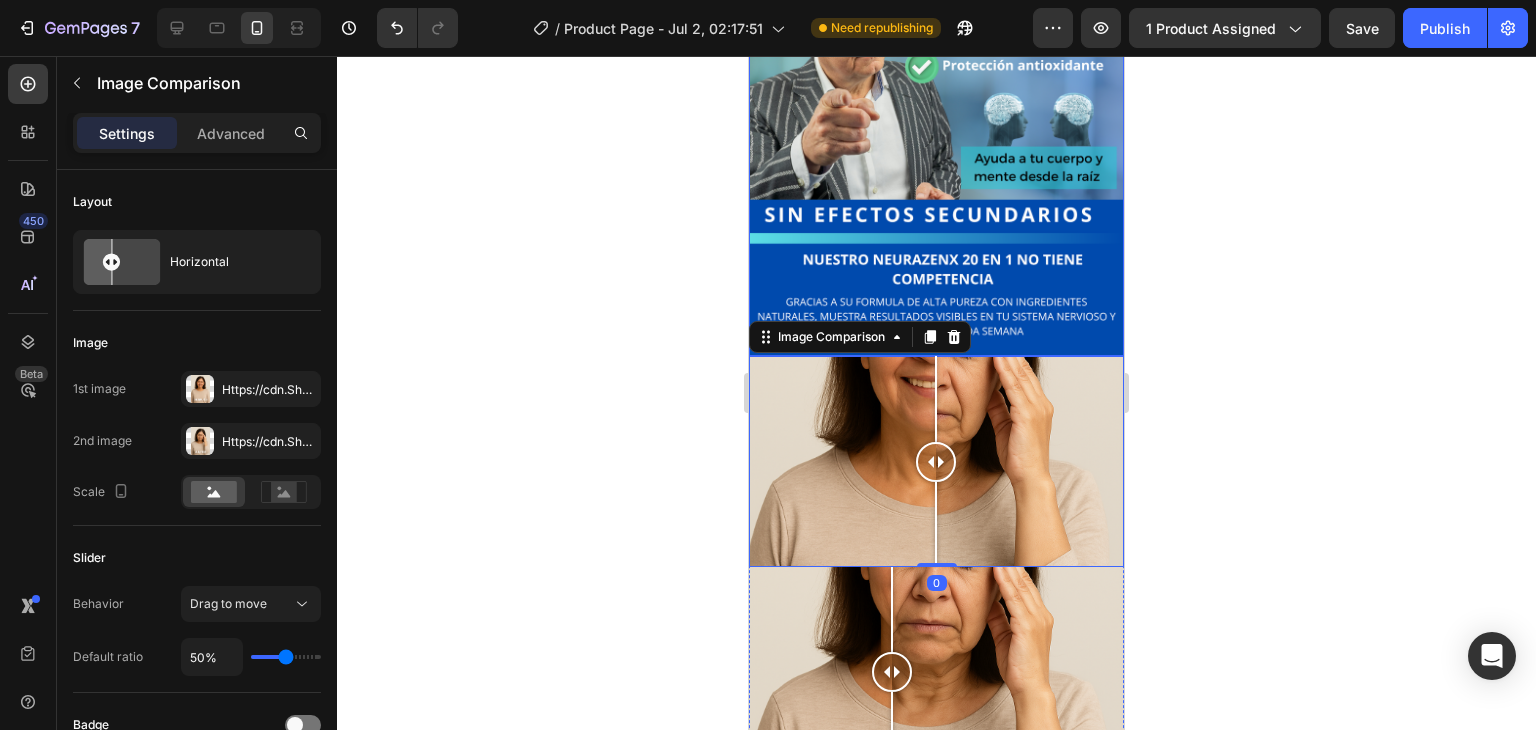 drag, startPoint x: 852, startPoint y: 579, endPoint x: 892, endPoint y: 223, distance: 358.24014 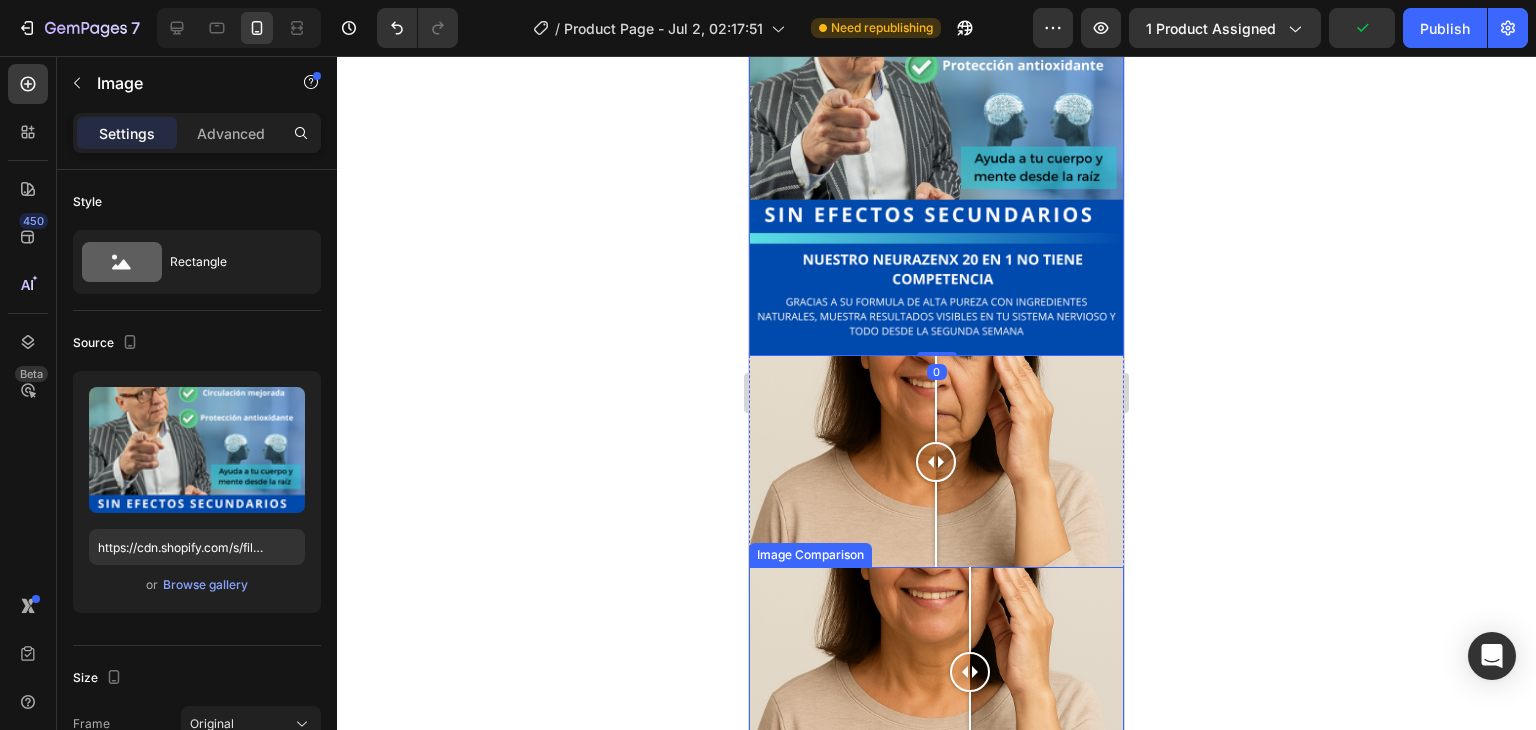click at bounding box center [936, 672] 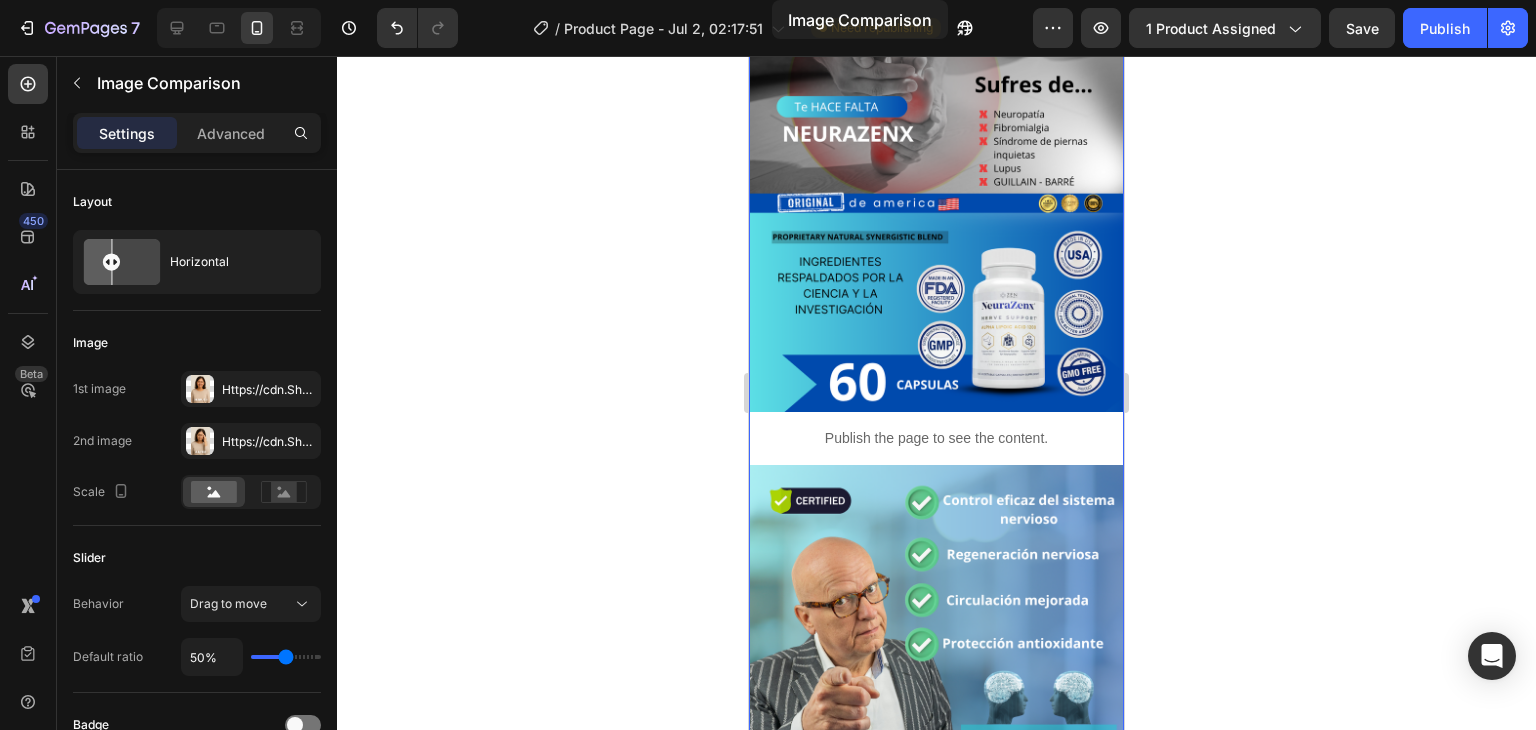 scroll, scrollTop: 533, scrollLeft: 0, axis: vertical 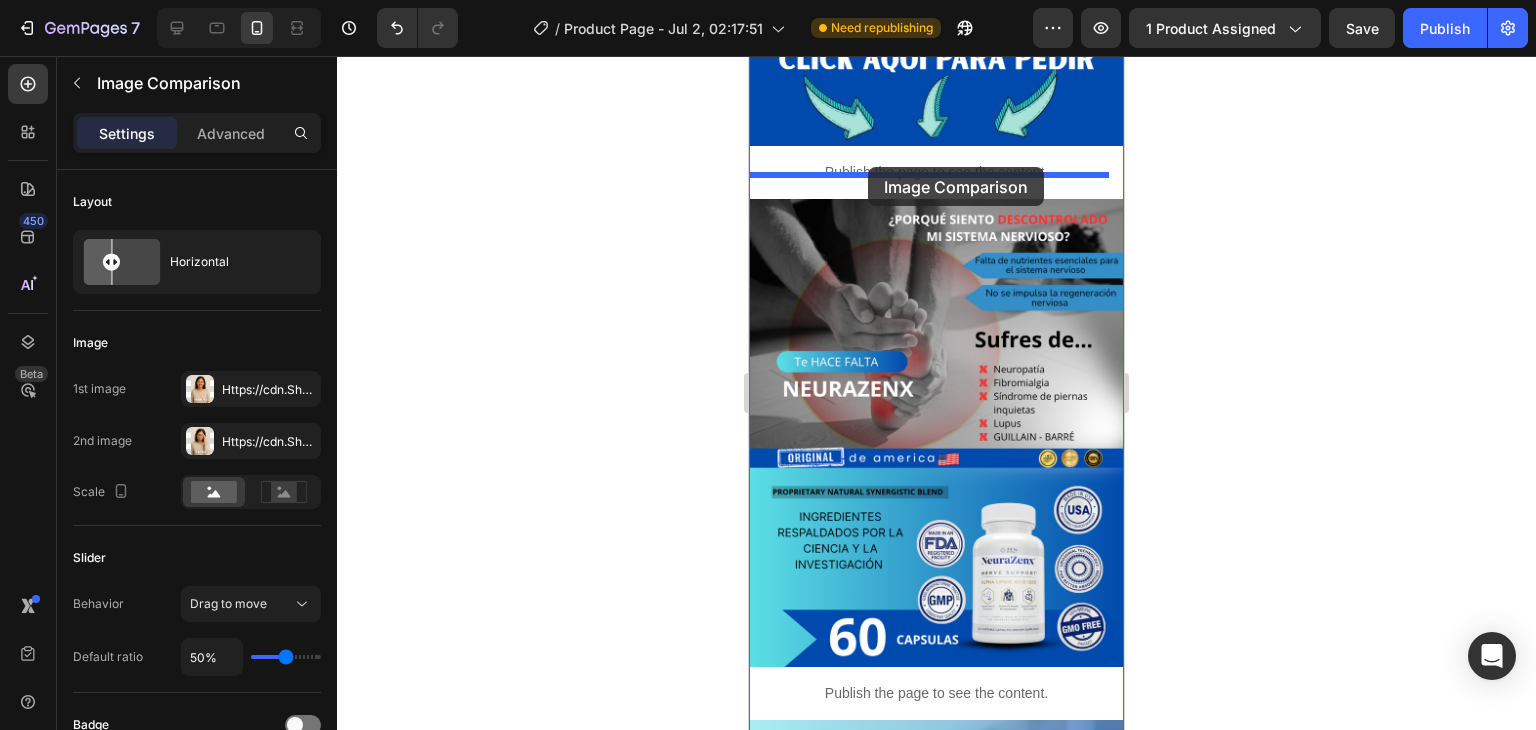 drag, startPoint x: 772, startPoint y: 483, endPoint x: 868, endPoint y: 167, distance: 330.2605 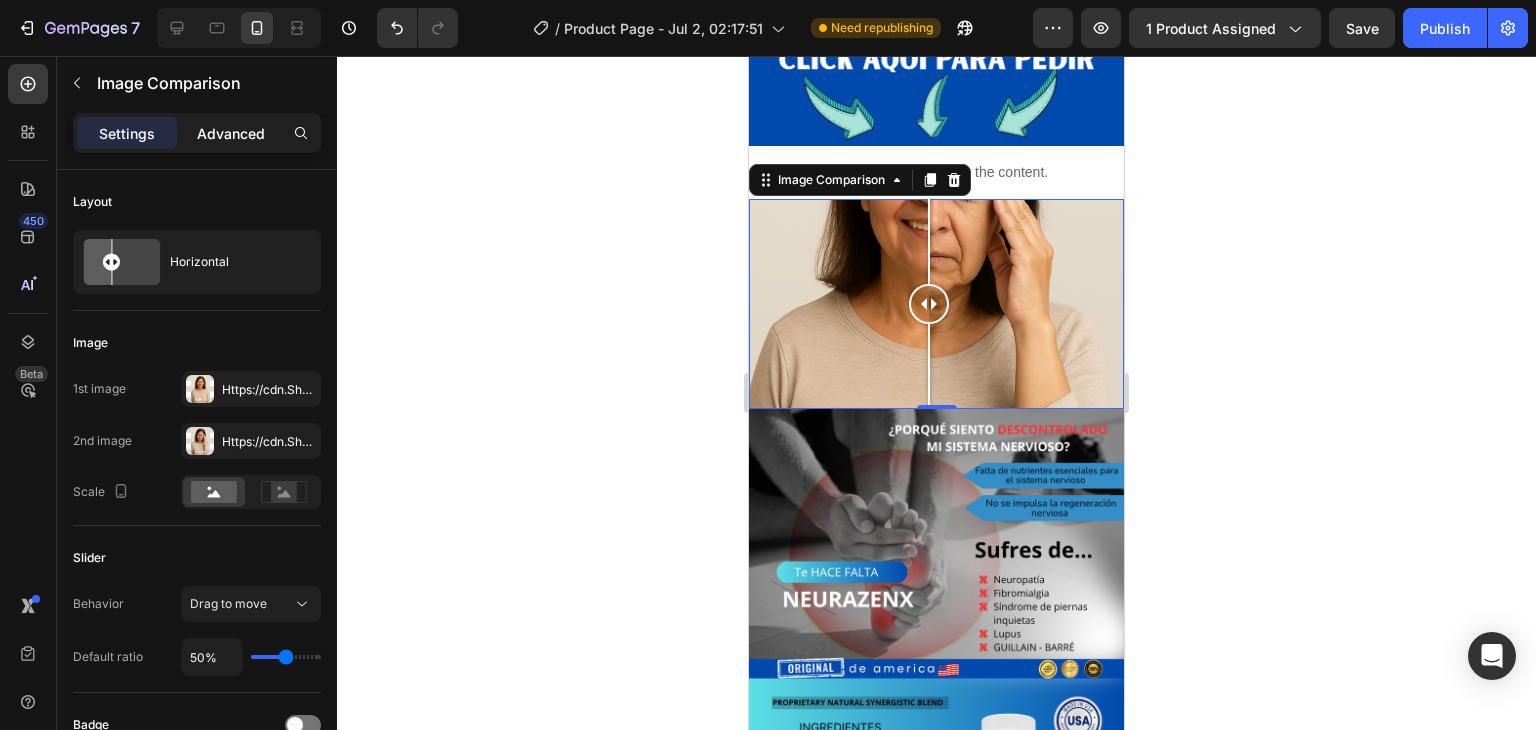 click on "Advanced" 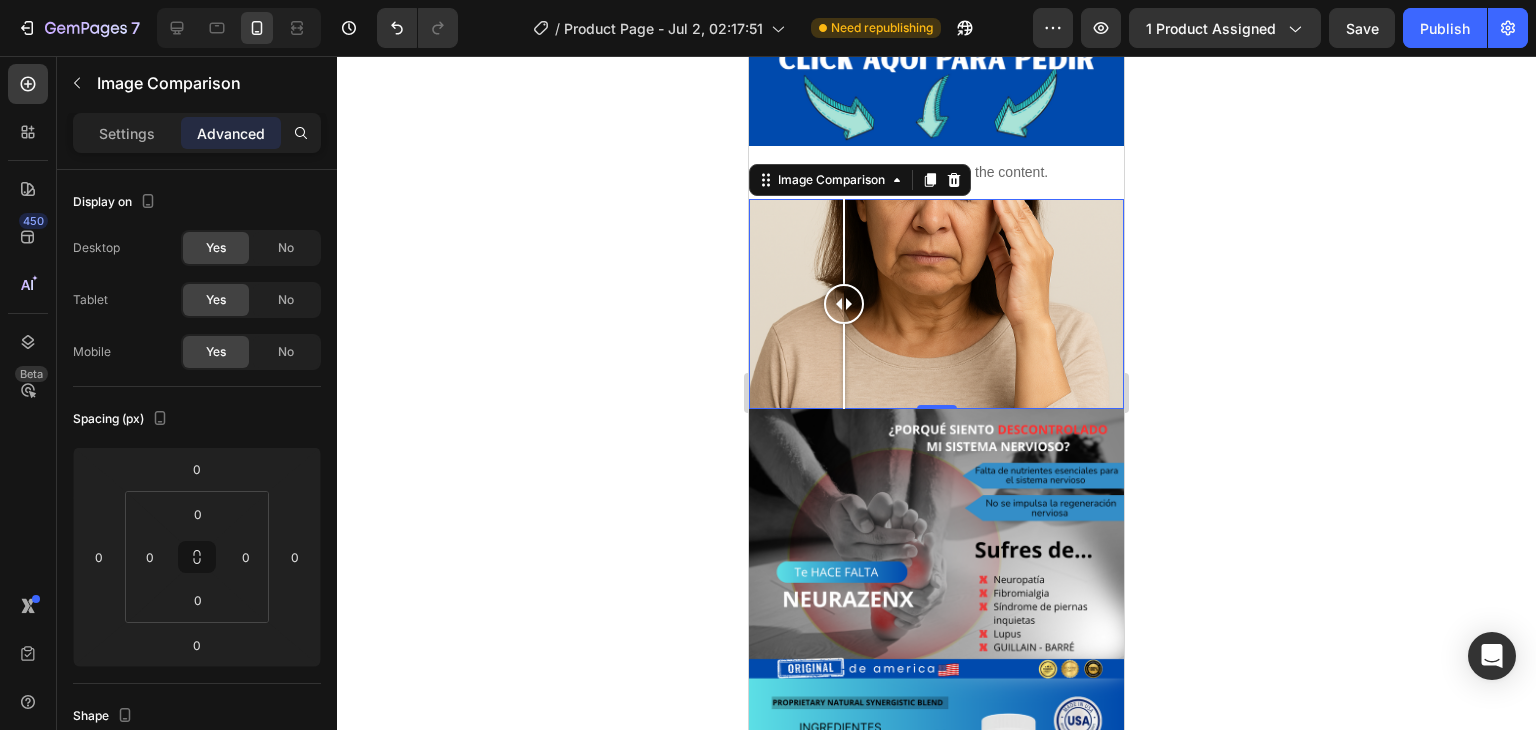 click at bounding box center [936, 304] 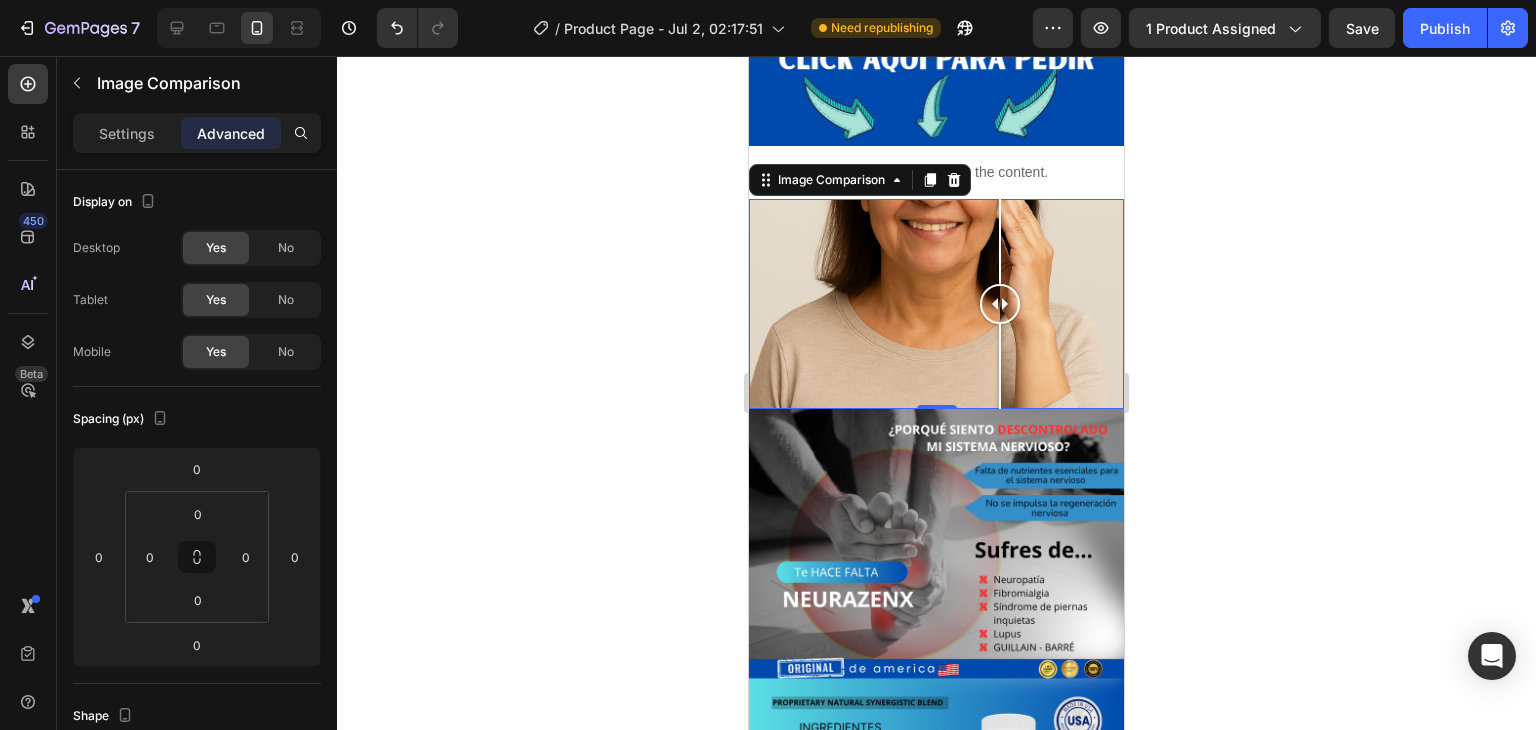 click at bounding box center [936, 304] 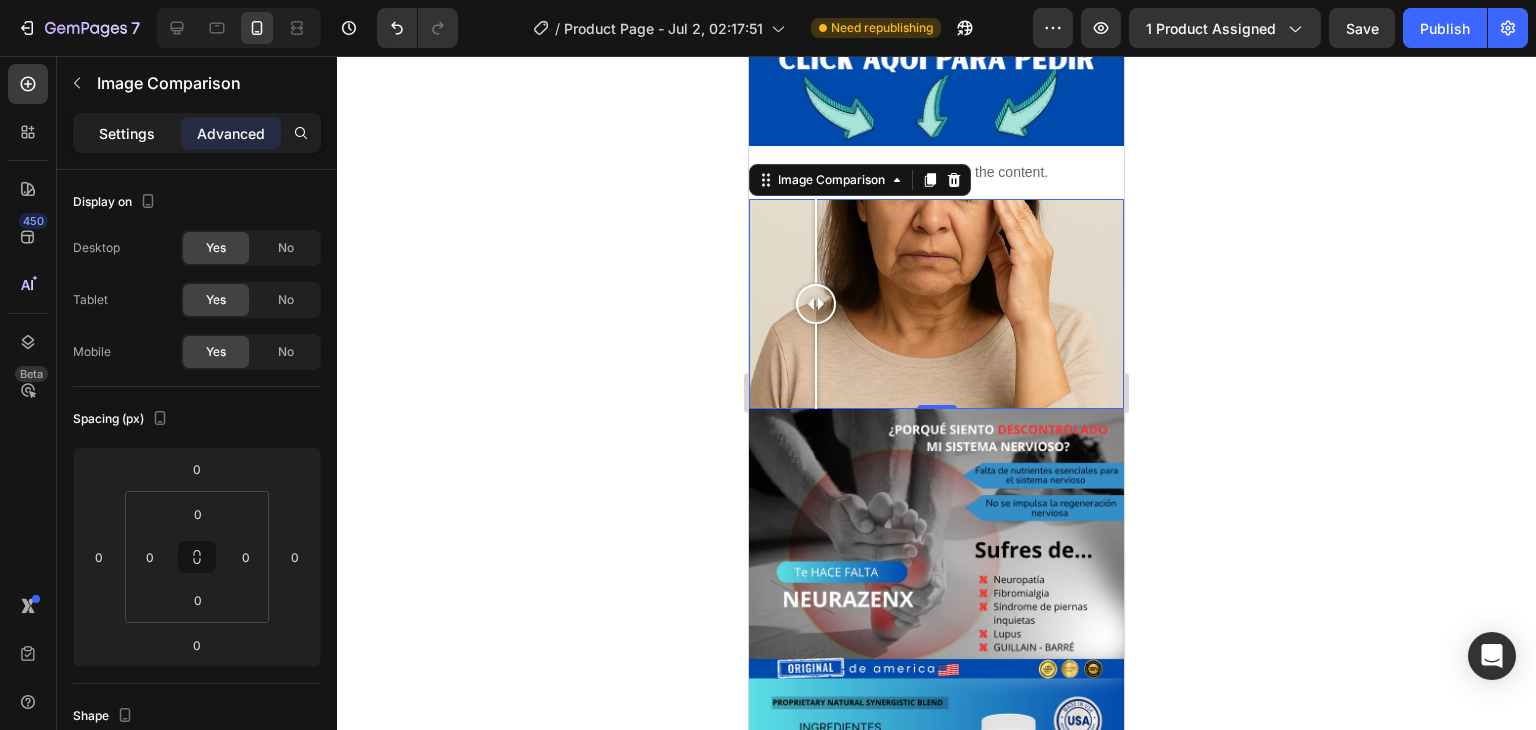 click on "Settings" 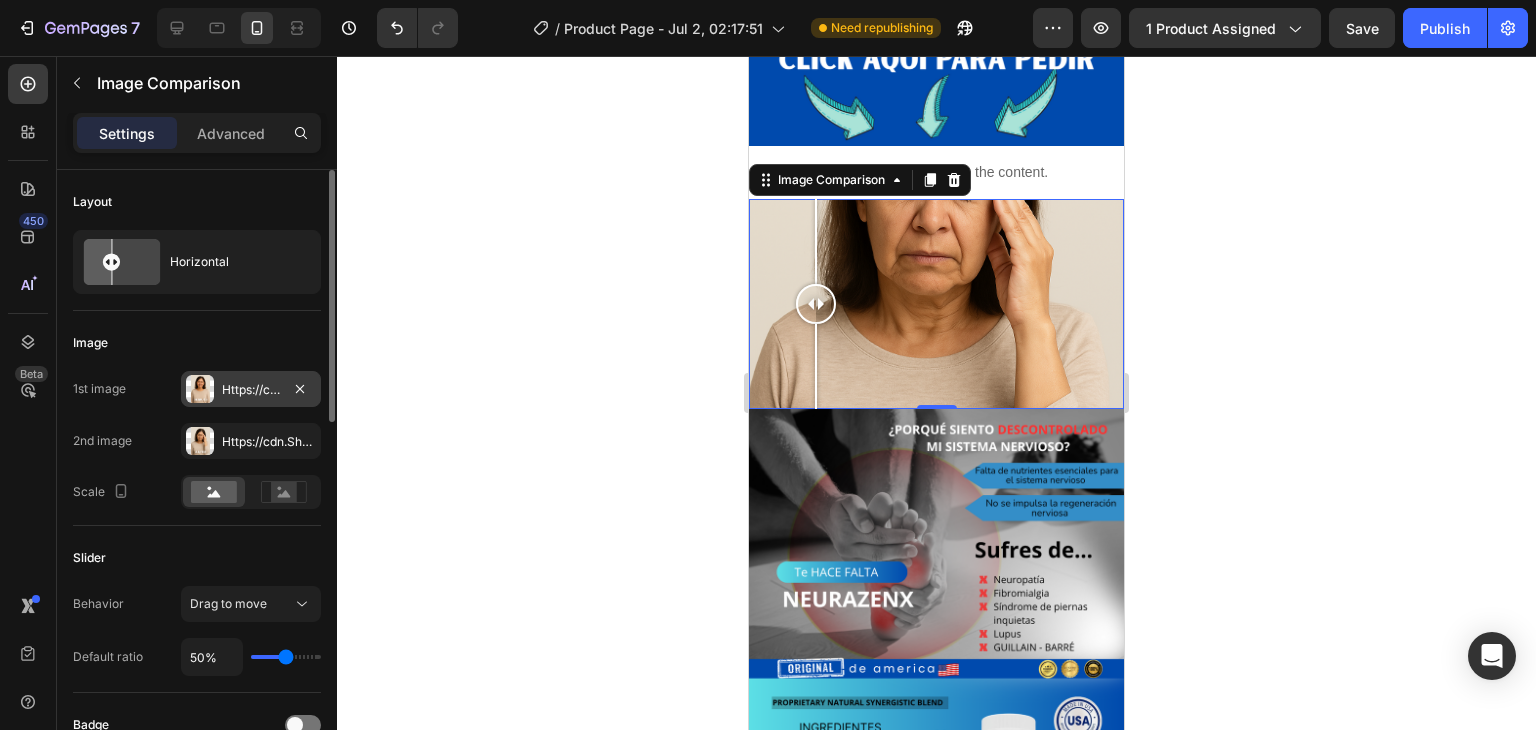 click on "Https://cdn.Shopify.Com/s/files/1/0705/6405/3181/files/gempages_570567145499395296-61b90cfc-10ce-435b-96f9-57c7d95848f1.Png" at bounding box center [251, 390] 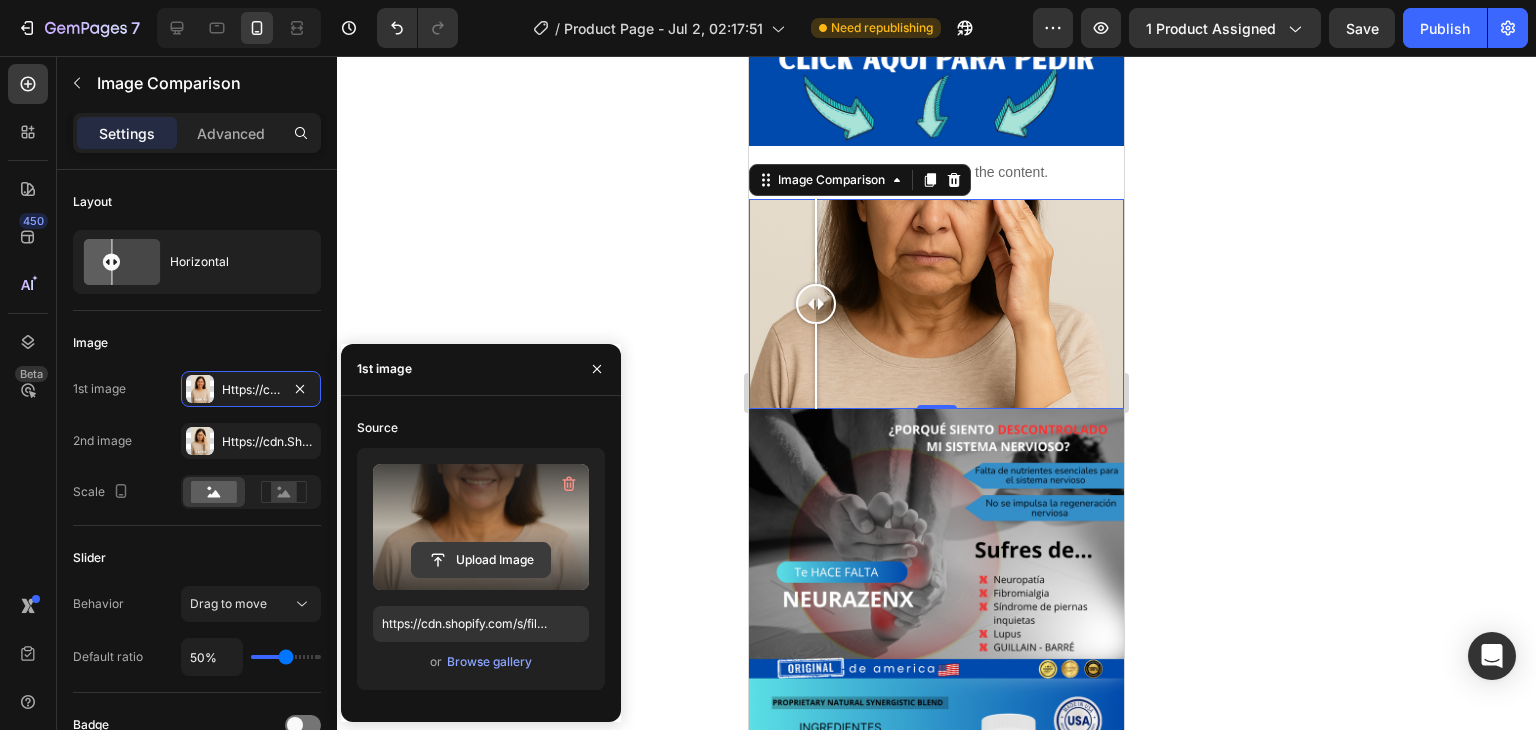 click 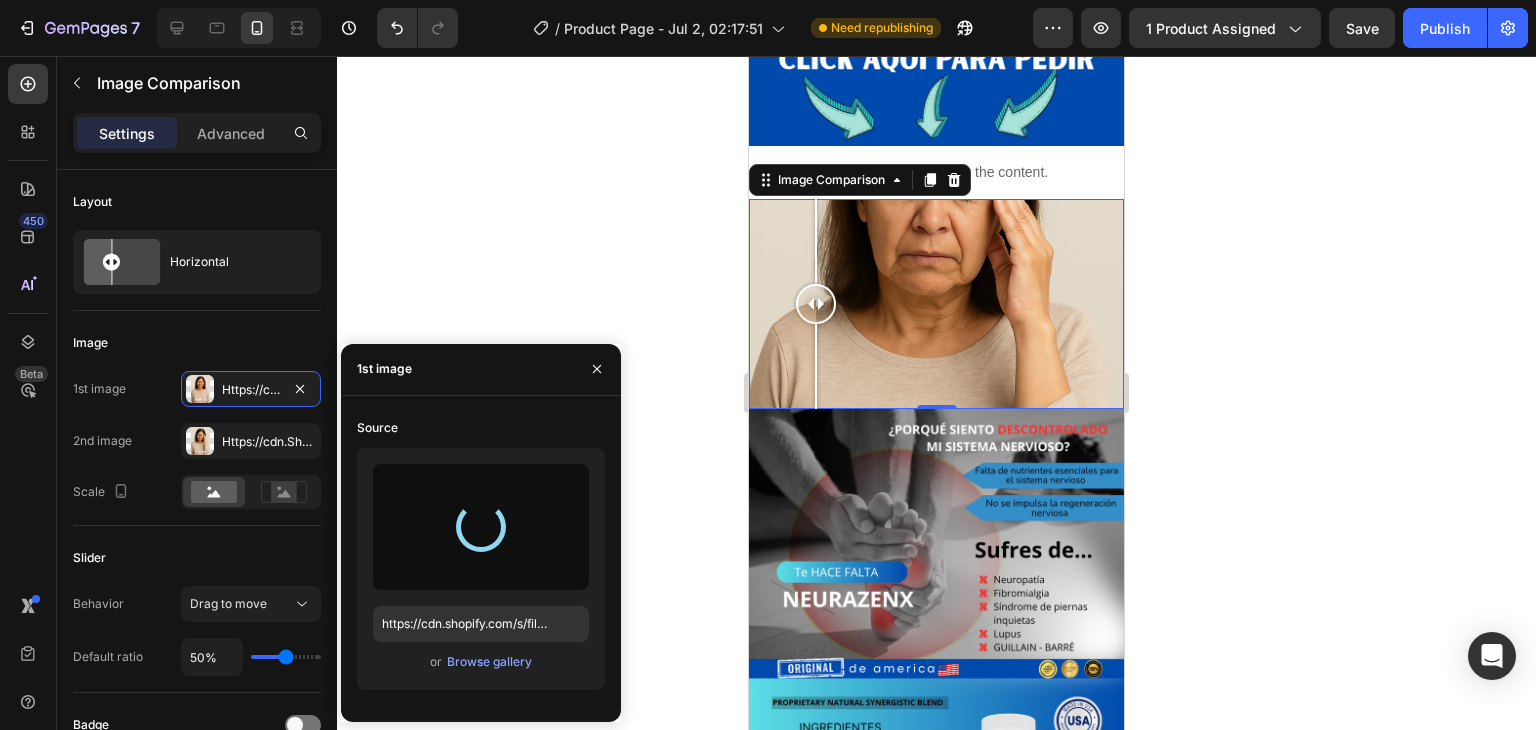 type on "https://cdn.shopify.com/s/files/1/0705/6405/3181/files/gempages_570567145499395296-fc32b9b8-83ff-46c5-9218-58748c32f0d1.png" 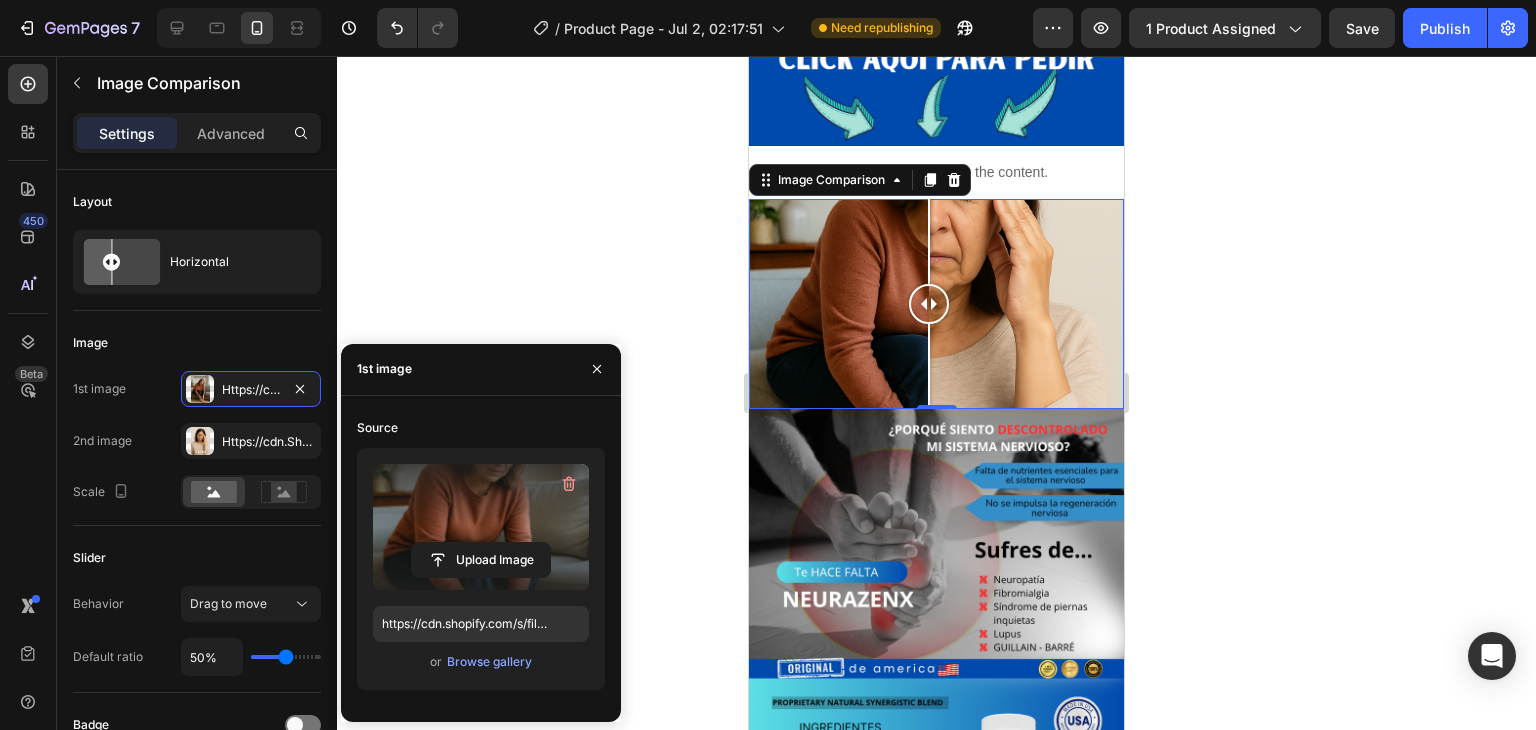 drag, startPoint x: 923, startPoint y: 277, endPoint x: 921, endPoint y: 335, distance: 58.034473 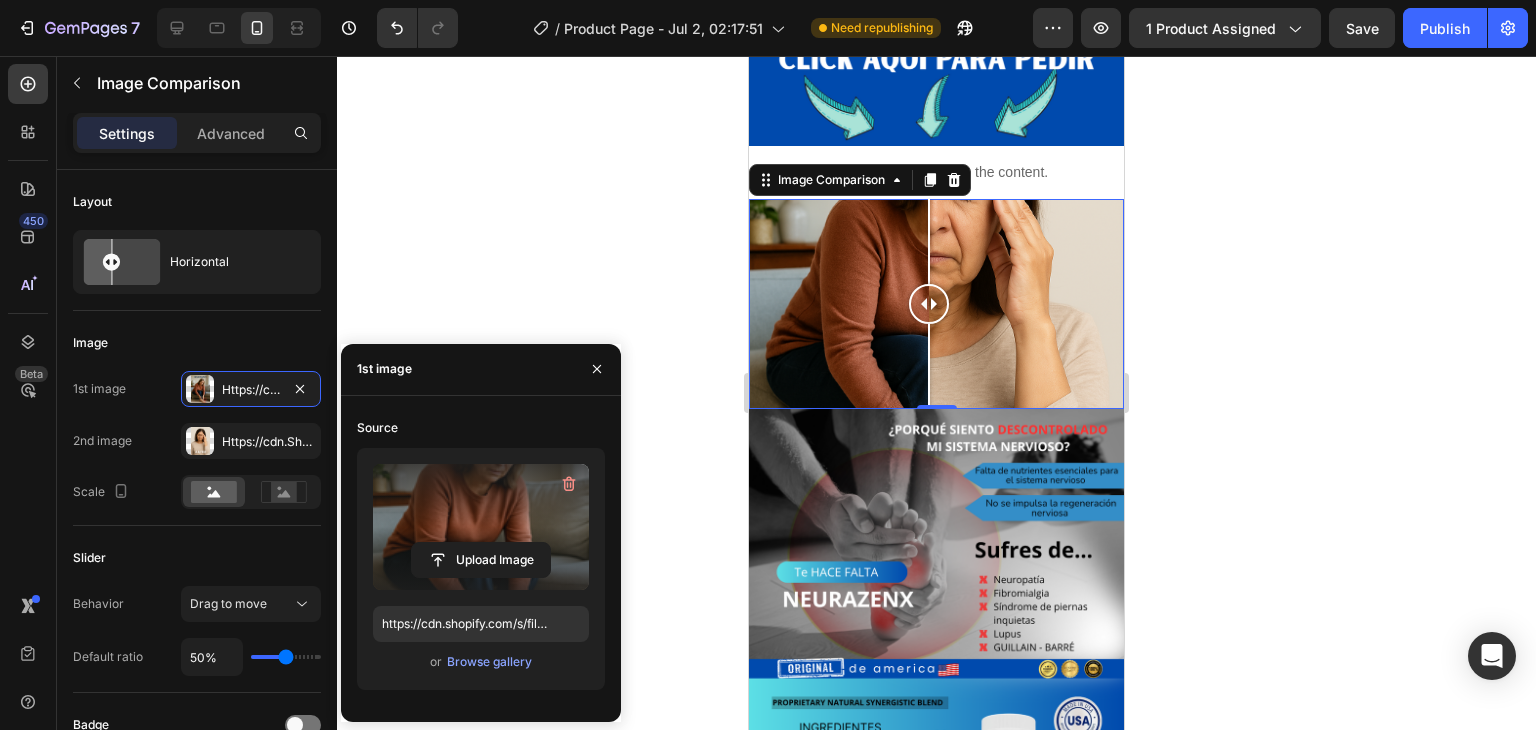 click at bounding box center [929, 304] 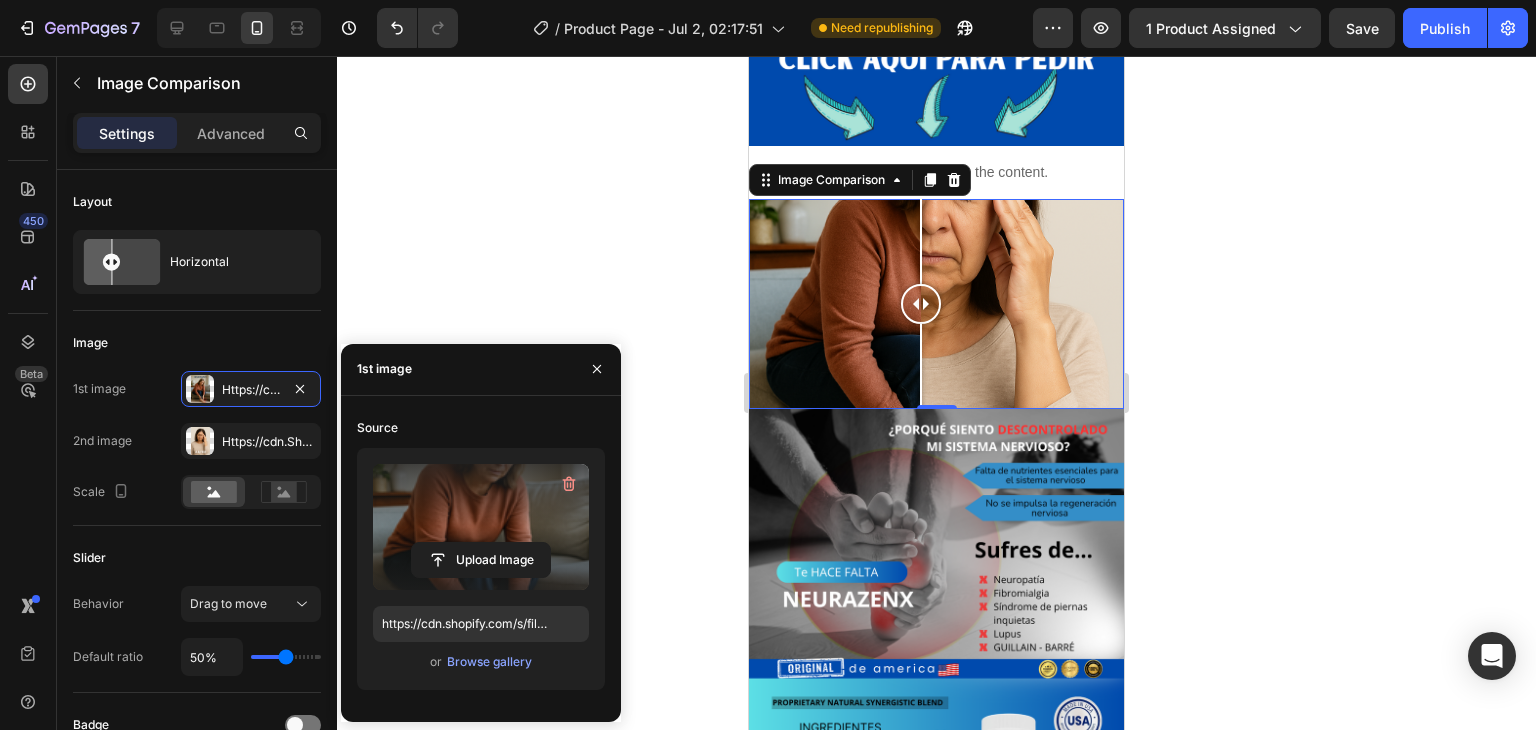 click at bounding box center (936, 304) 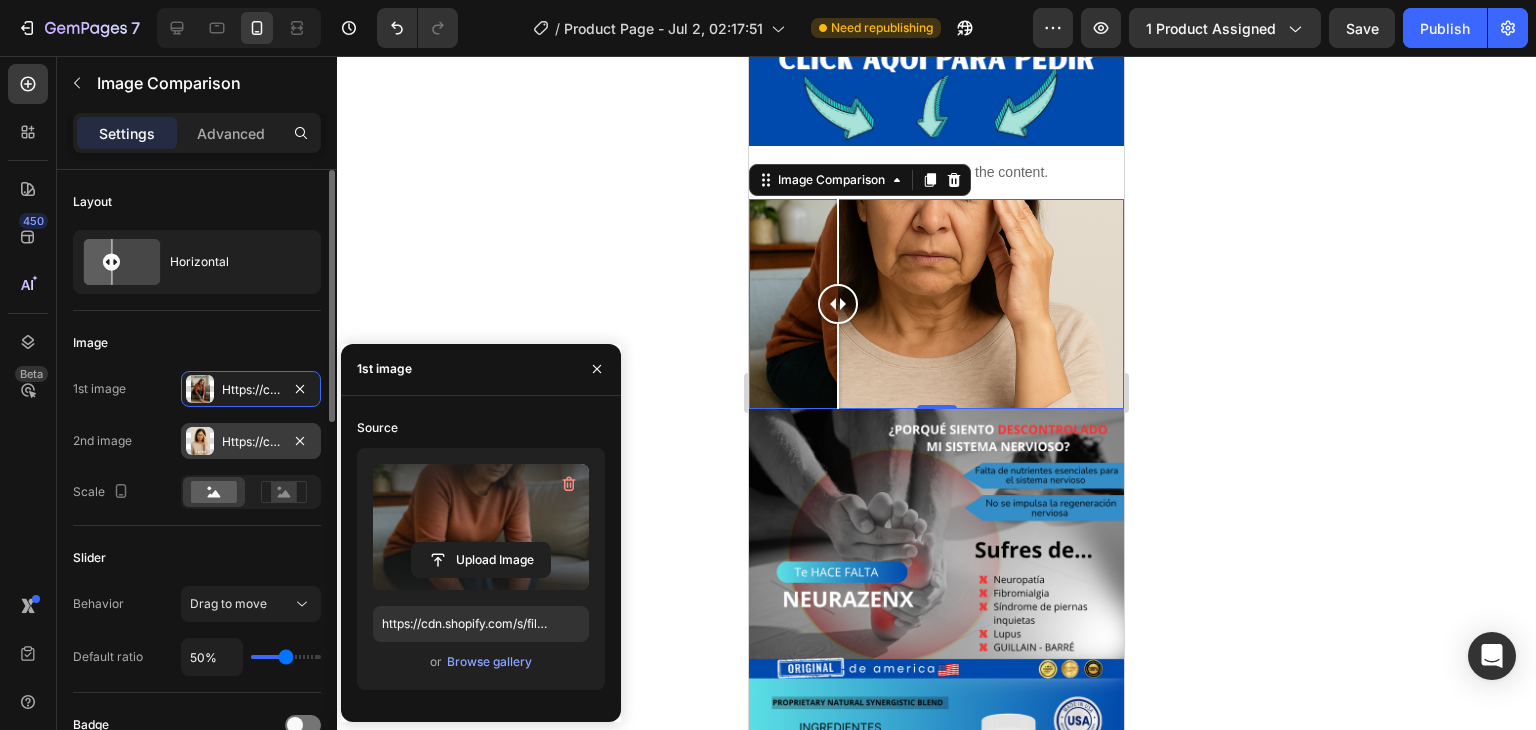 click on "Https://cdn.Shopify.Com/s/files/1/0705/6405/3181/files/gempages_570567145499395296-a51d2d62-906b-4f7b-9a96-d0bb9326976f.Png" at bounding box center (251, 442) 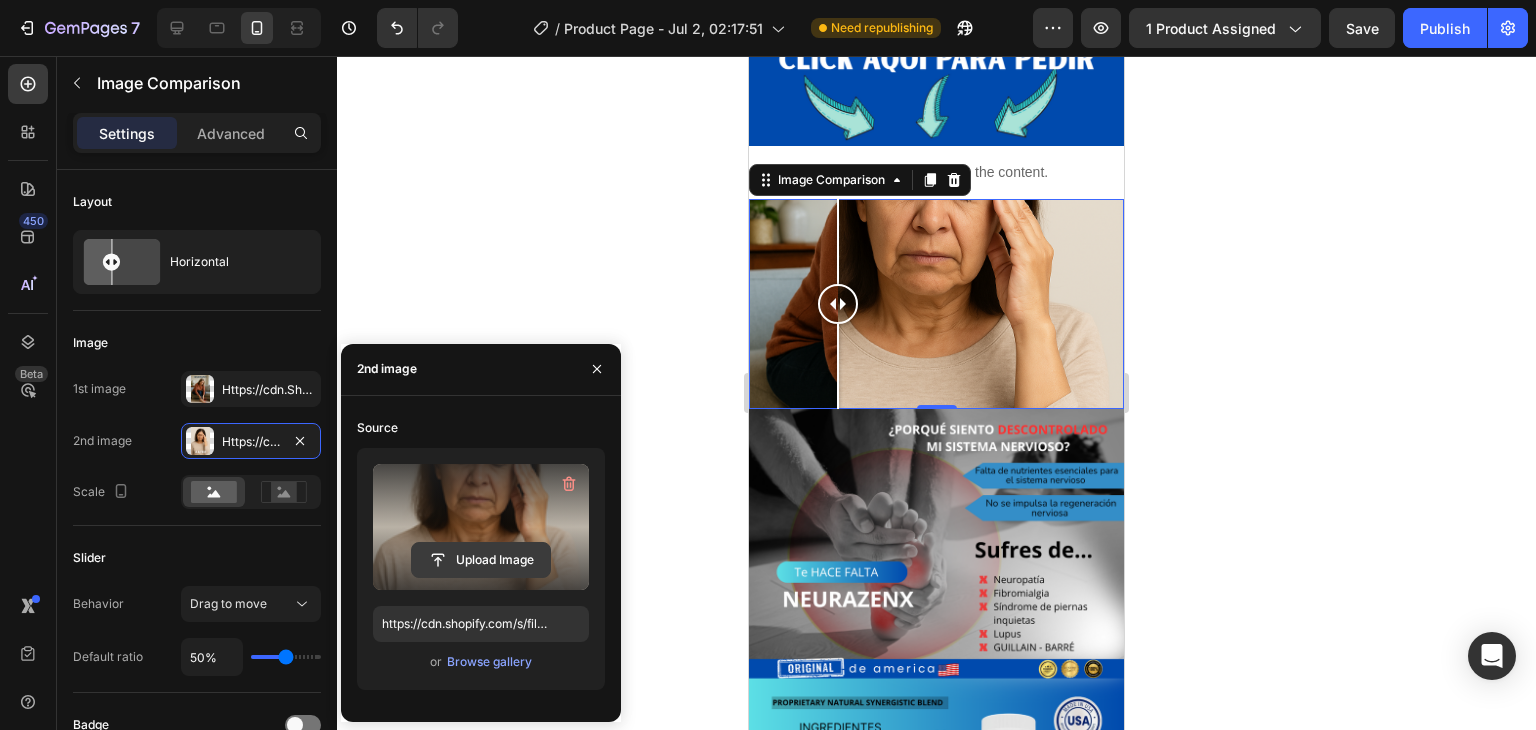 click 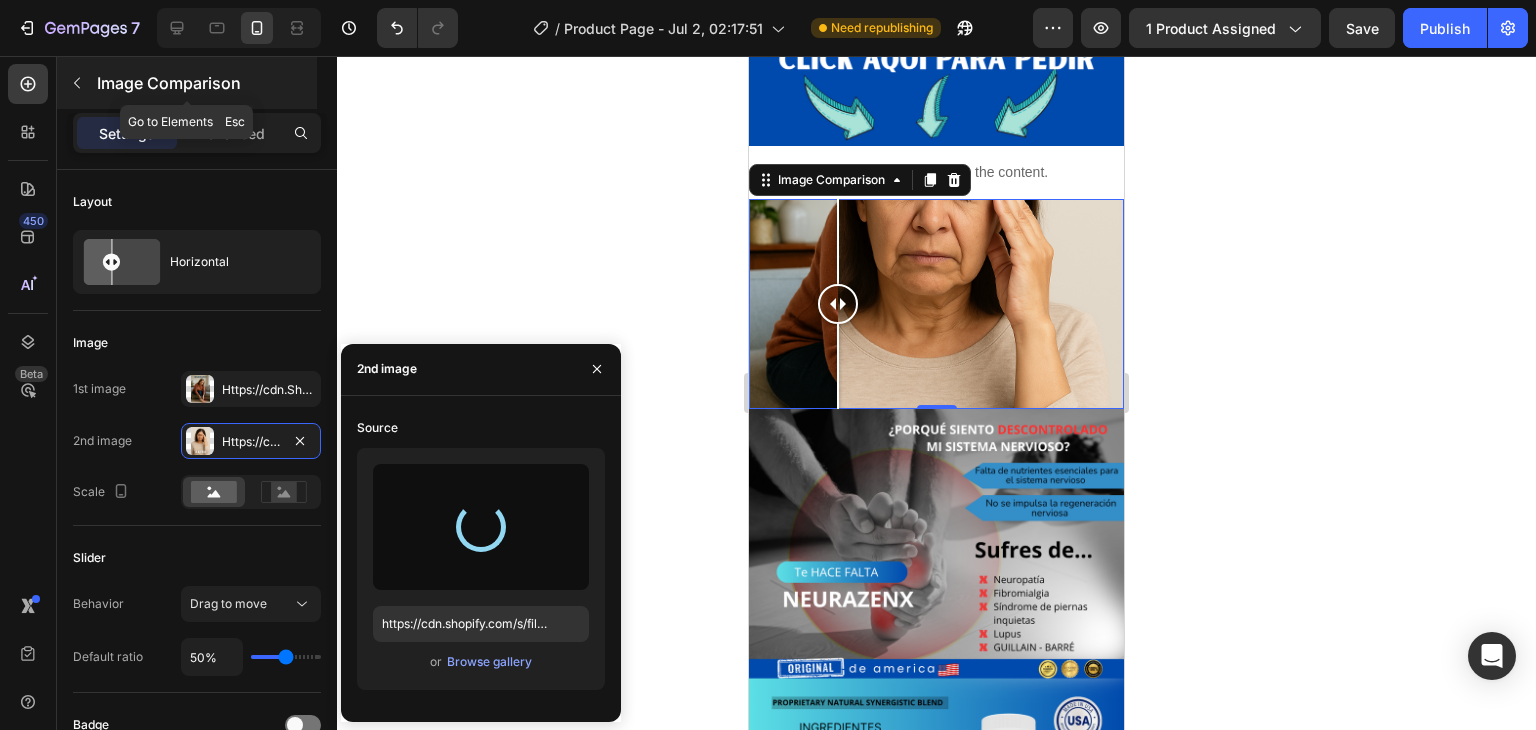 type on "https://cdn.shopify.com/s/files/1/0705/6405/3181/files/gempages_570567145499395296-e77ae71a-0141-47b1-a9d2-8c1cf472bba7.png" 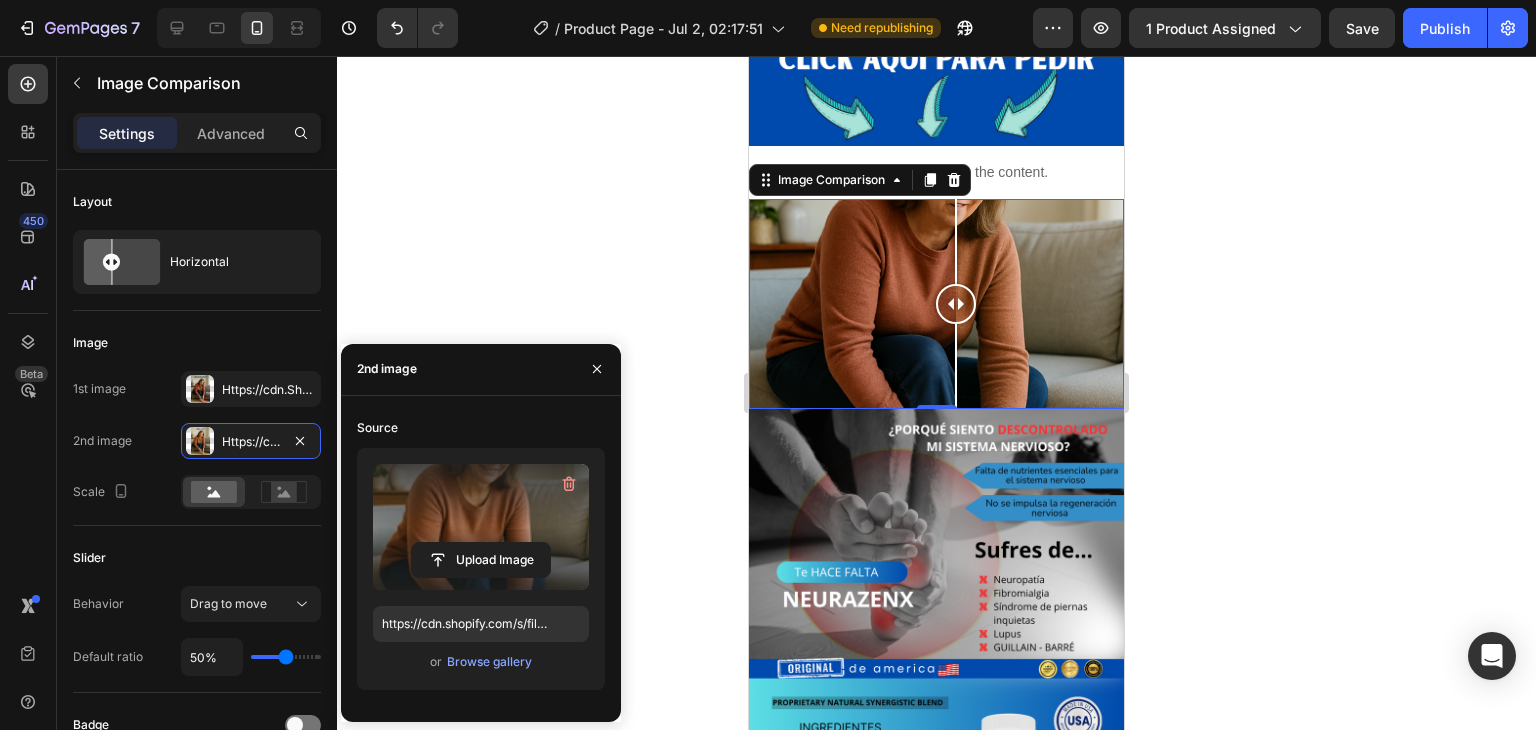 drag, startPoint x: 925, startPoint y: 285, endPoint x: 956, endPoint y: 322, distance: 48.270073 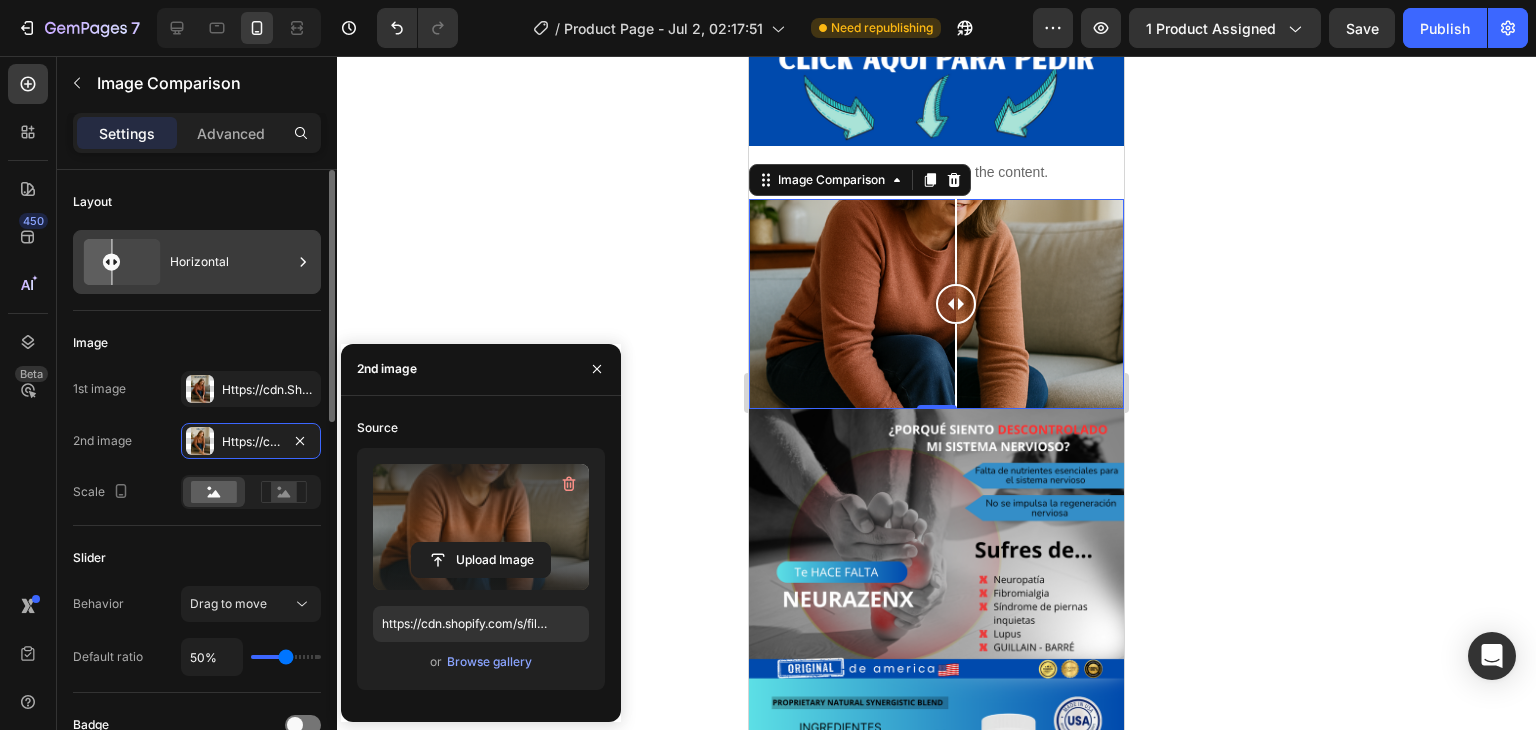 click 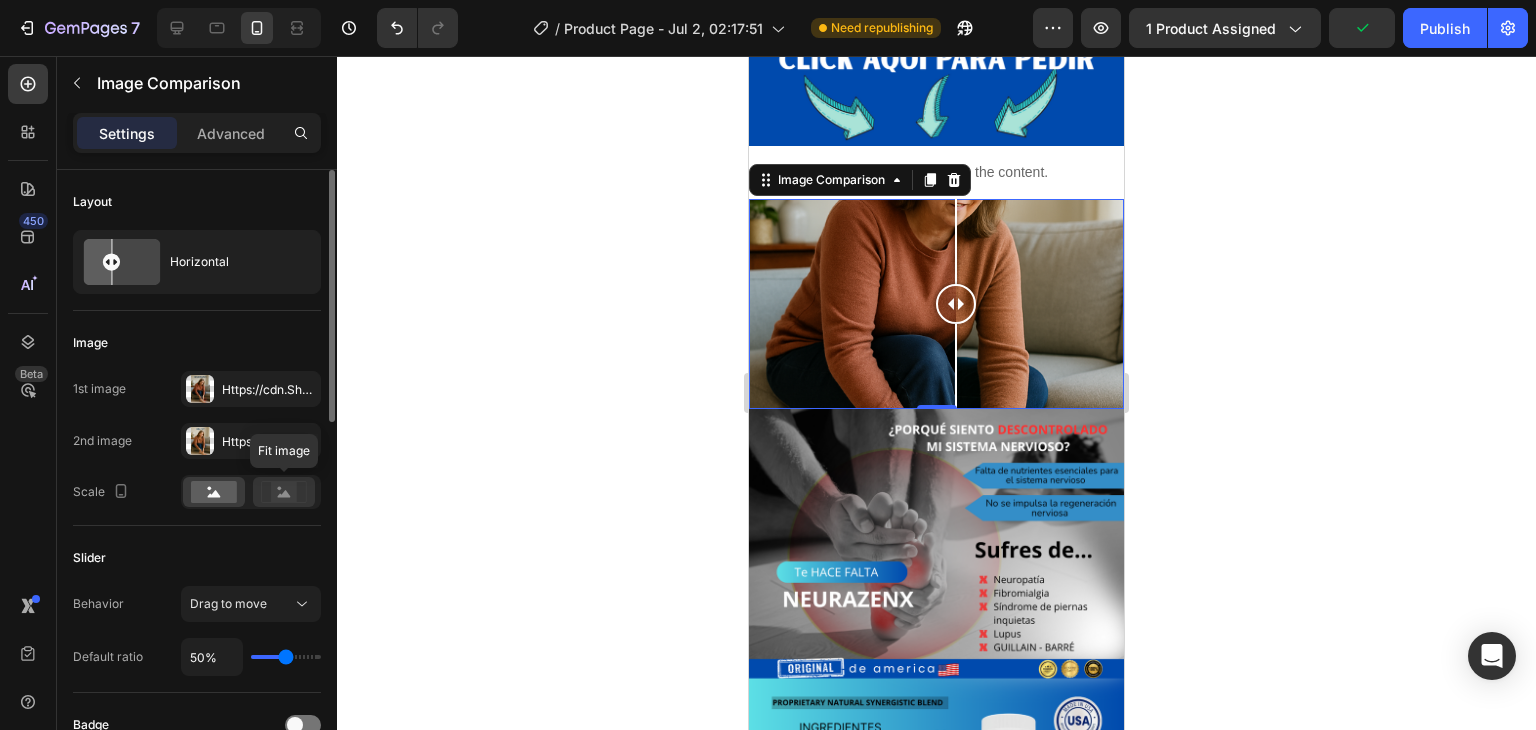 click 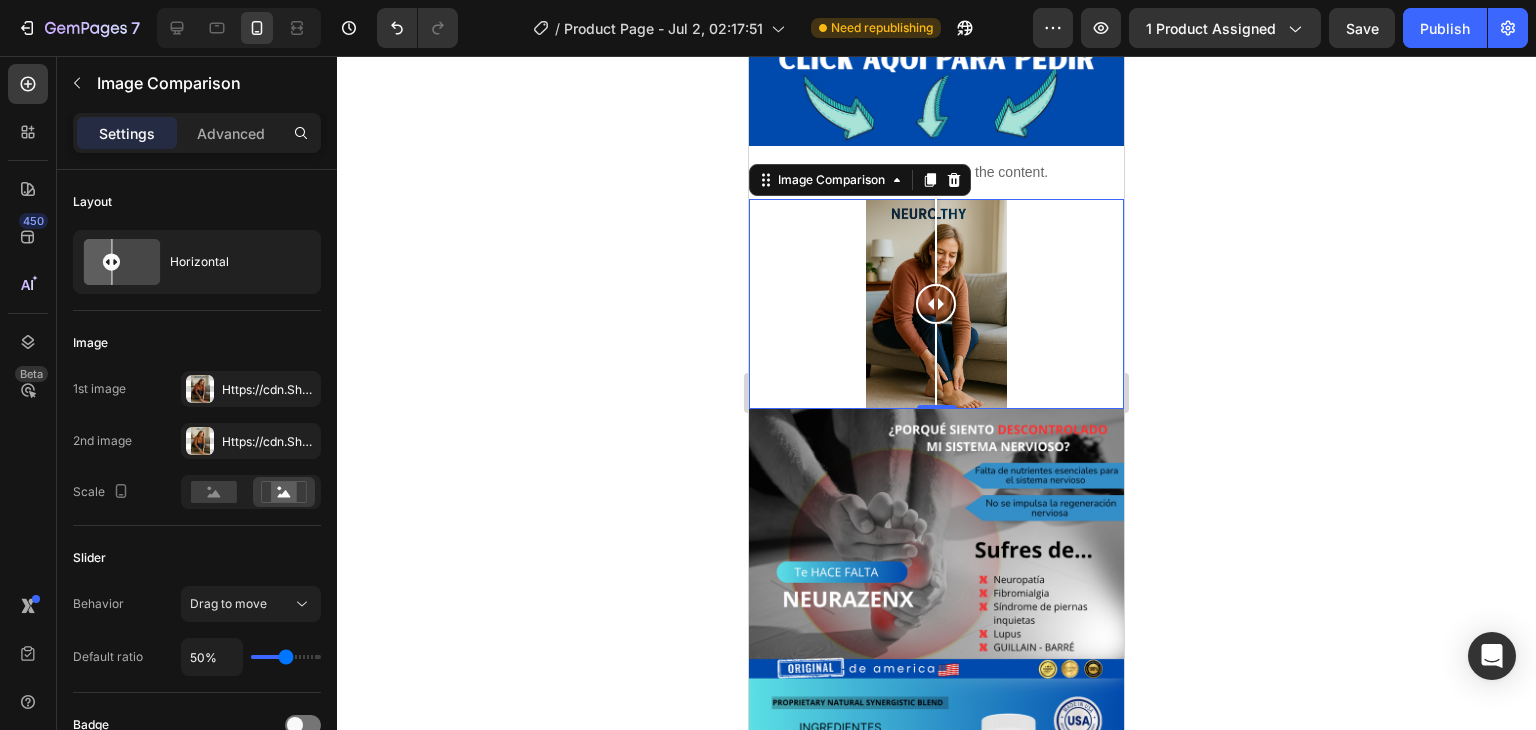 drag, startPoint x: 964, startPoint y: 273, endPoint x: 935, endPoint y: 319, distance: 54.378304 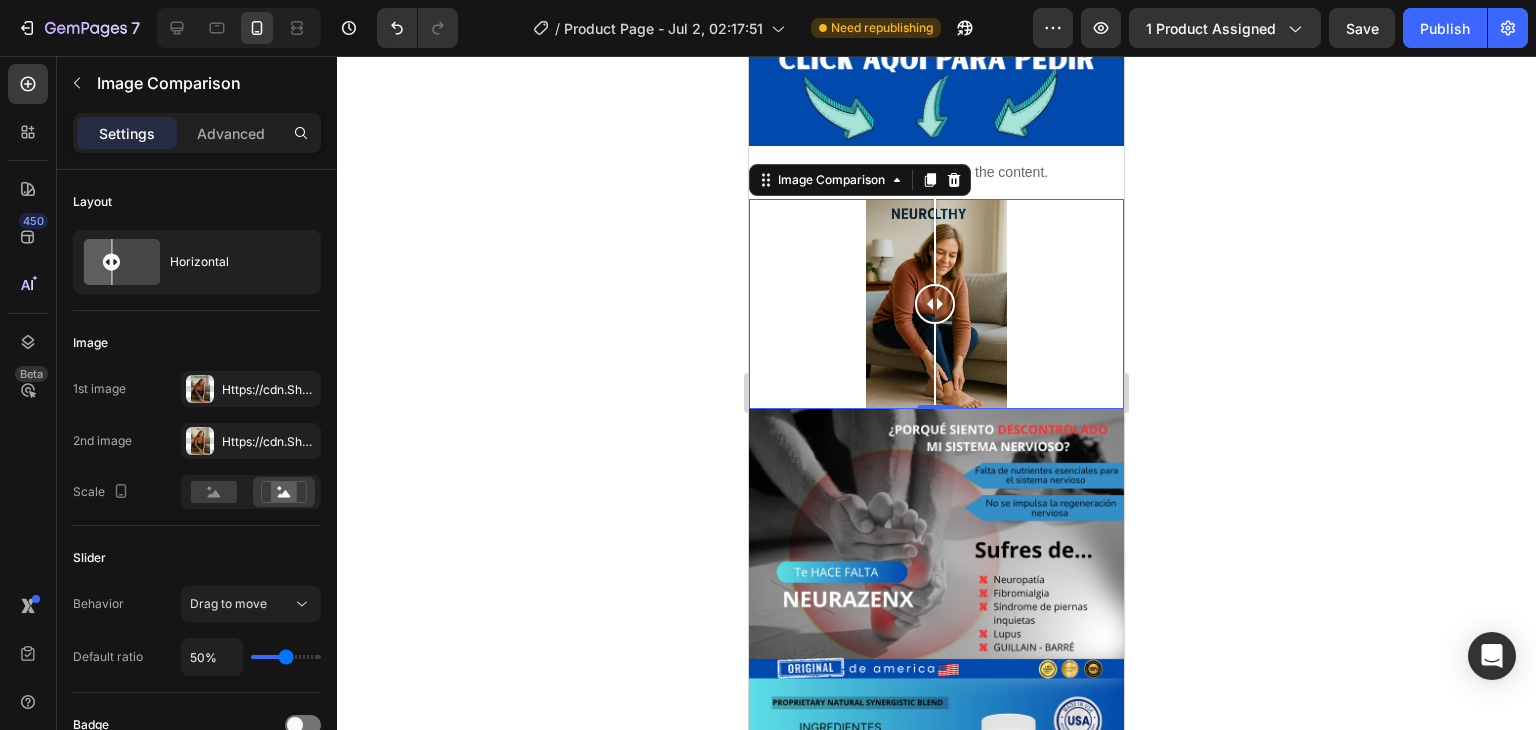 click 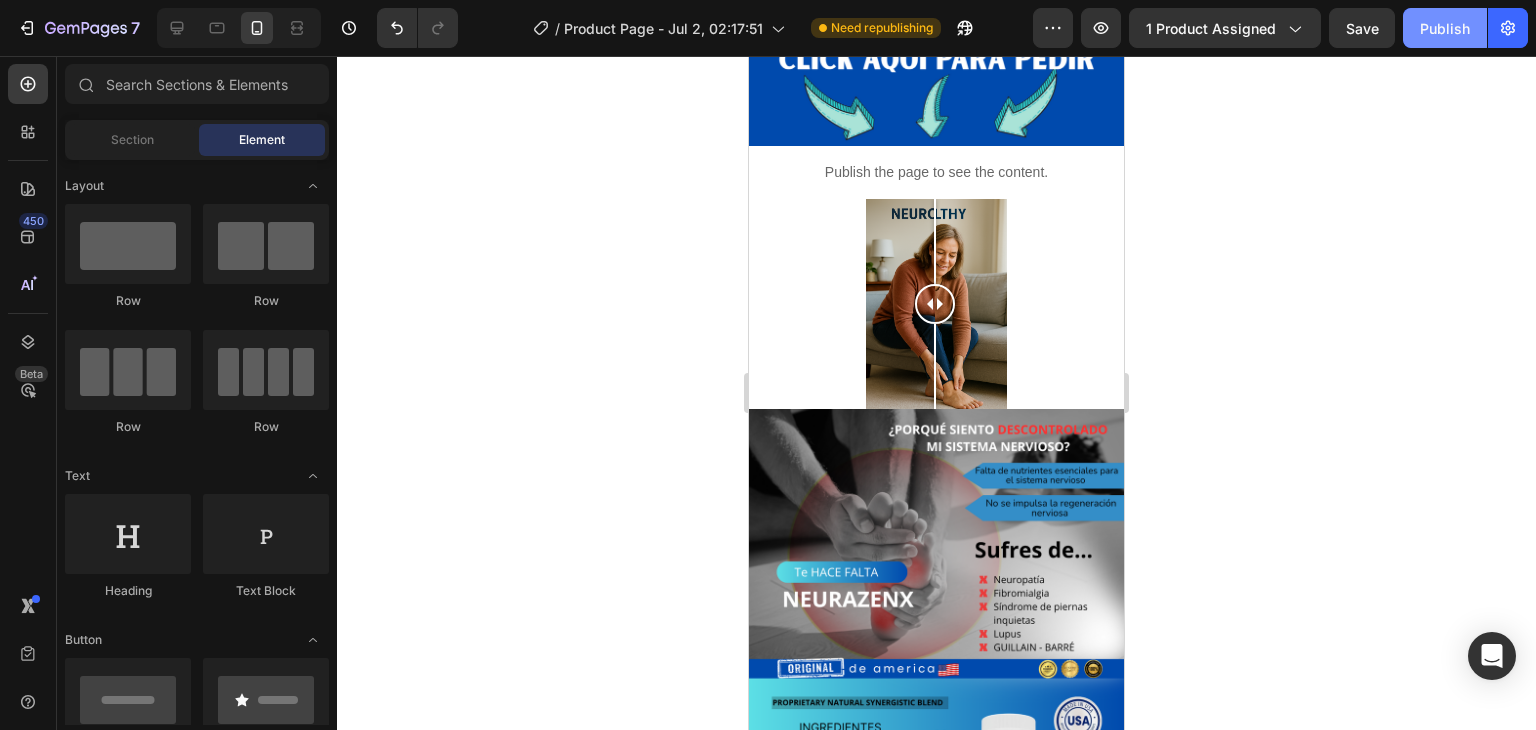 click on "Publish" 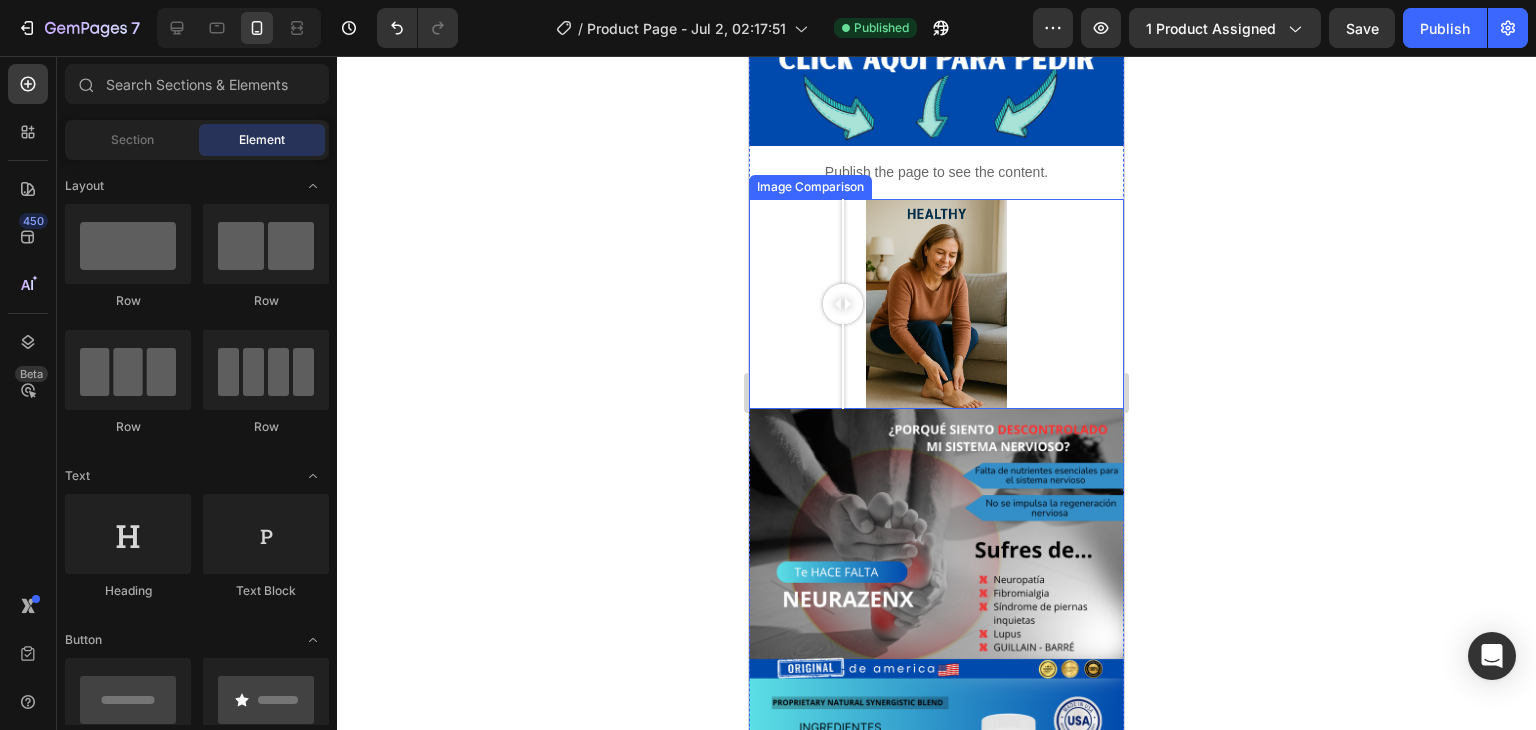 click at bounding box center [936, 304] 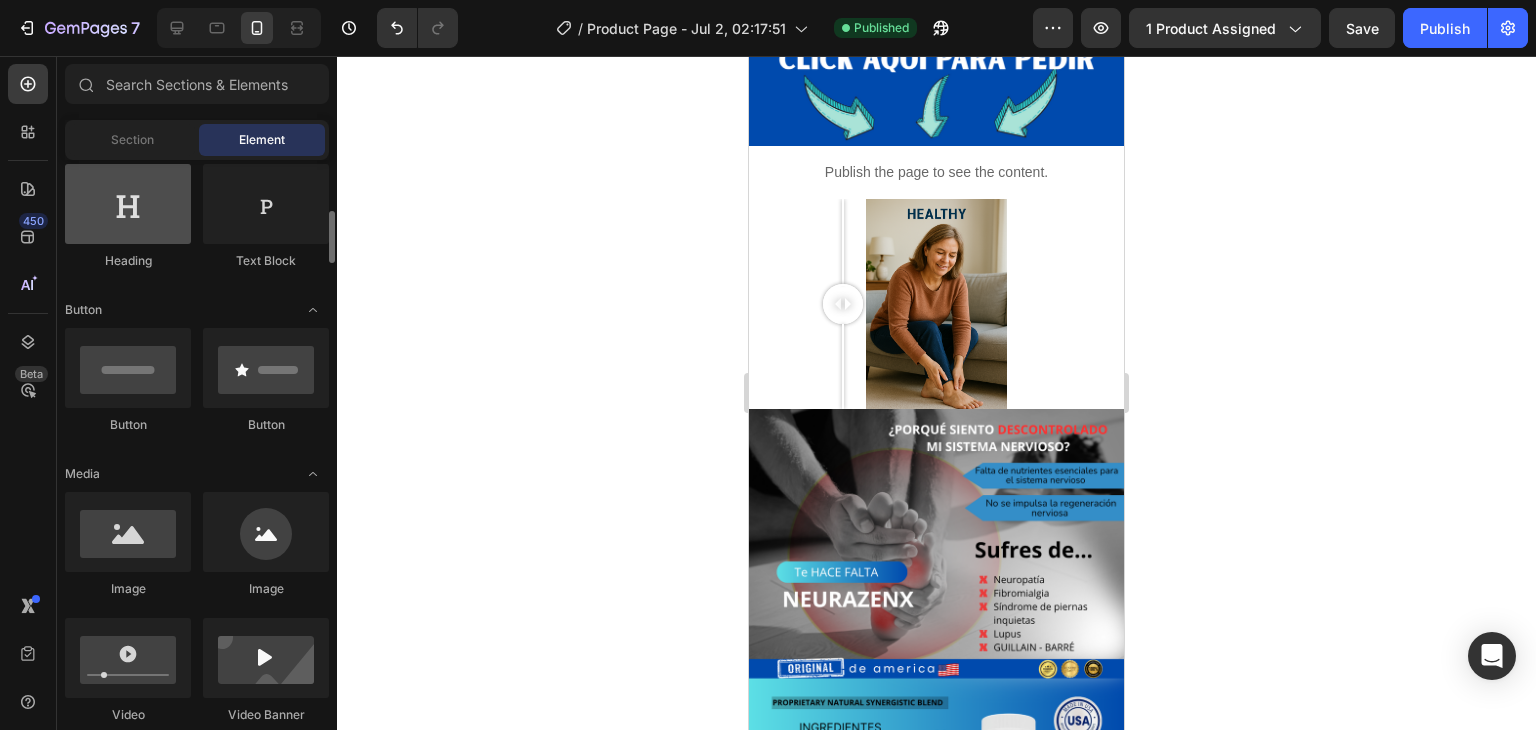 scroll, scrollTop: 328, scrollLeft: 0, axis: vertical 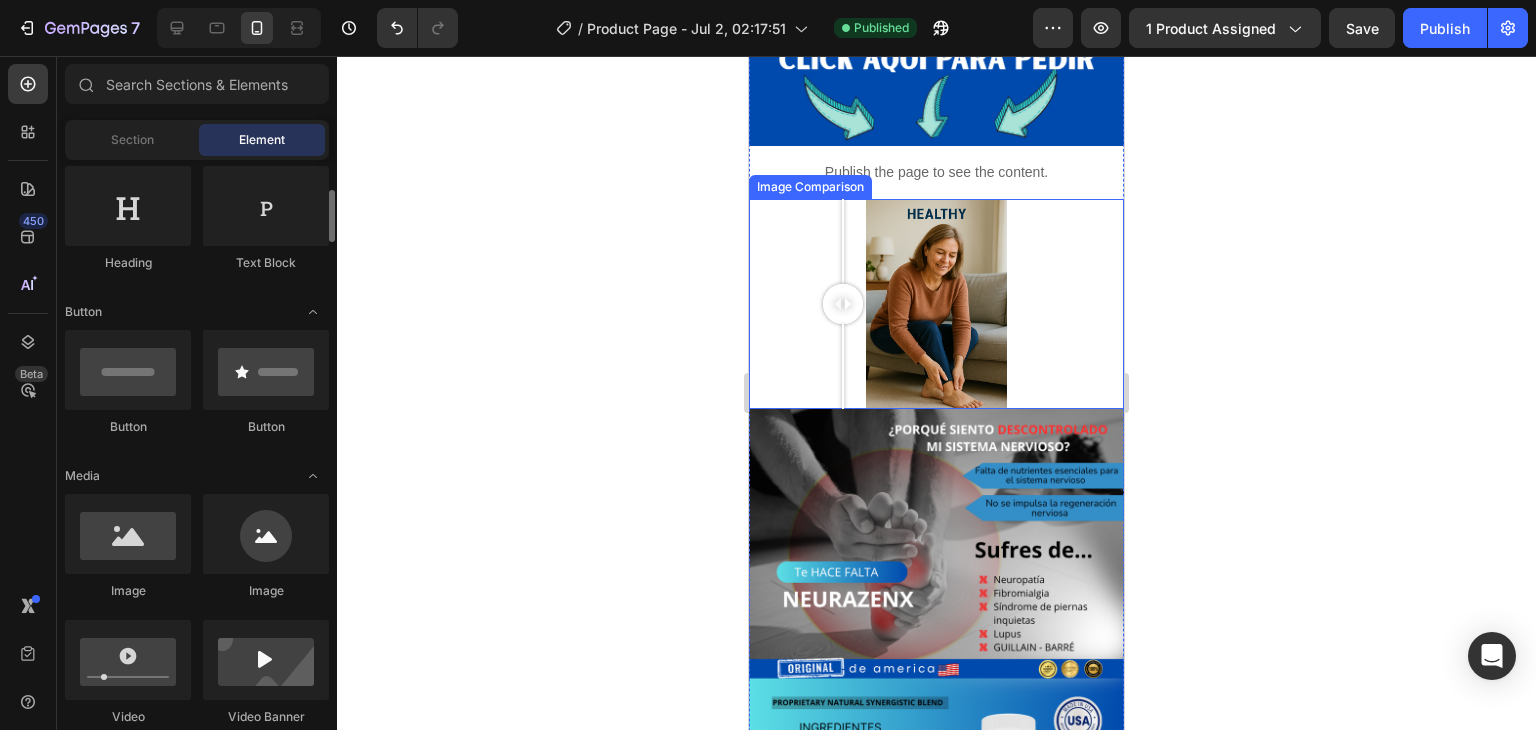 click at bounding box center [936, 304] 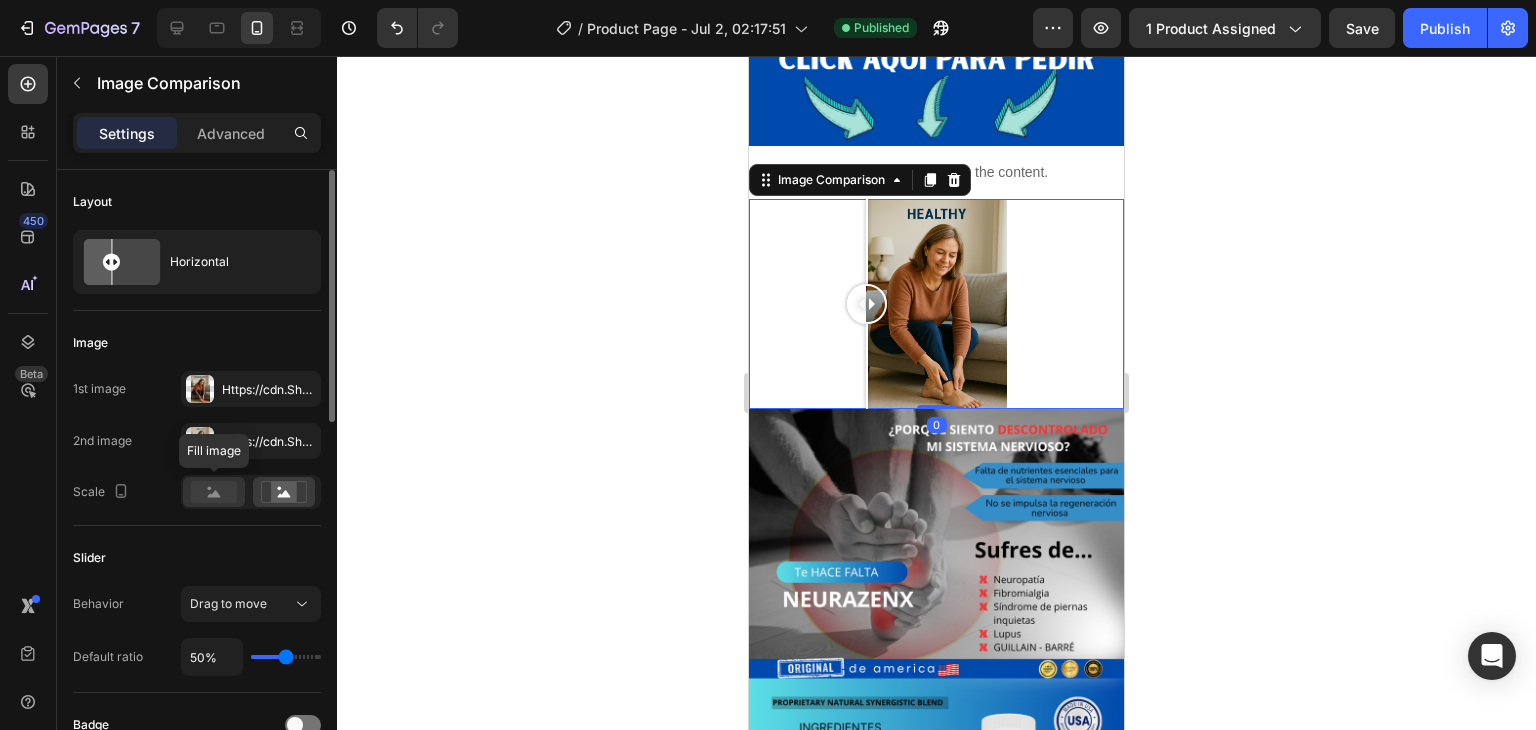 click 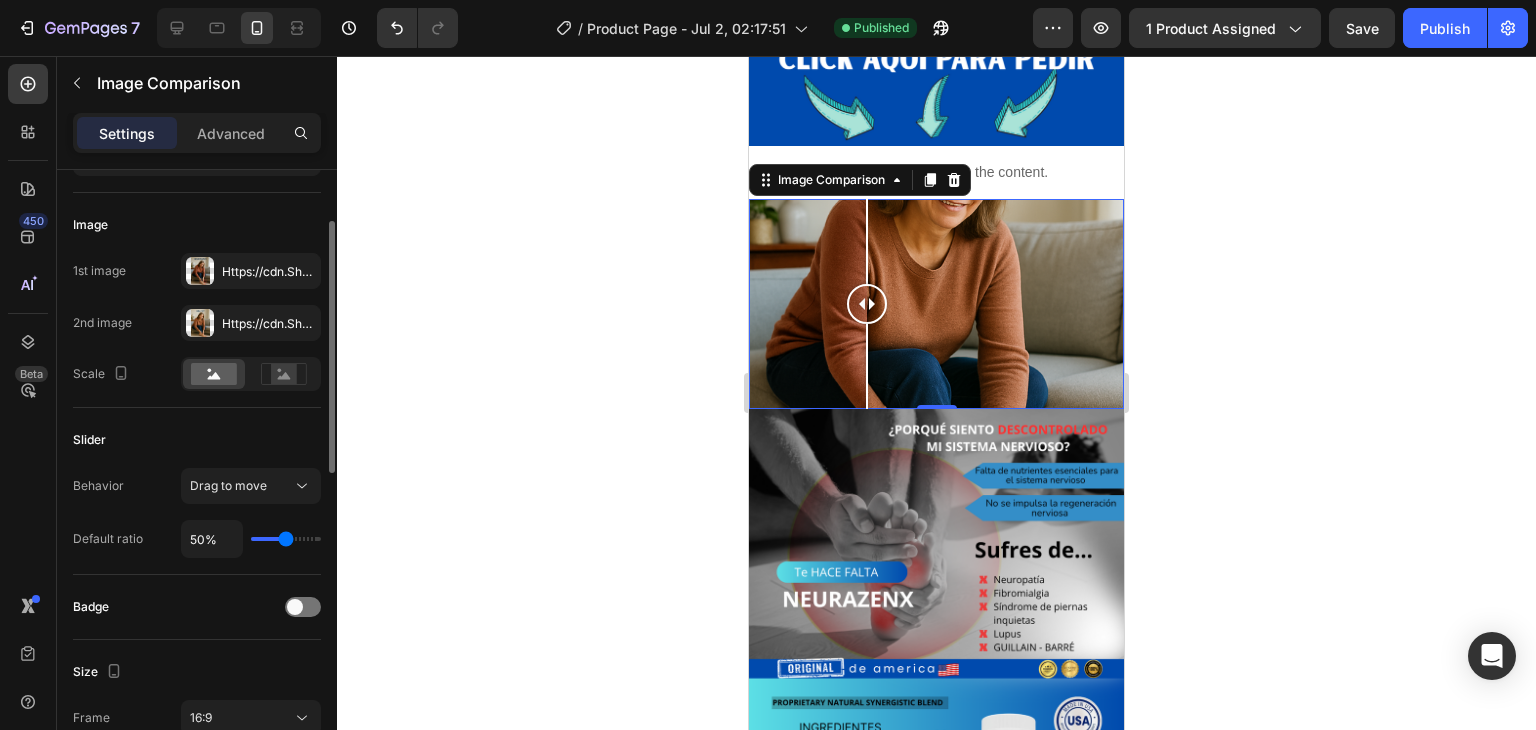 scroll, scrollTop: 120, scrollLeft: 0, axis: vertical 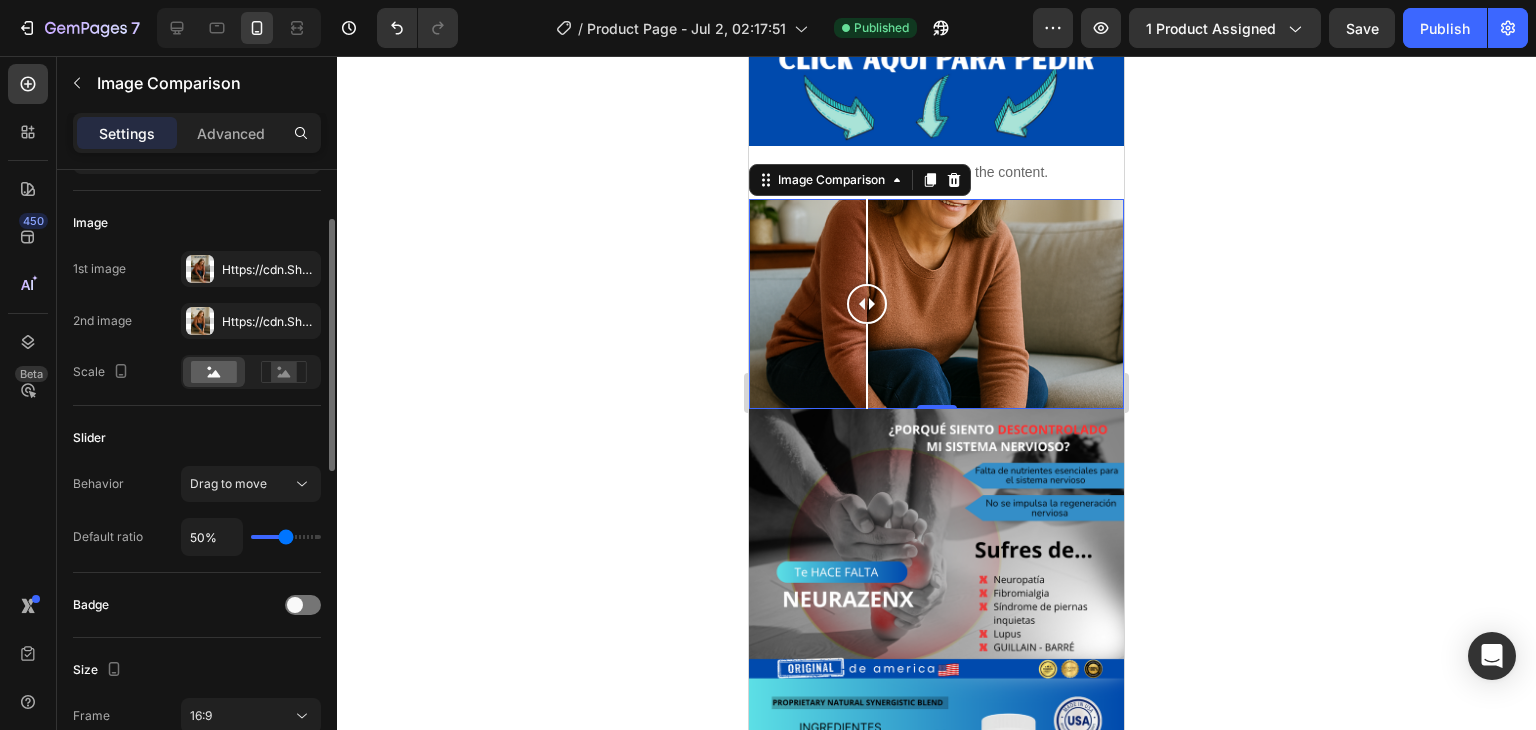 type on "54%" 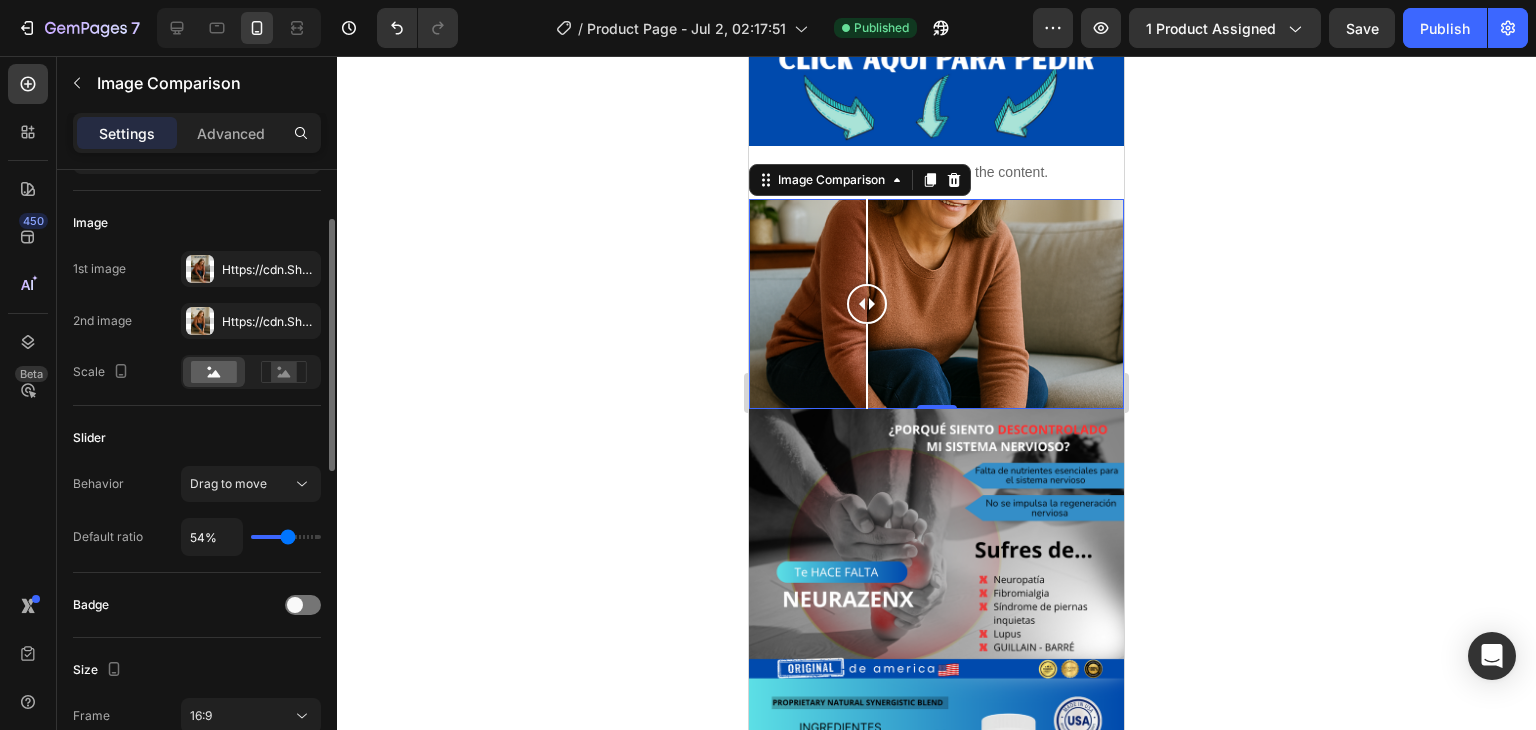 type on "40%" 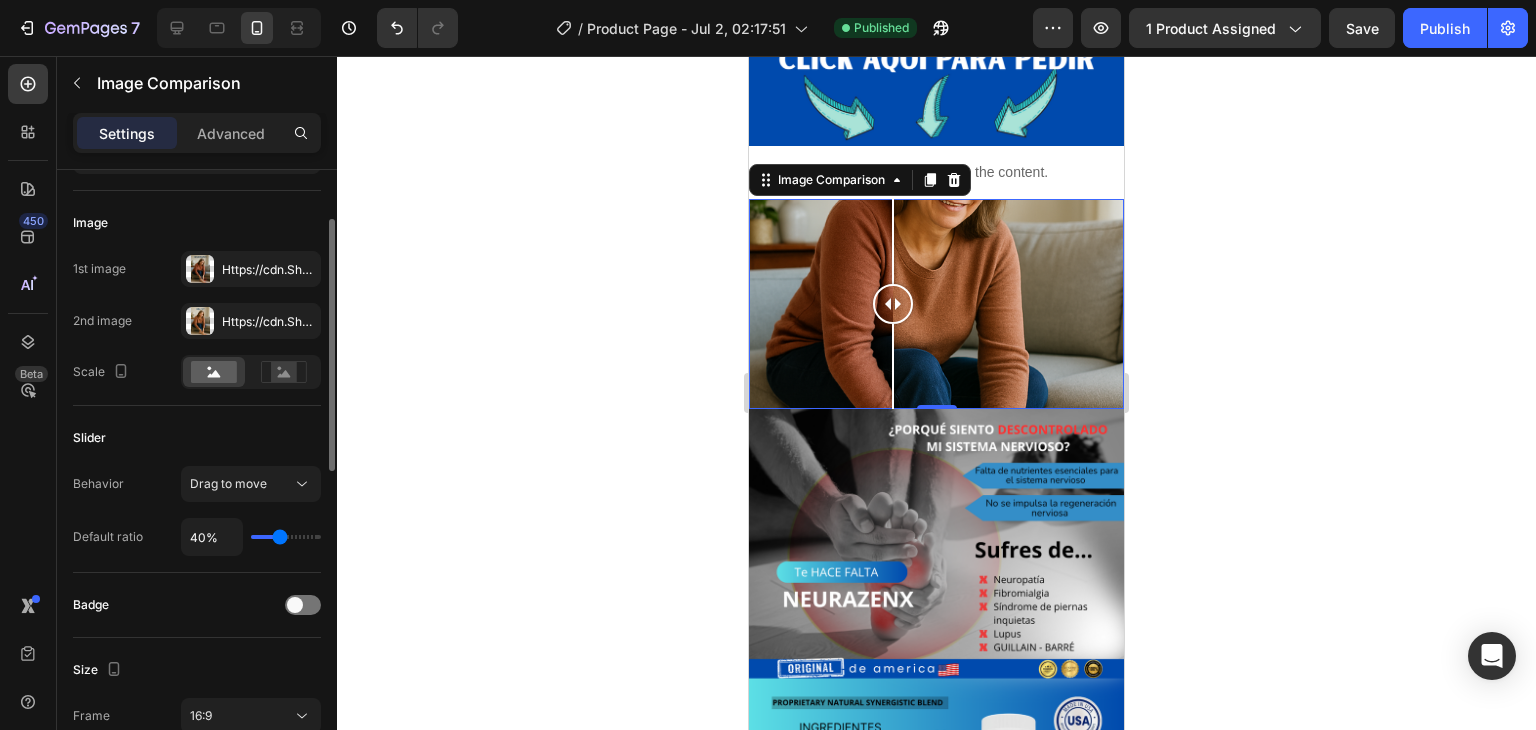 type on "38%" 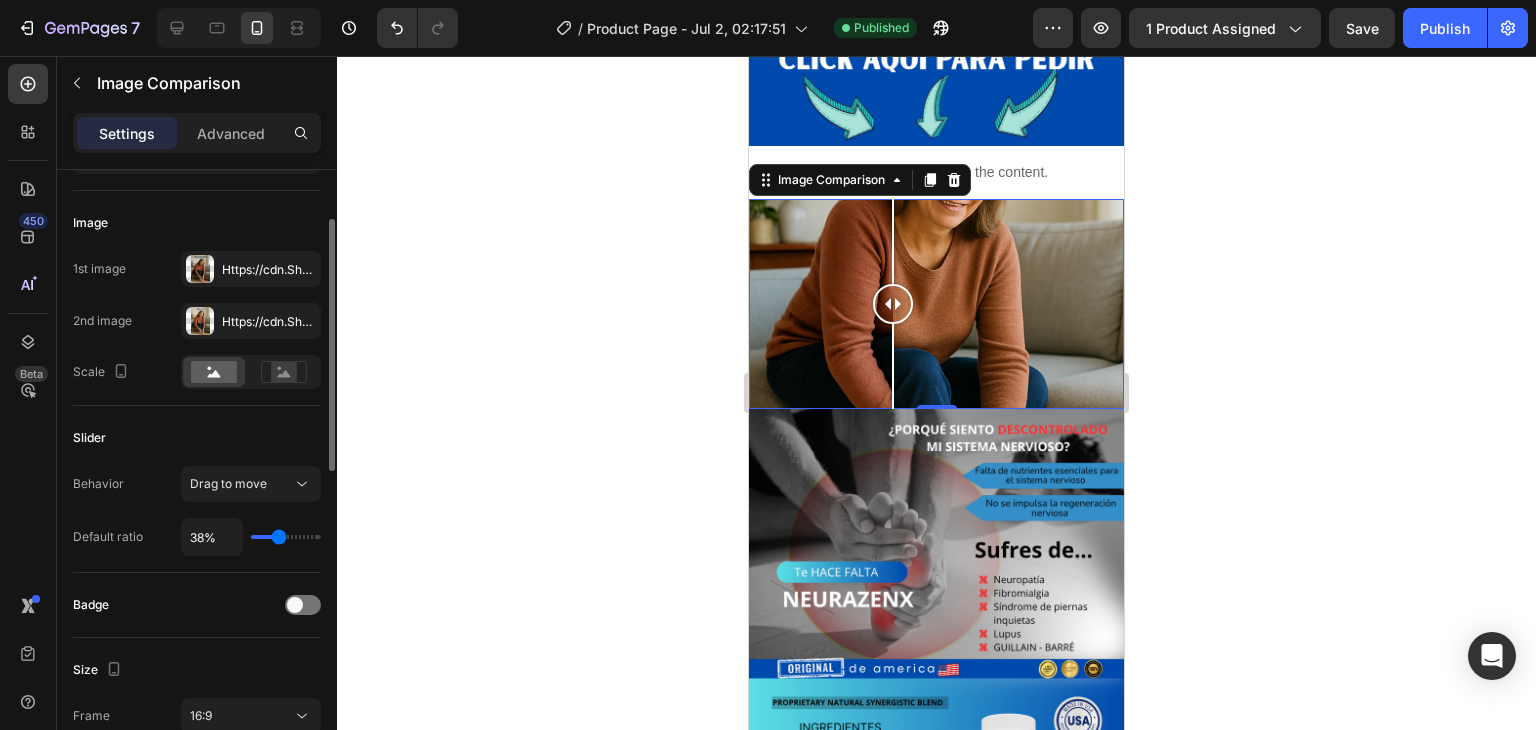 type on "37%" 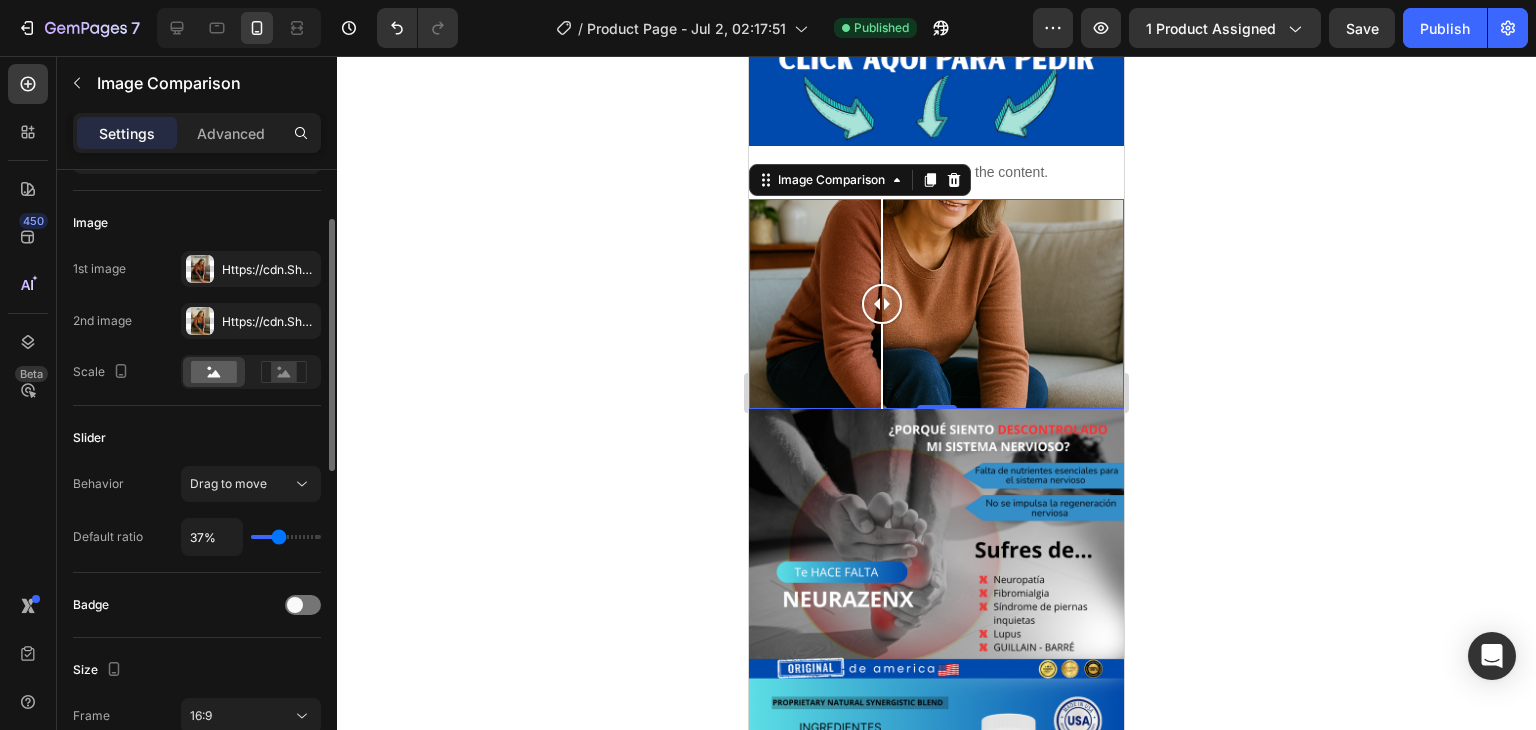 type on "32%" 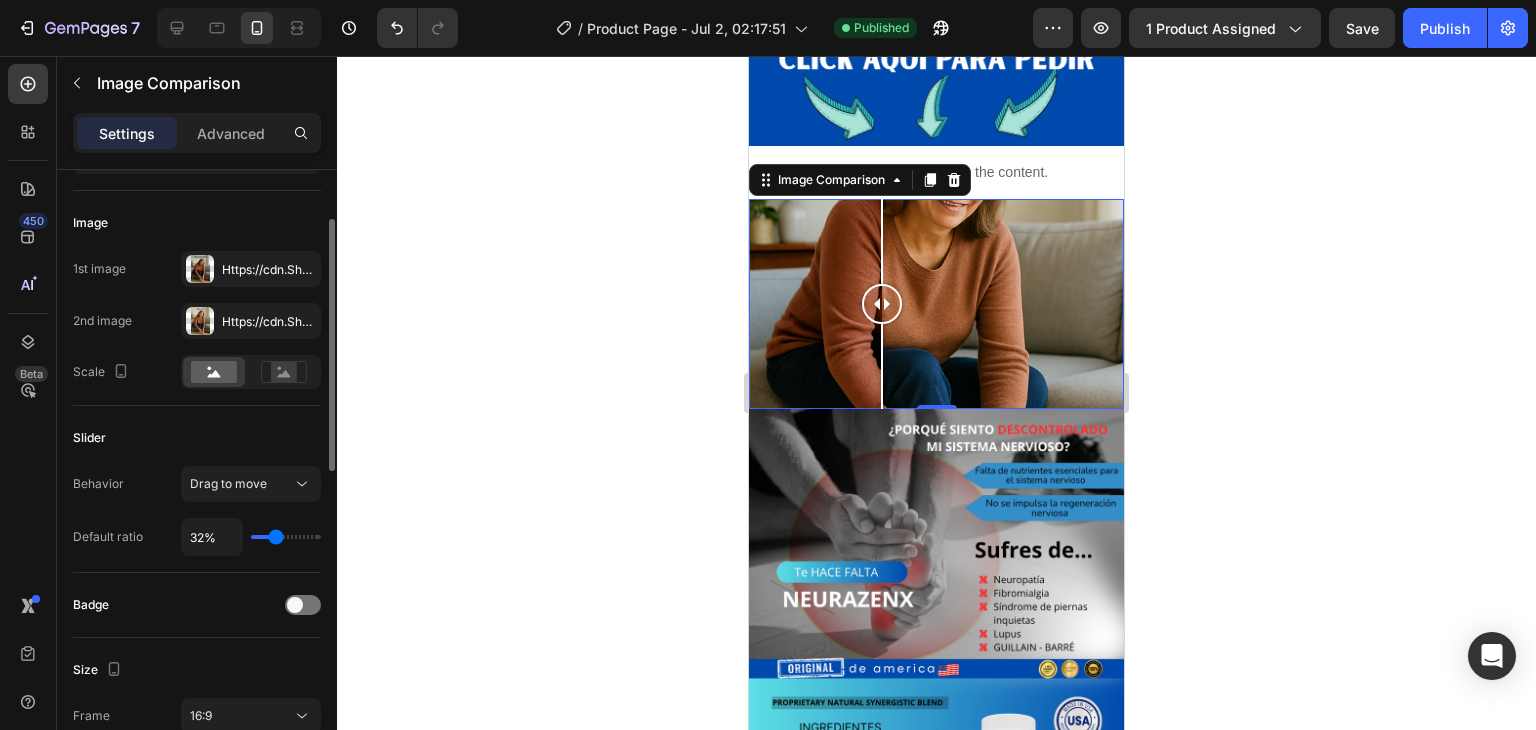 type on "22%" 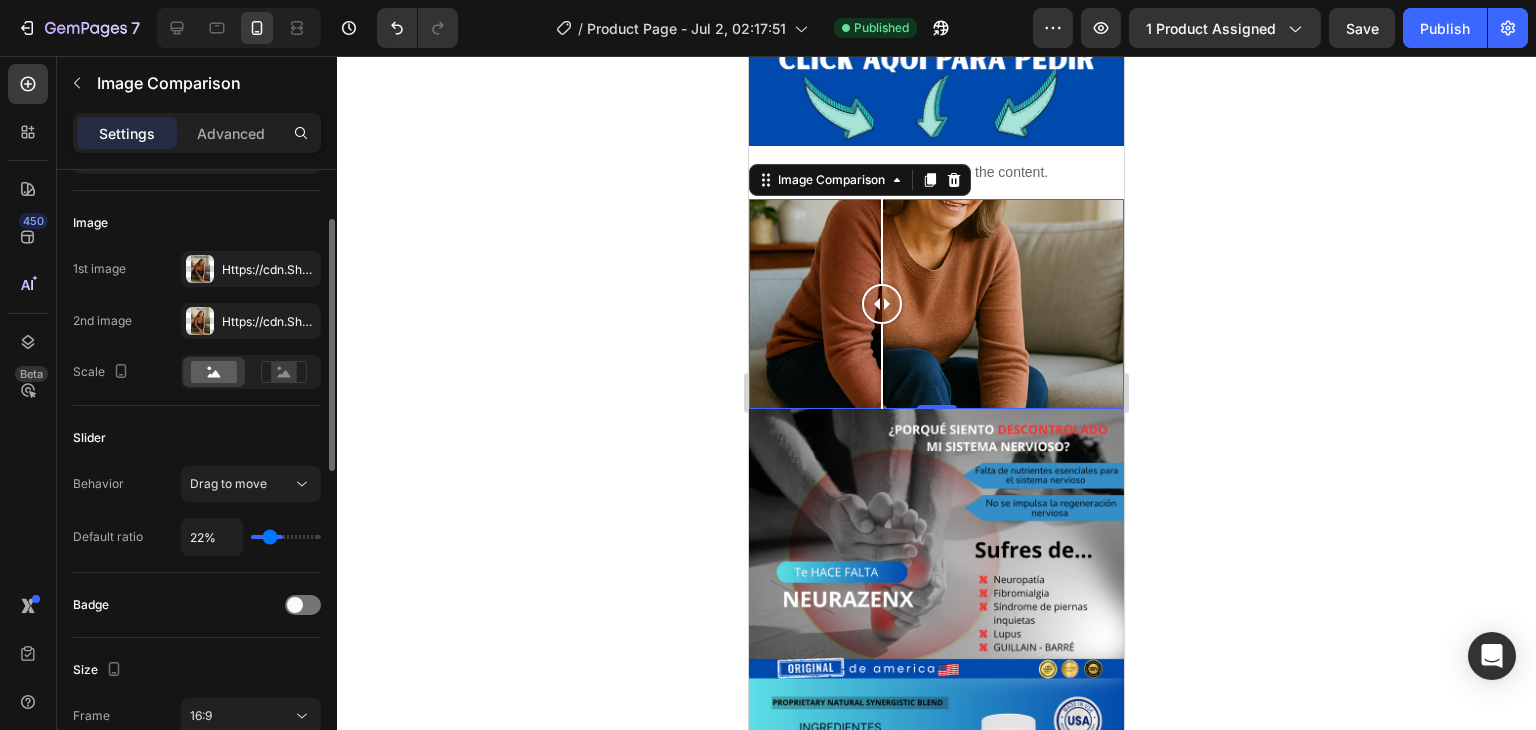 type on "16%" 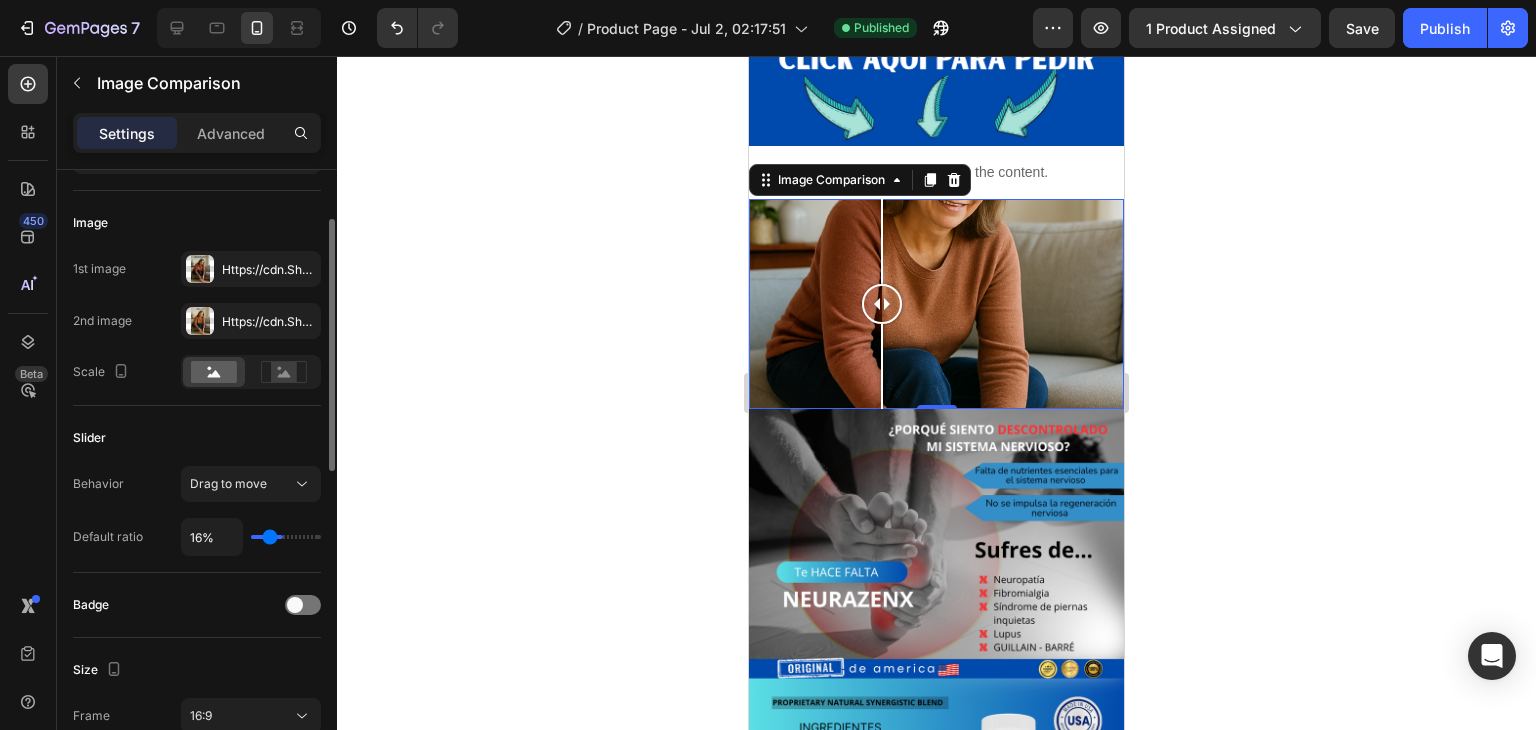 type on "16" 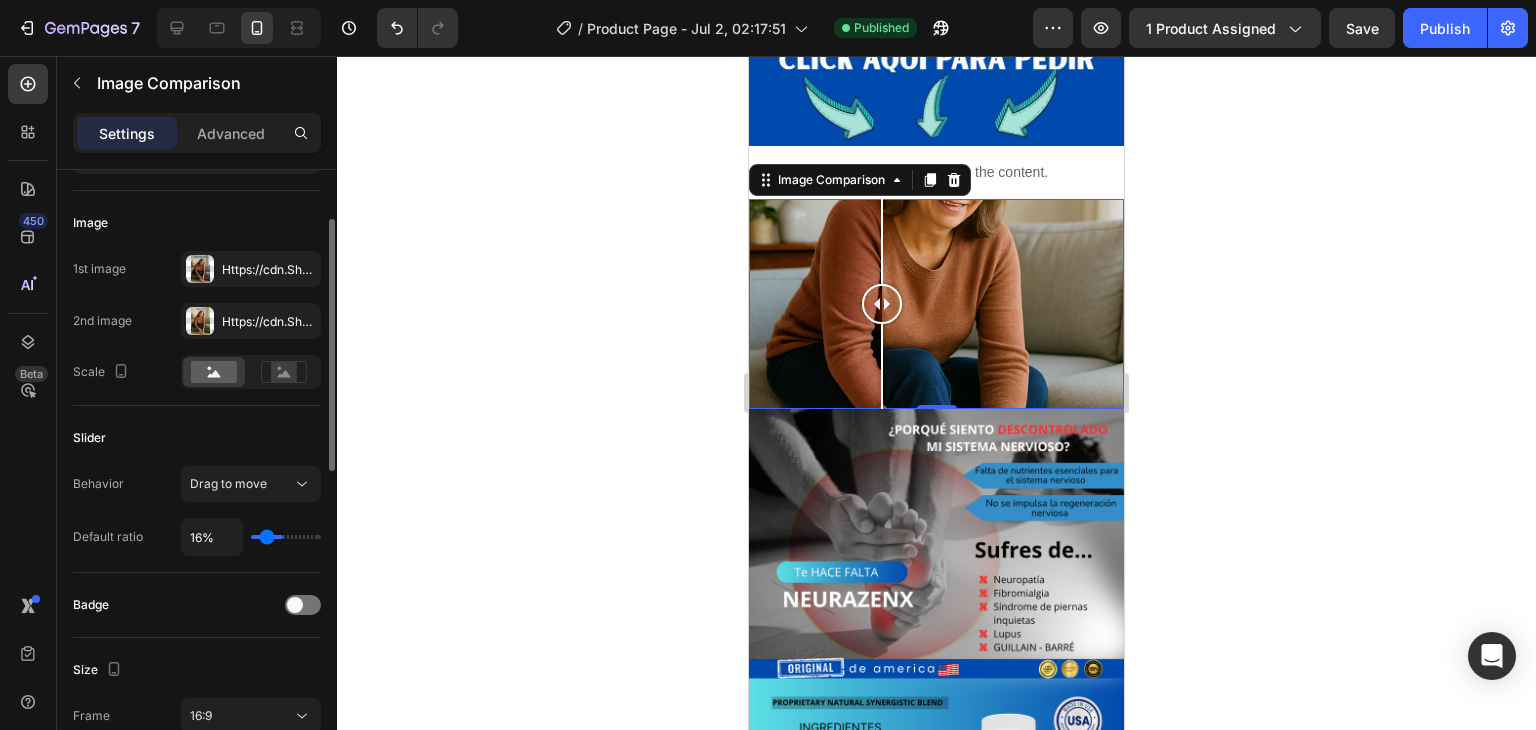 type on "13%" 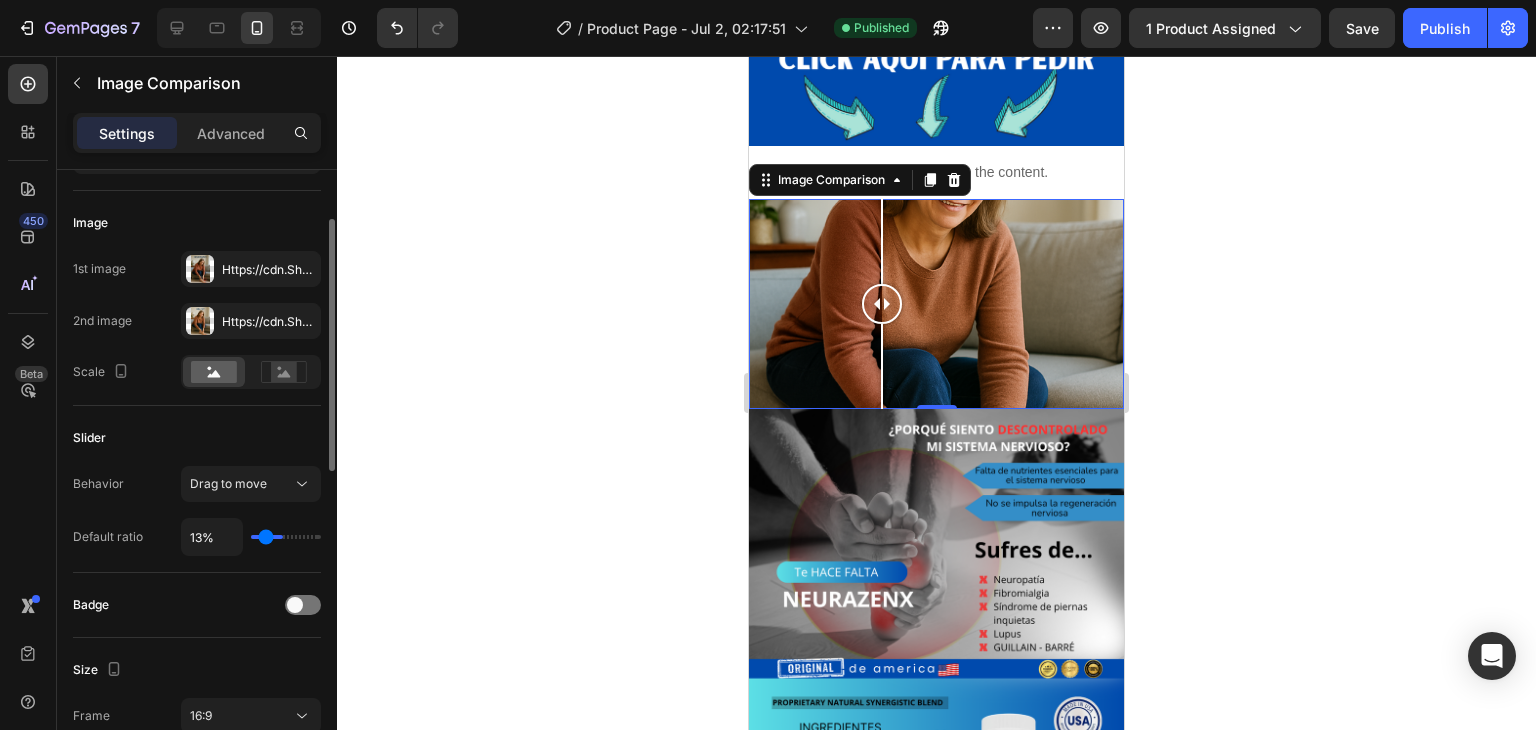 type on "12%" 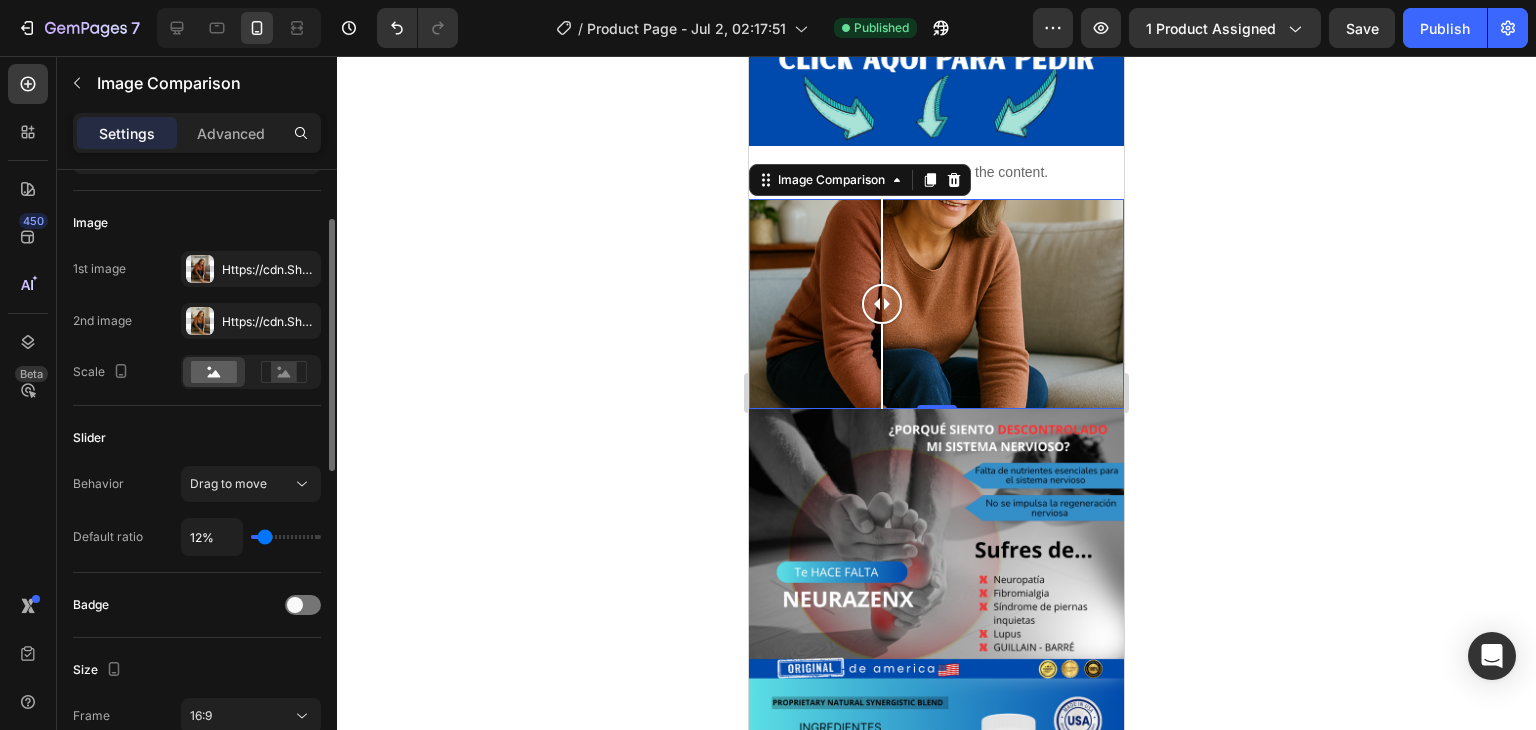 type on "10%" 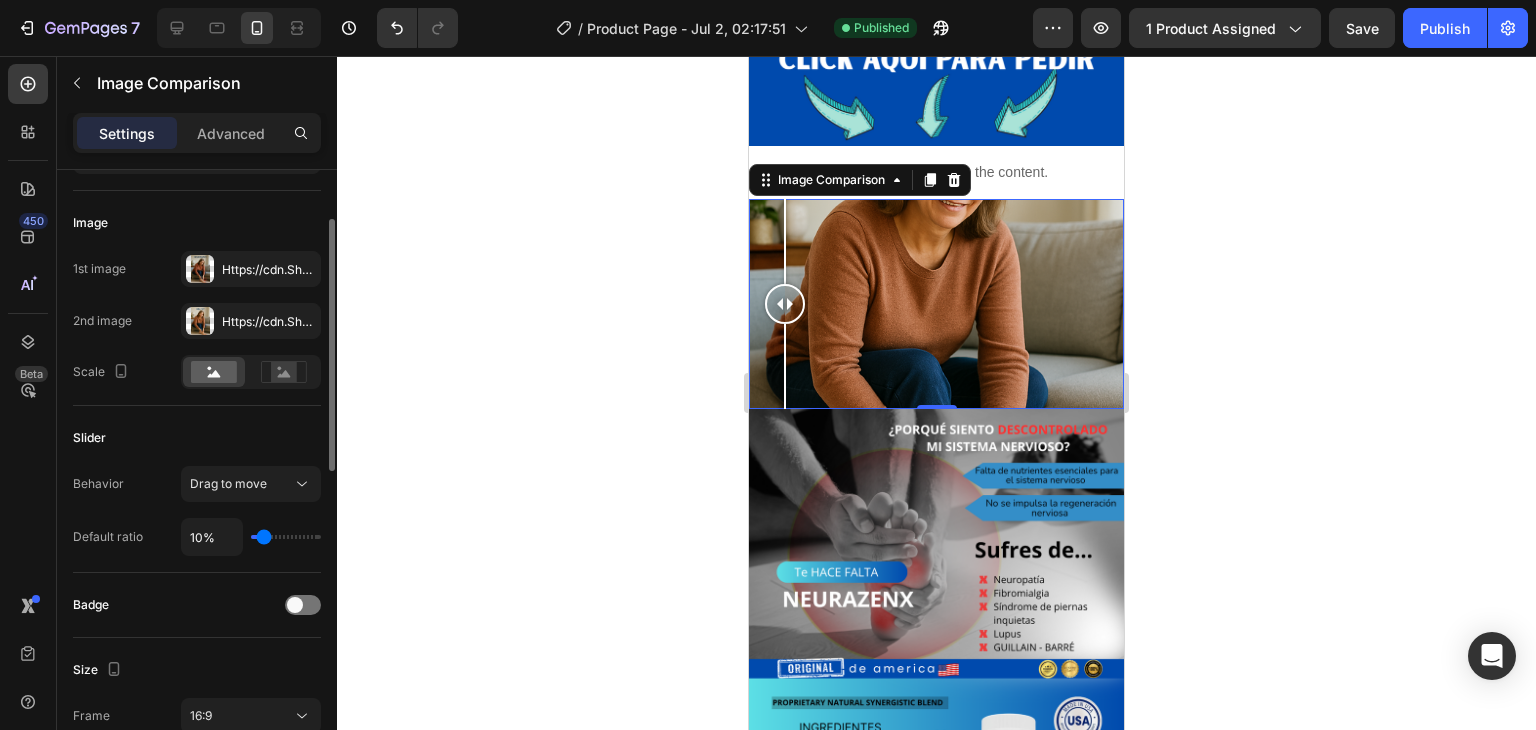 type on "9%" 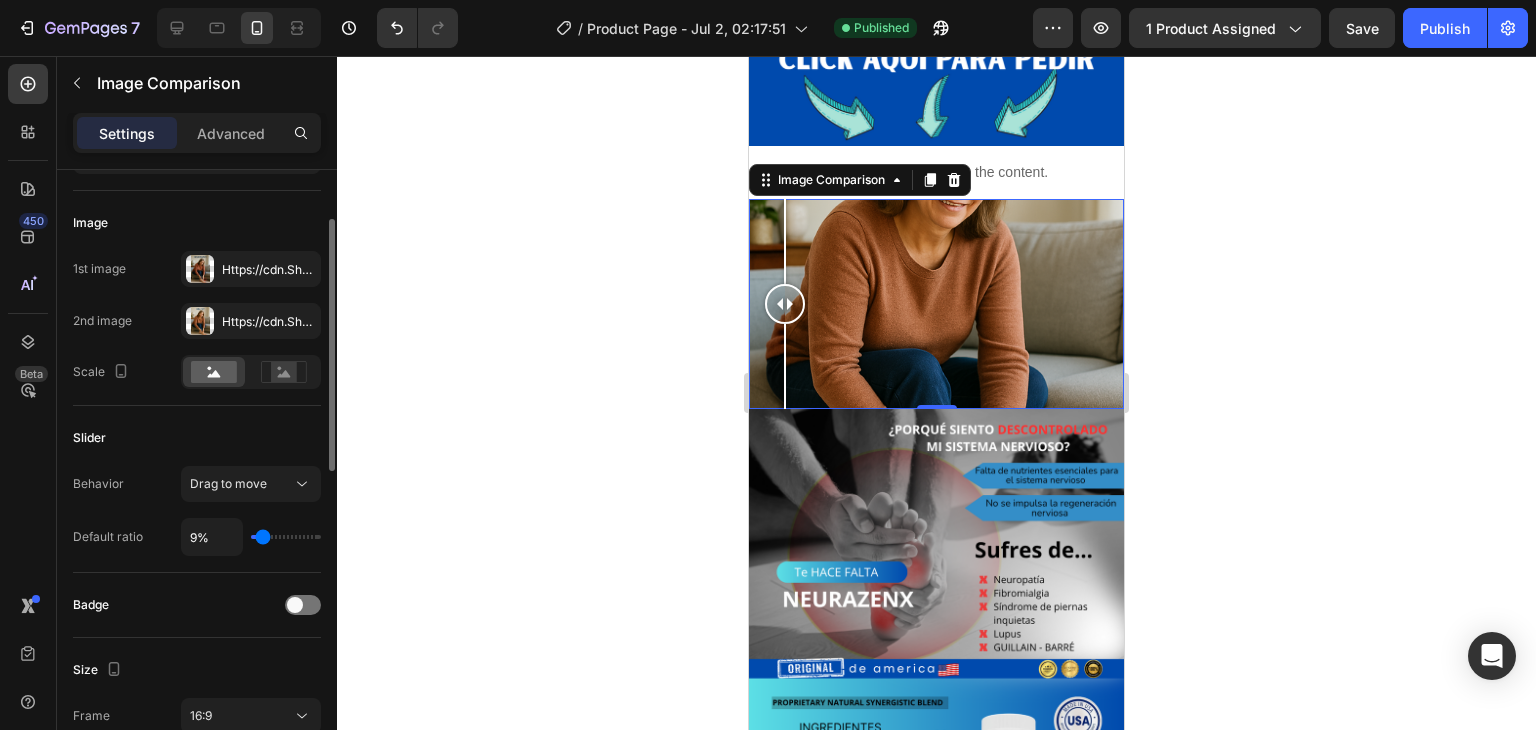 type on "7%" 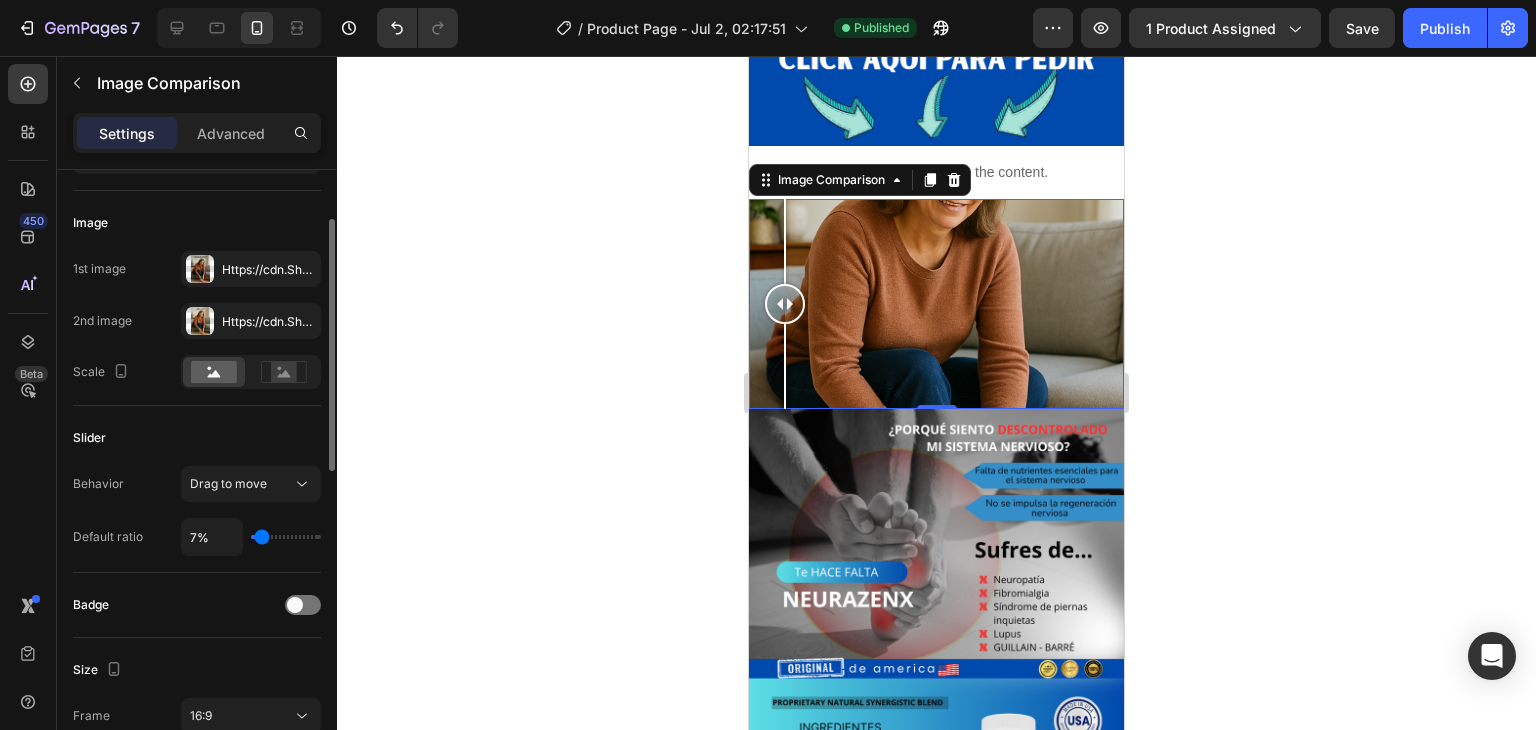 type on "3%" 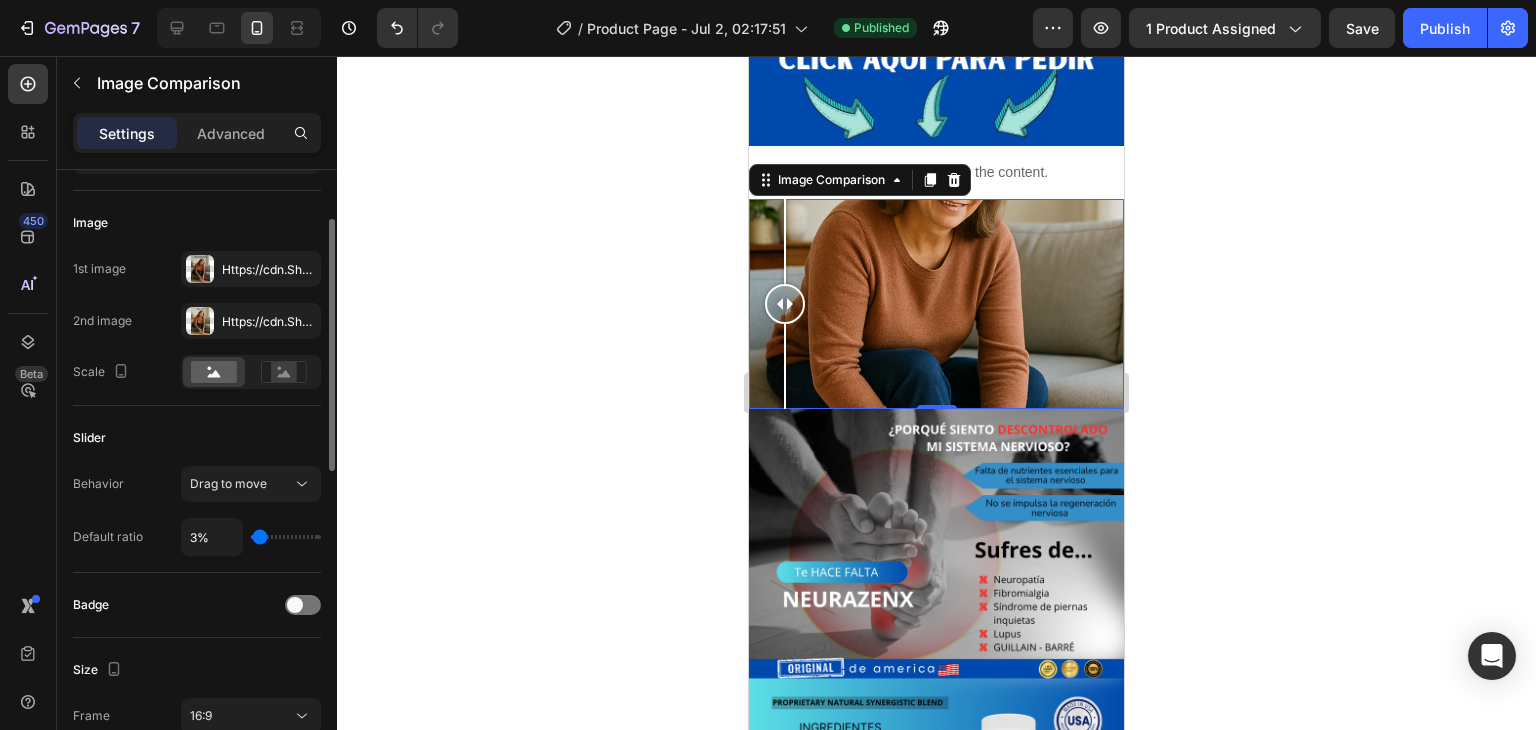 type on "1%" 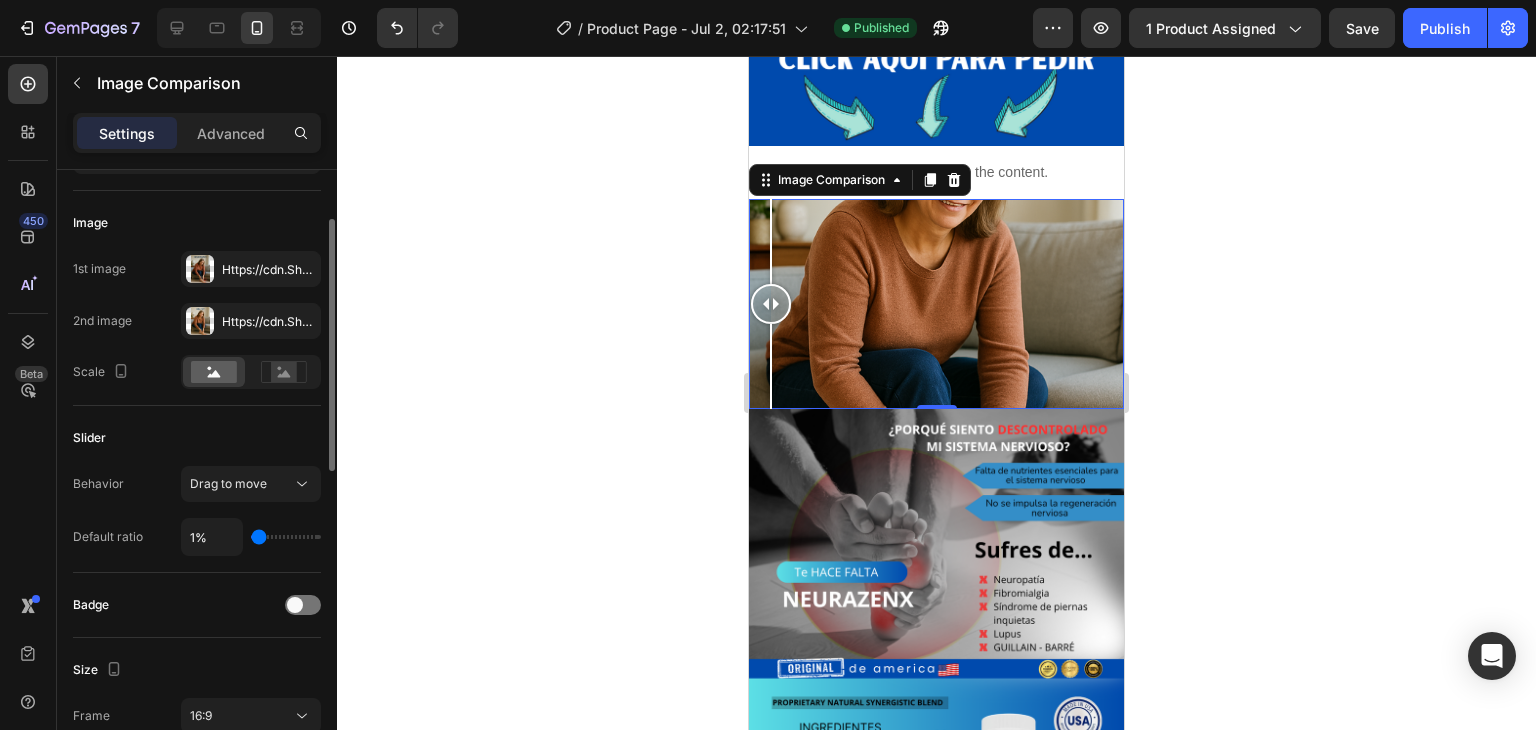 type on "4%" 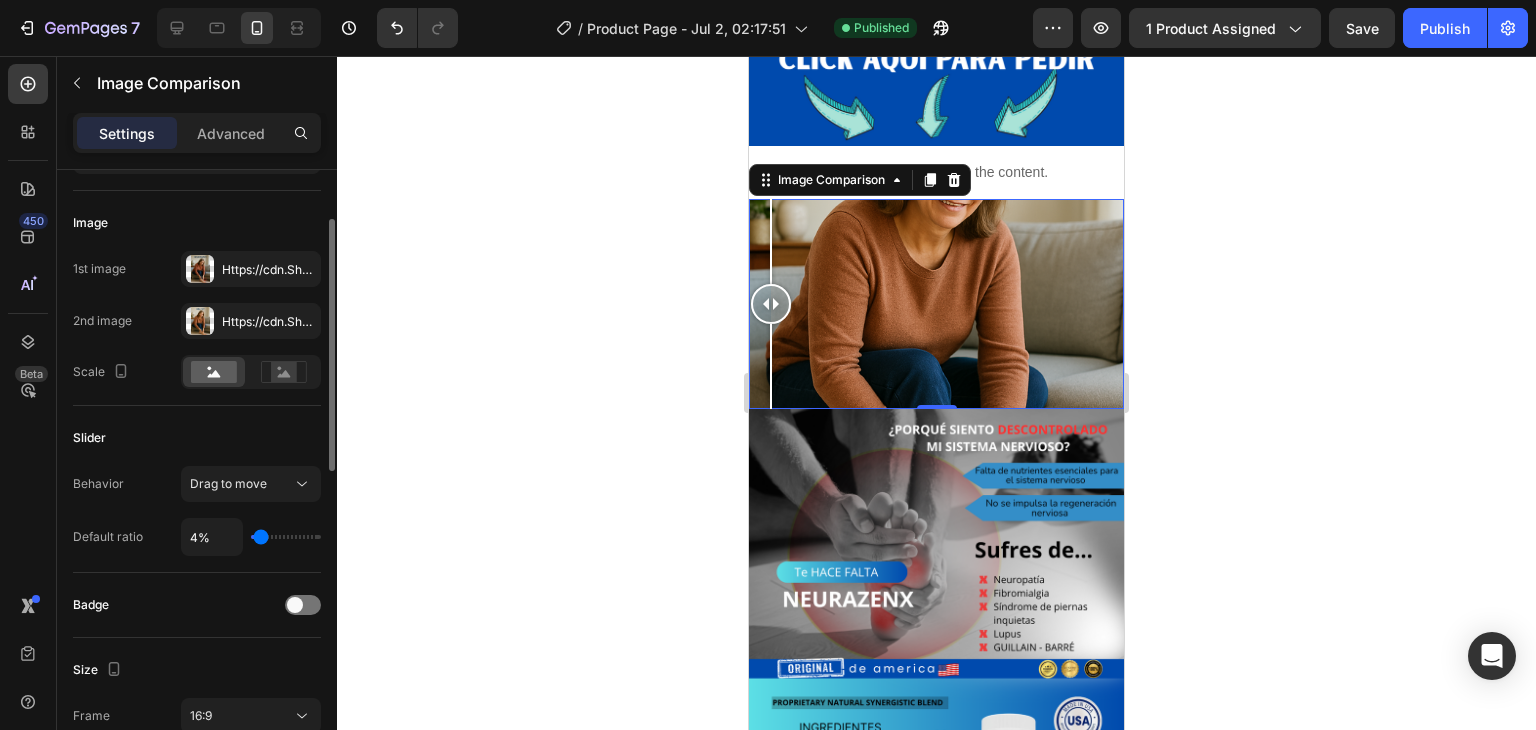 type on "7%" 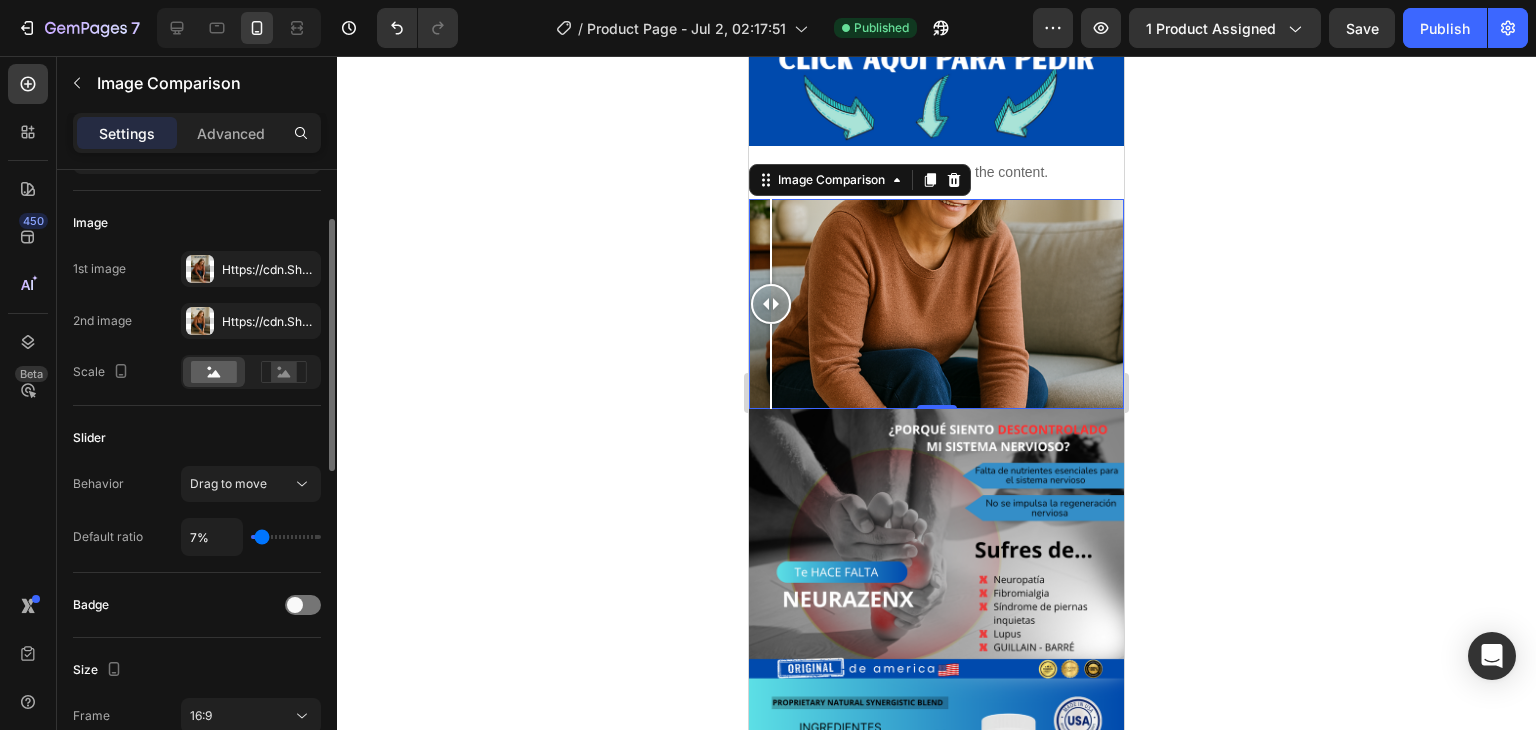 type on "9%" 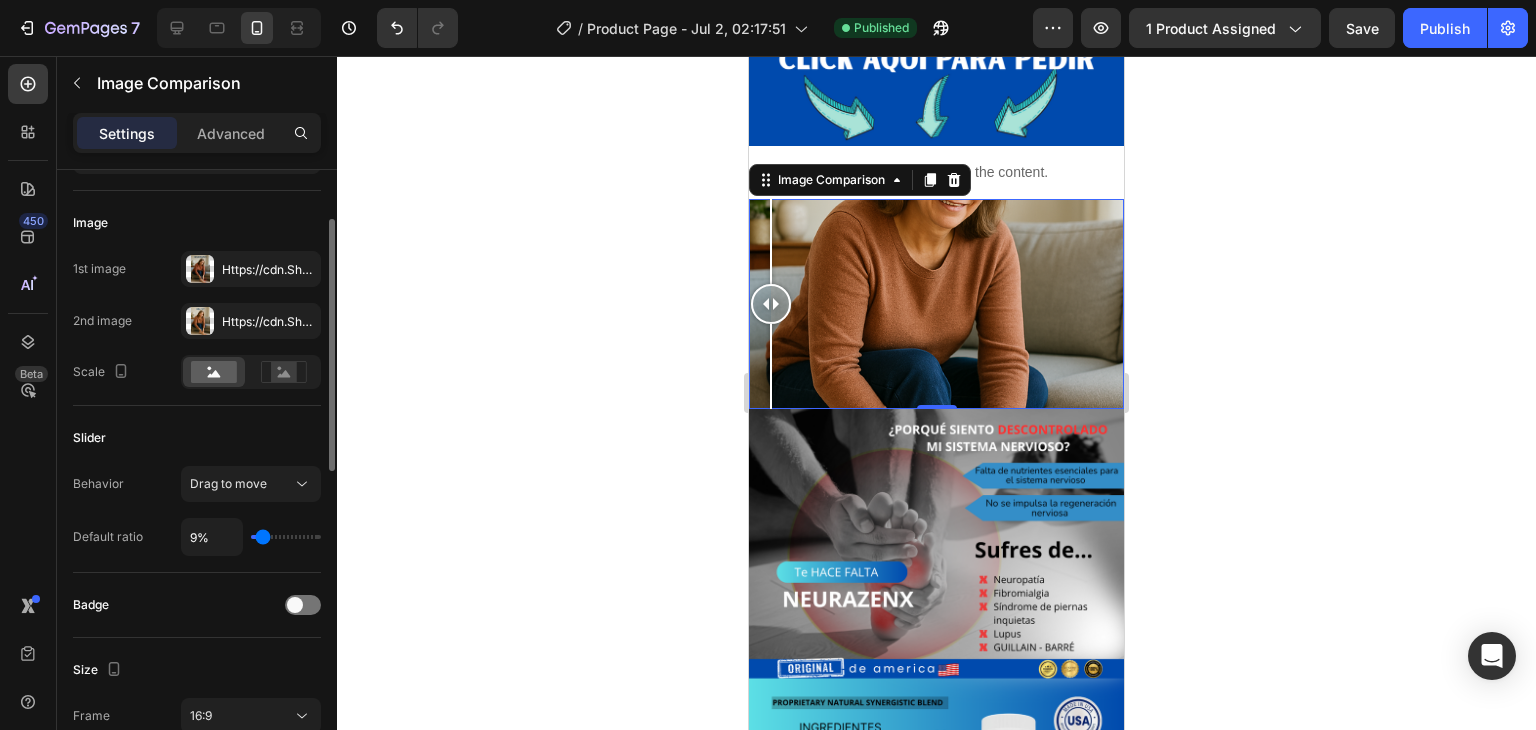 type on "12%" 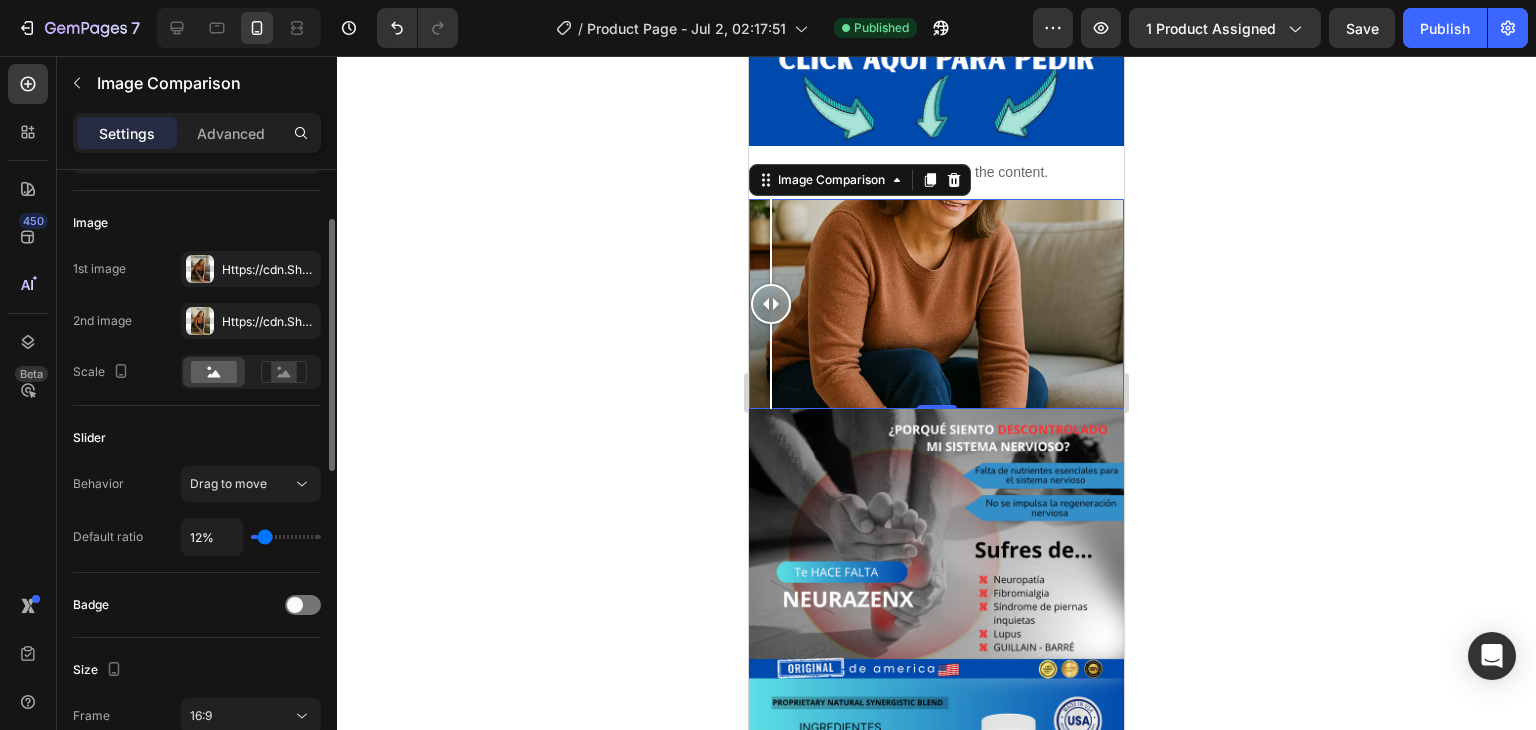 type on "15%" 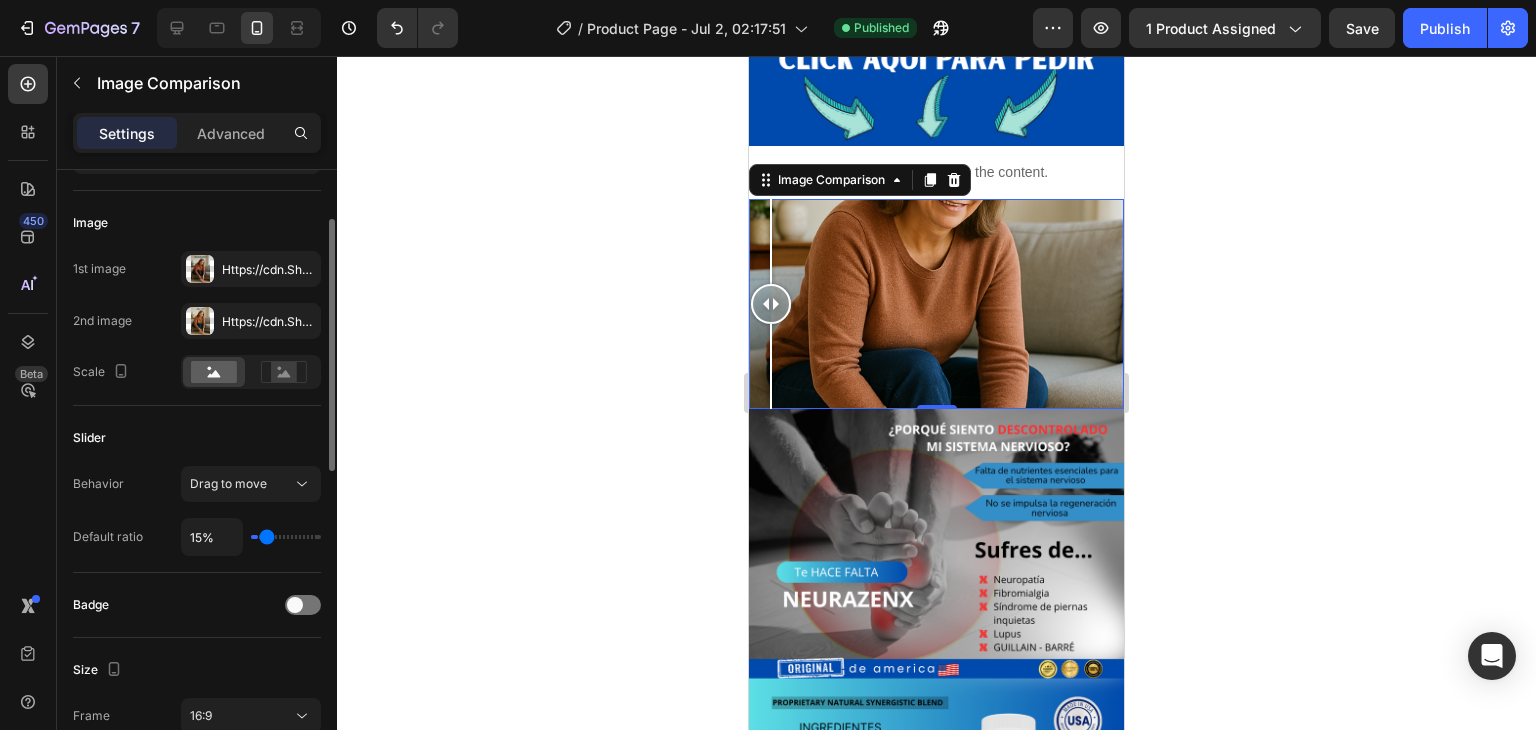 type on "17%" 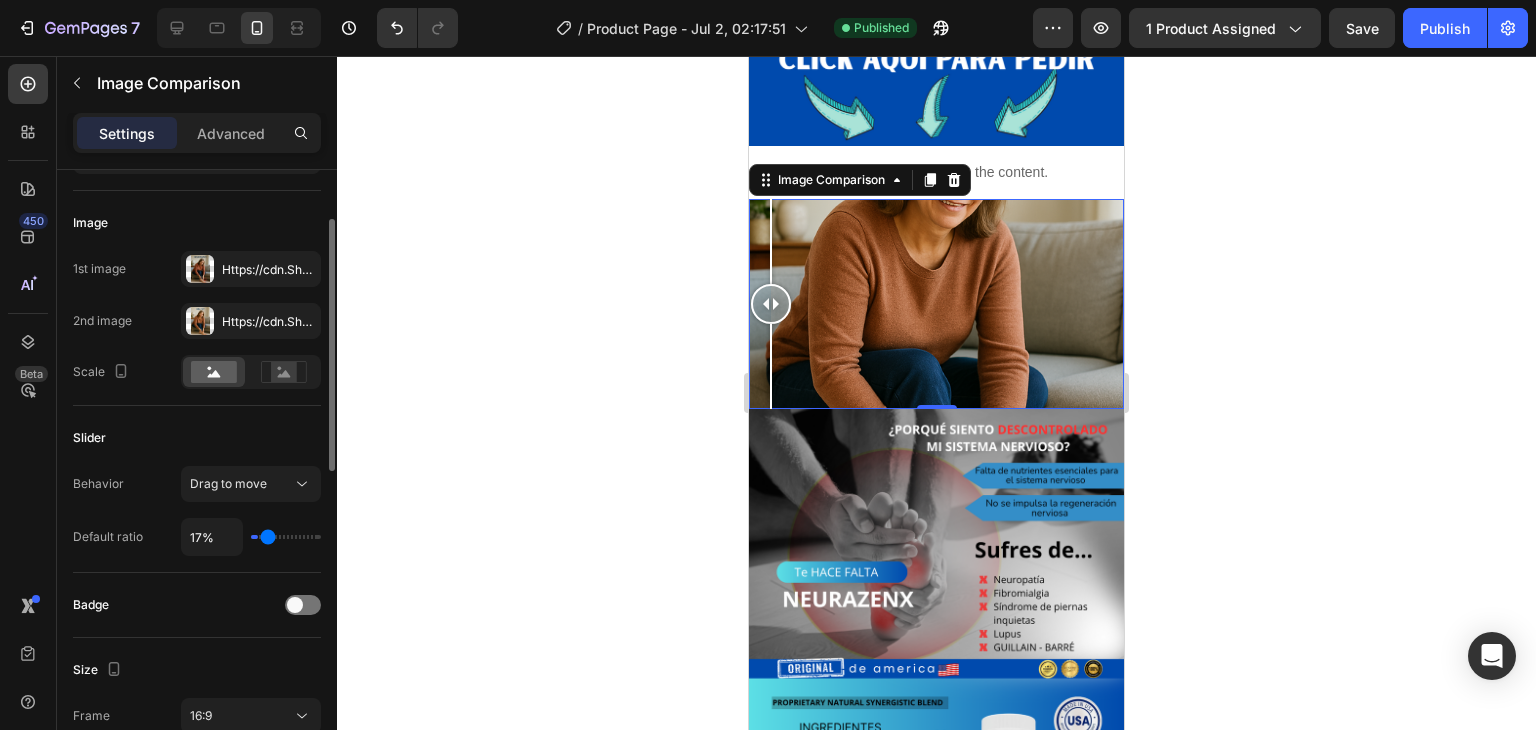 type on "22%" 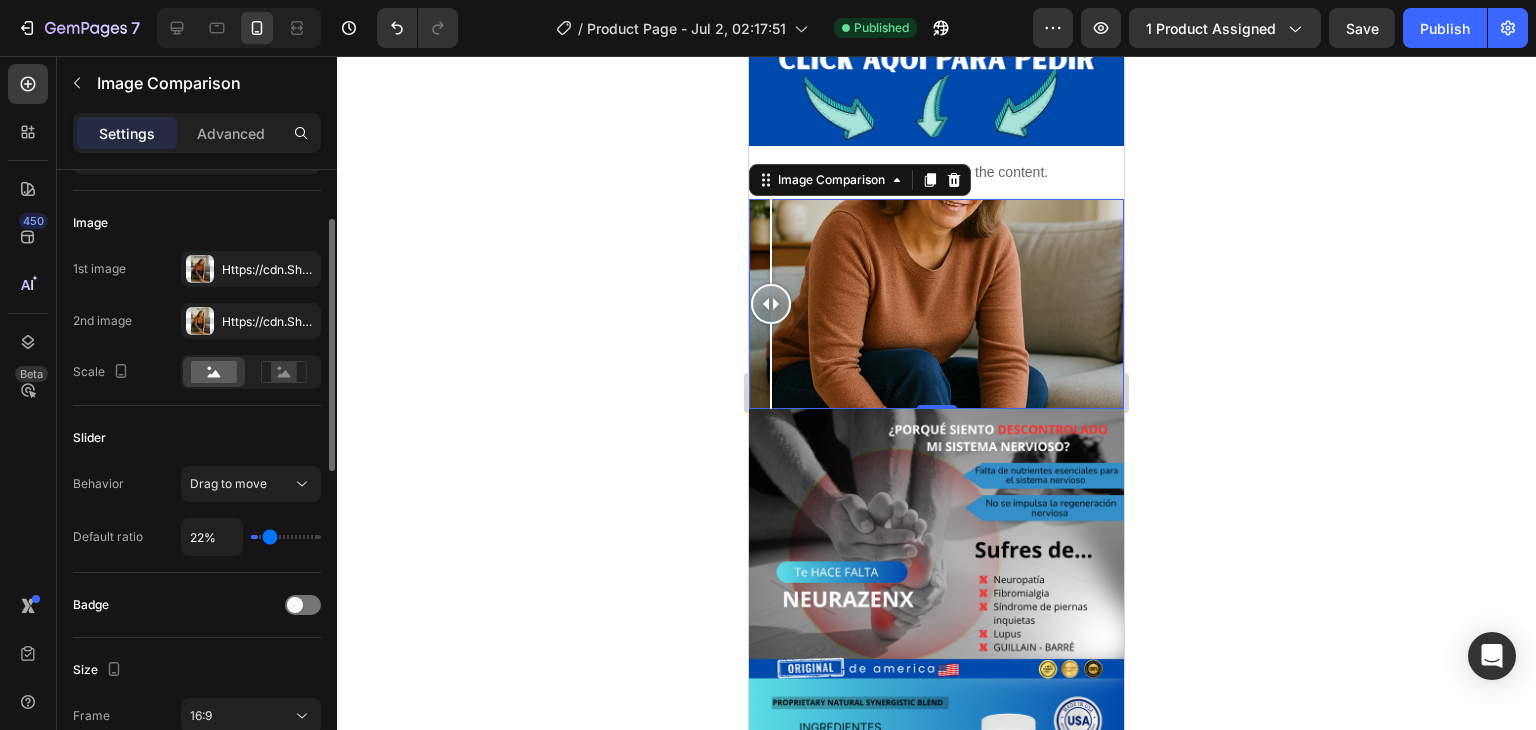 type on "41%" 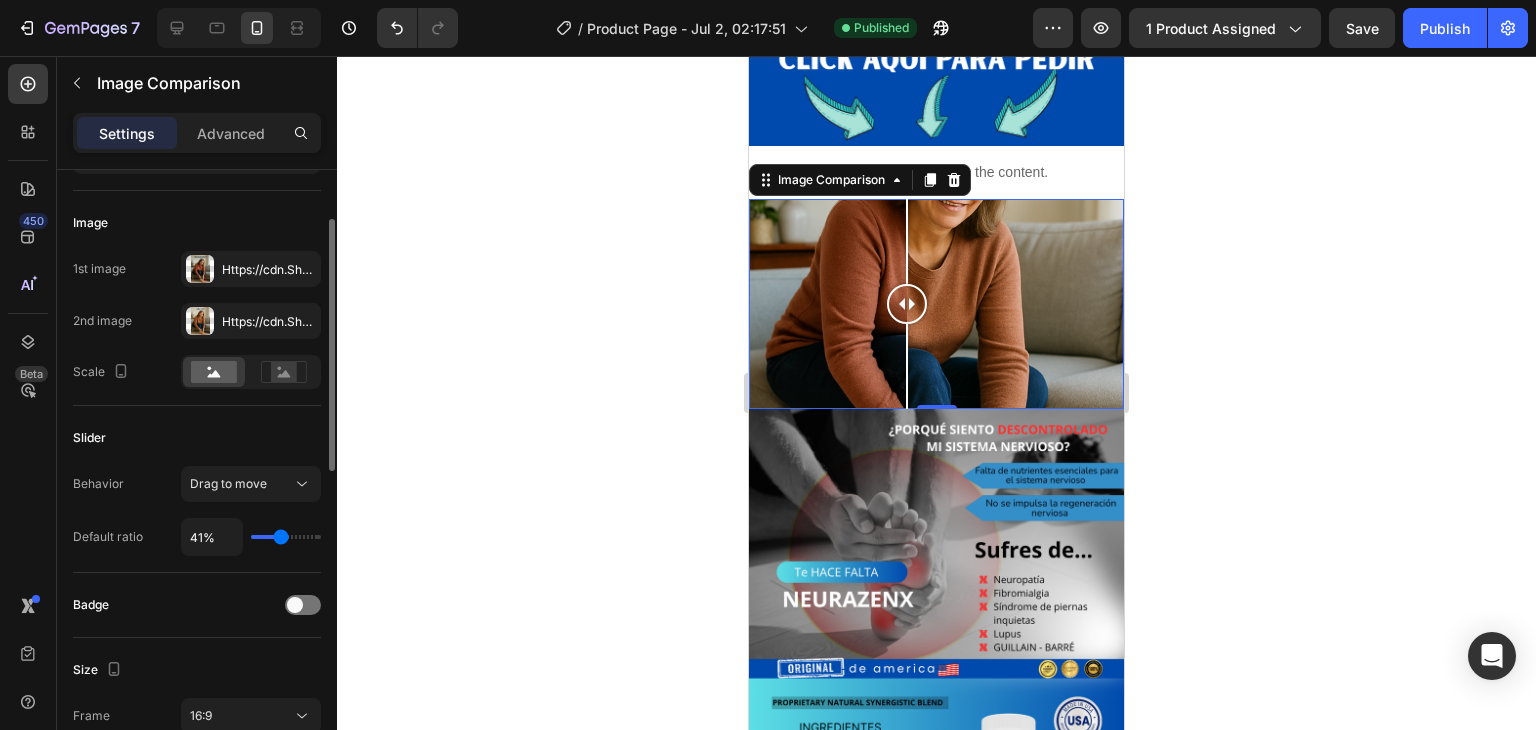 type on "53%" 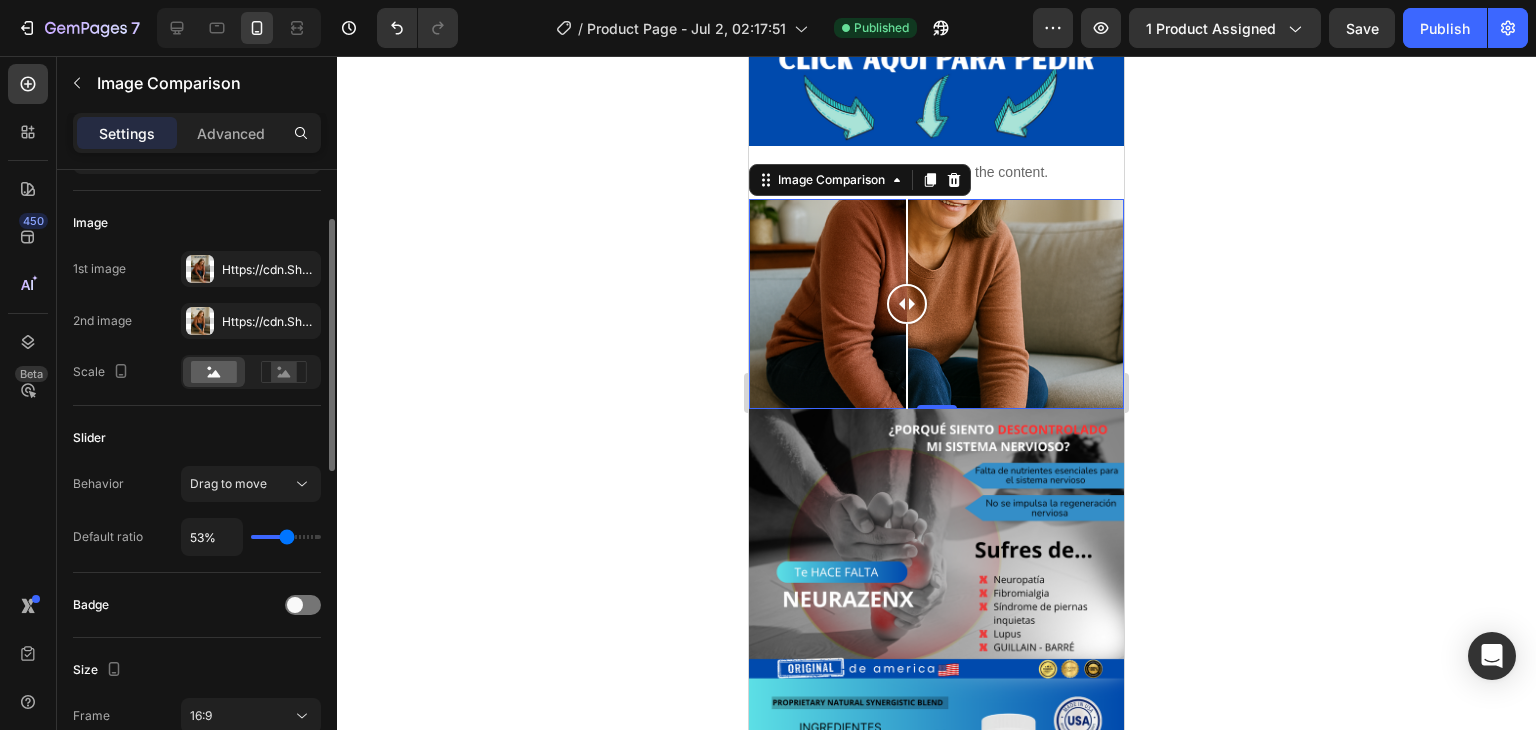 type on "54%" 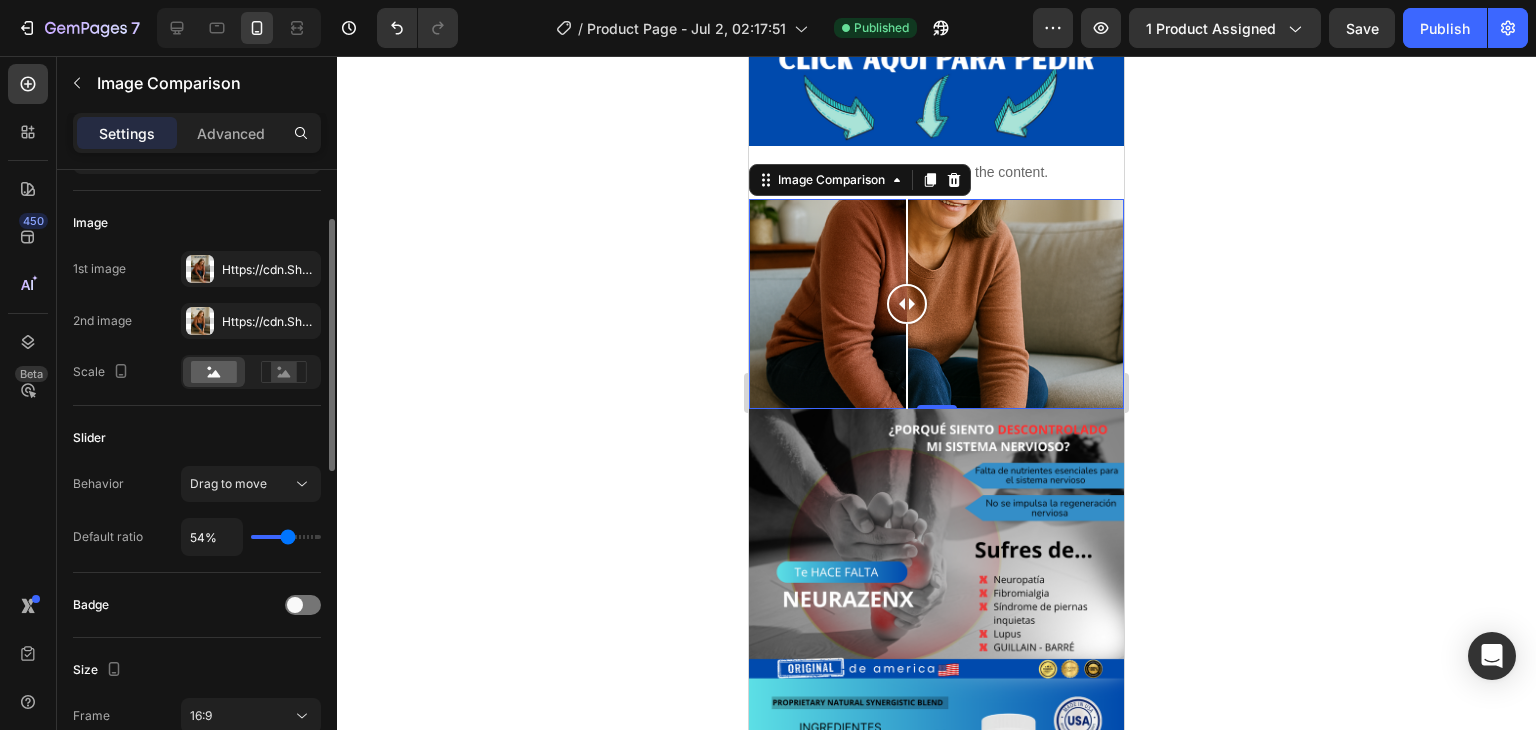 type on "56%" 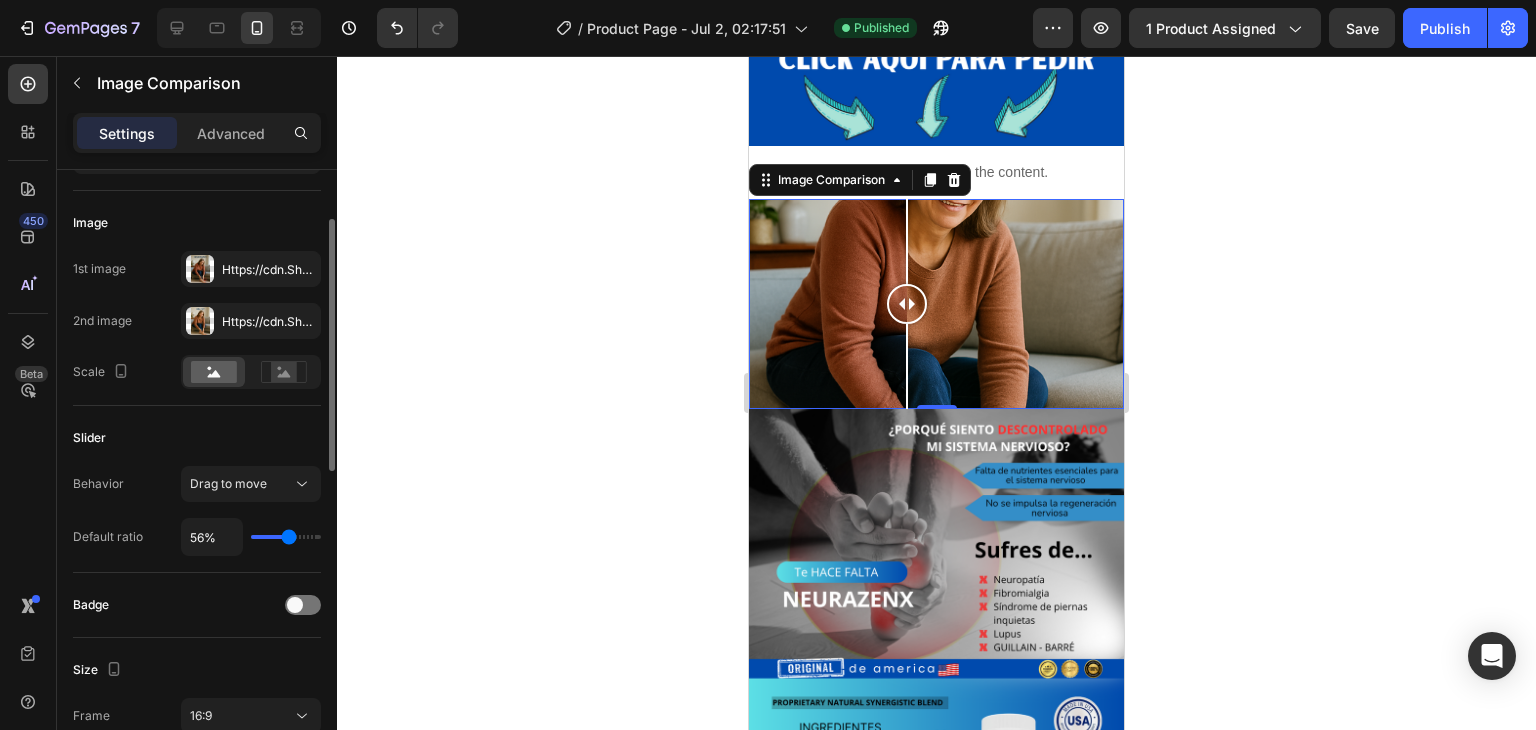 type on "57%" 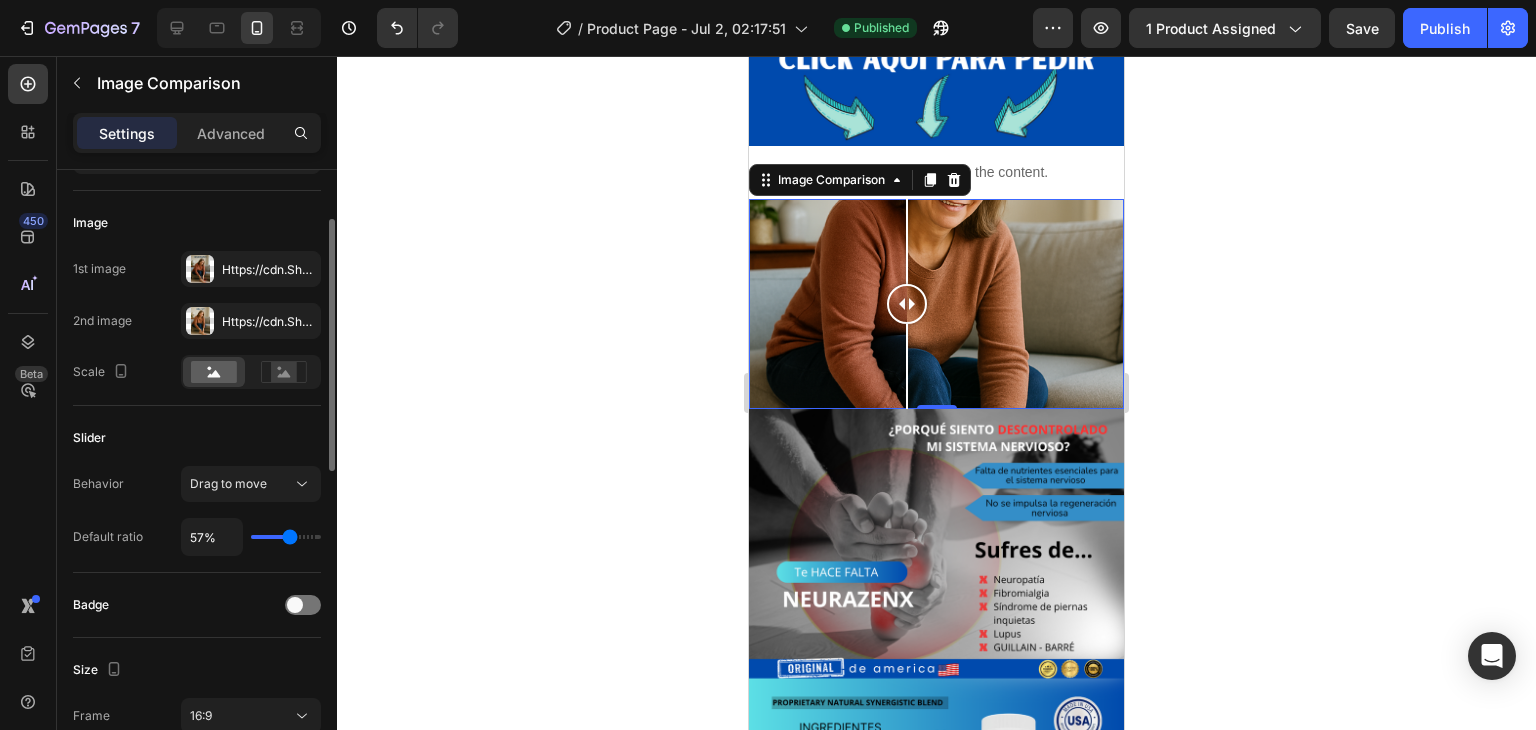 type on "59%" 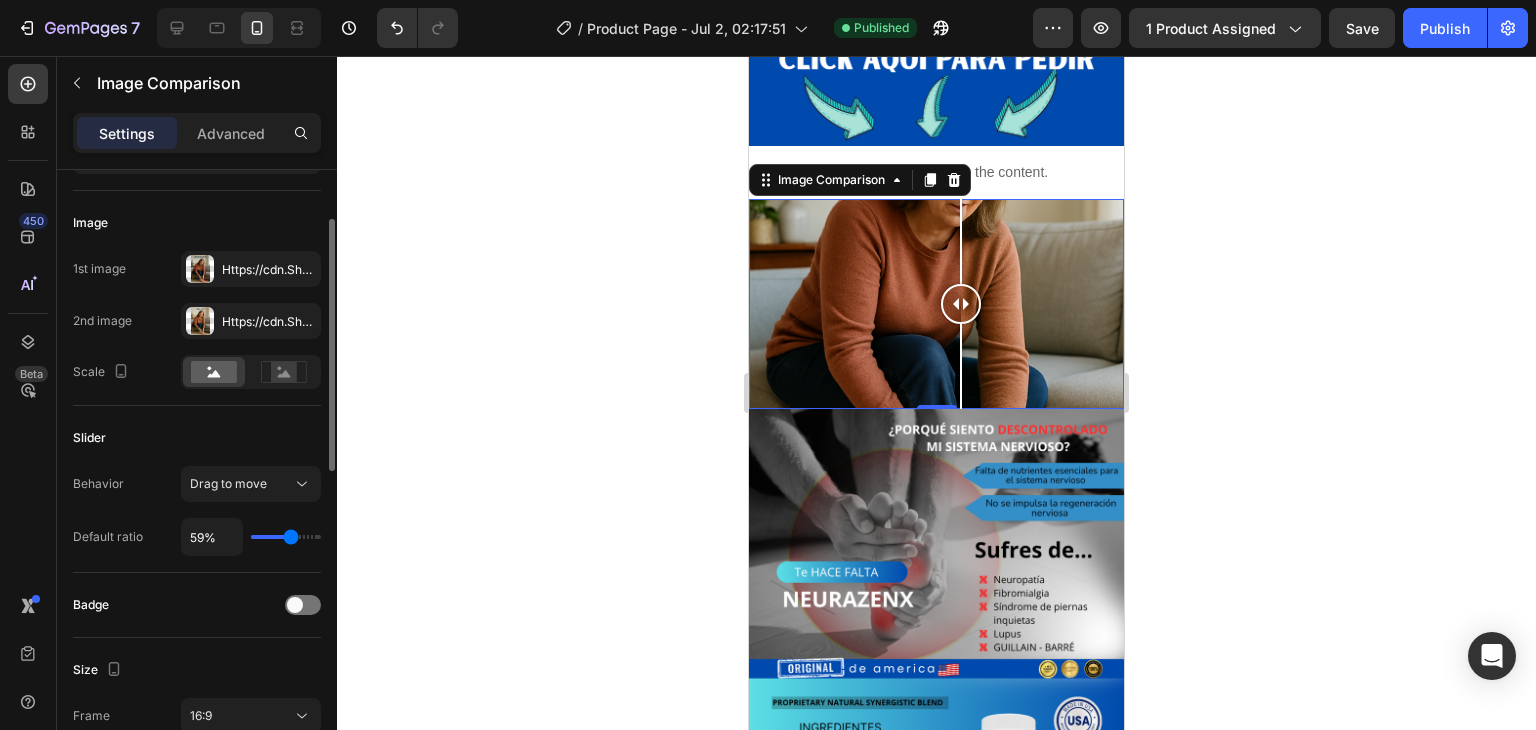 type on "60%" 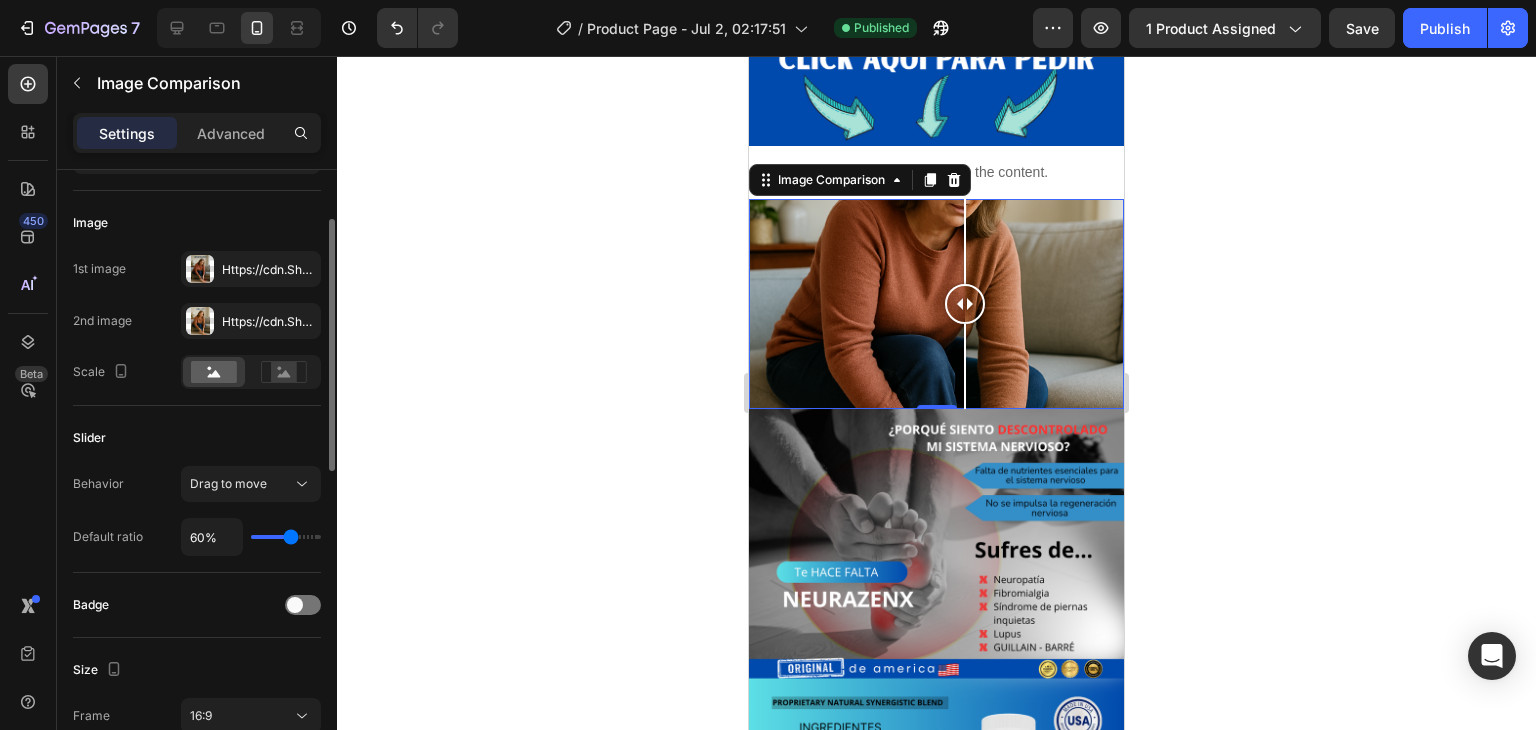 type on "62%" 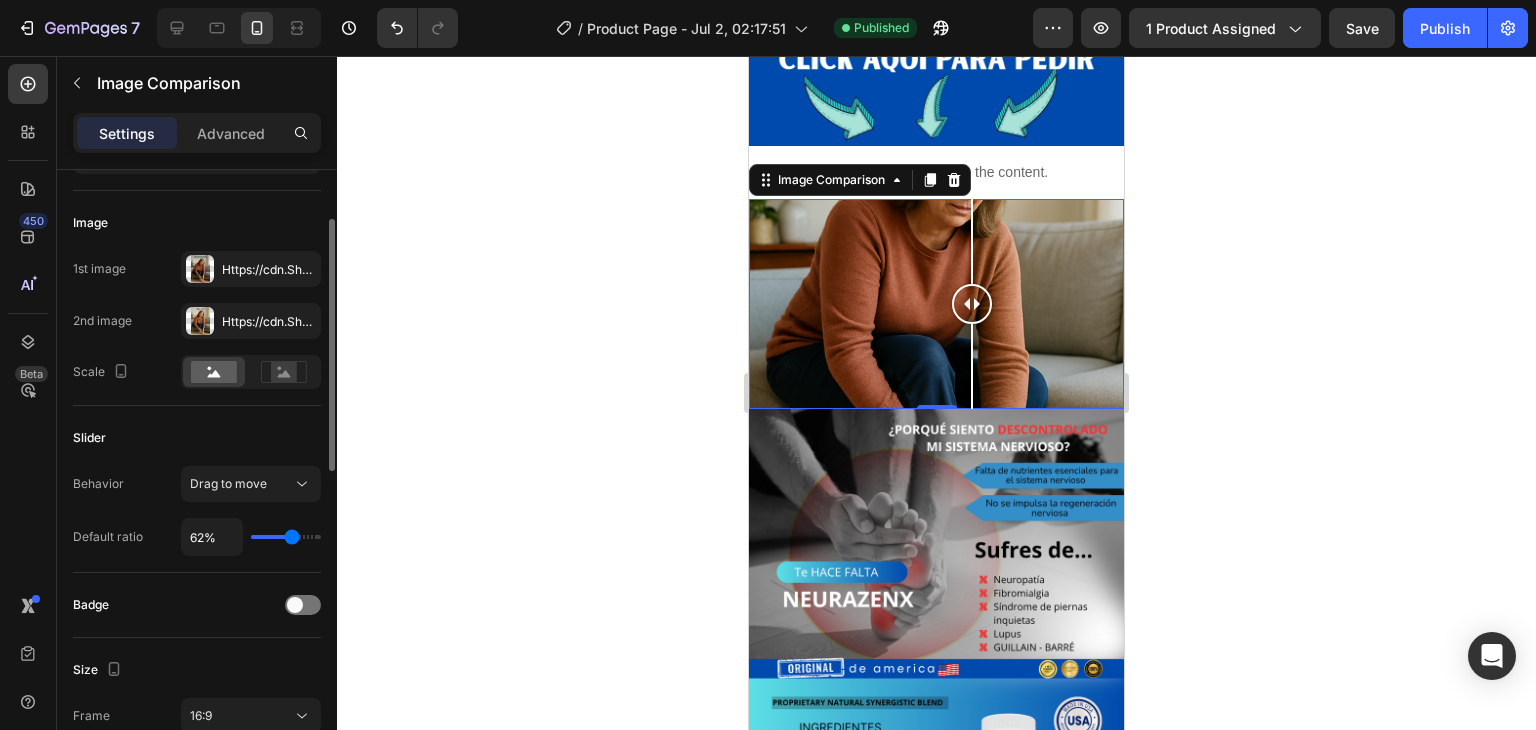 type on "60%" 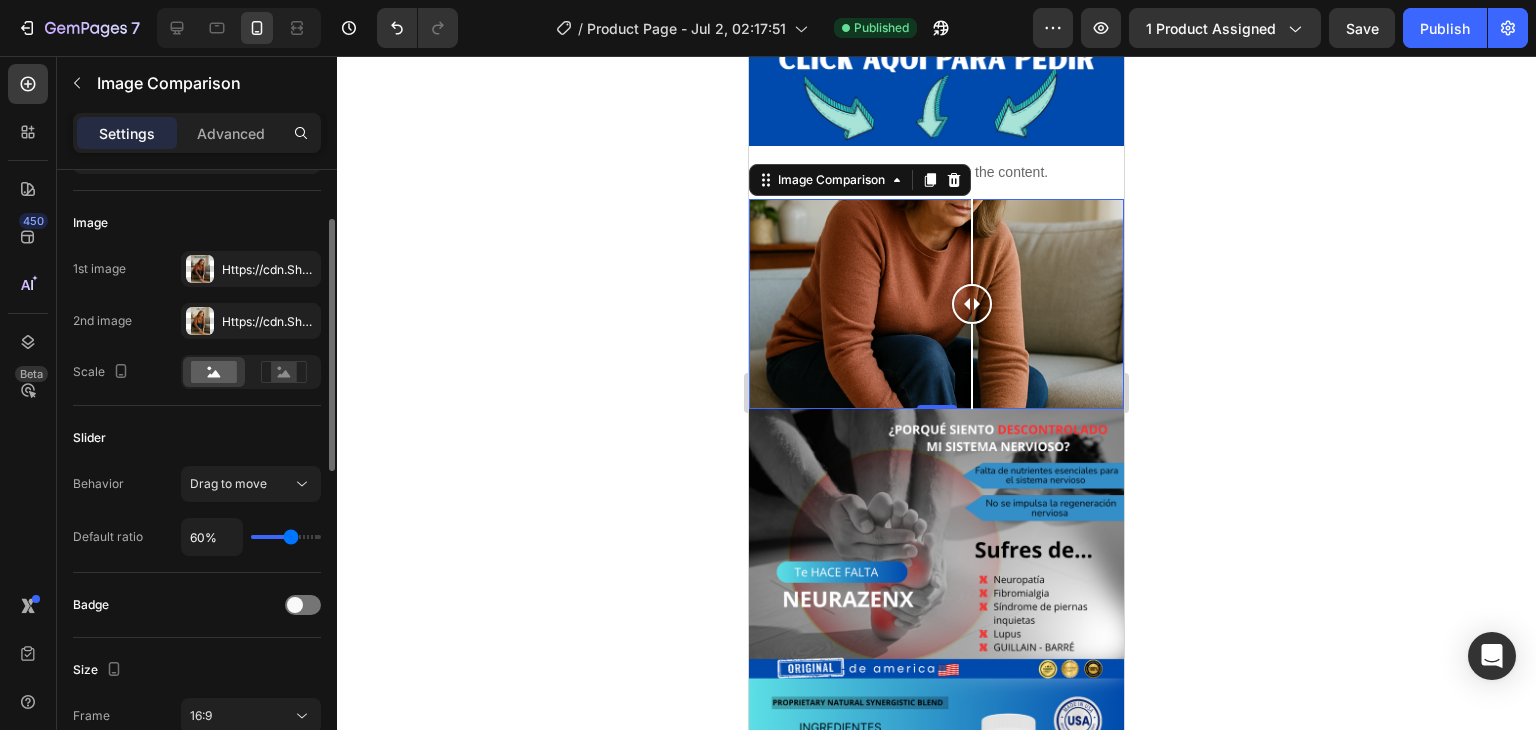 type on "57%" 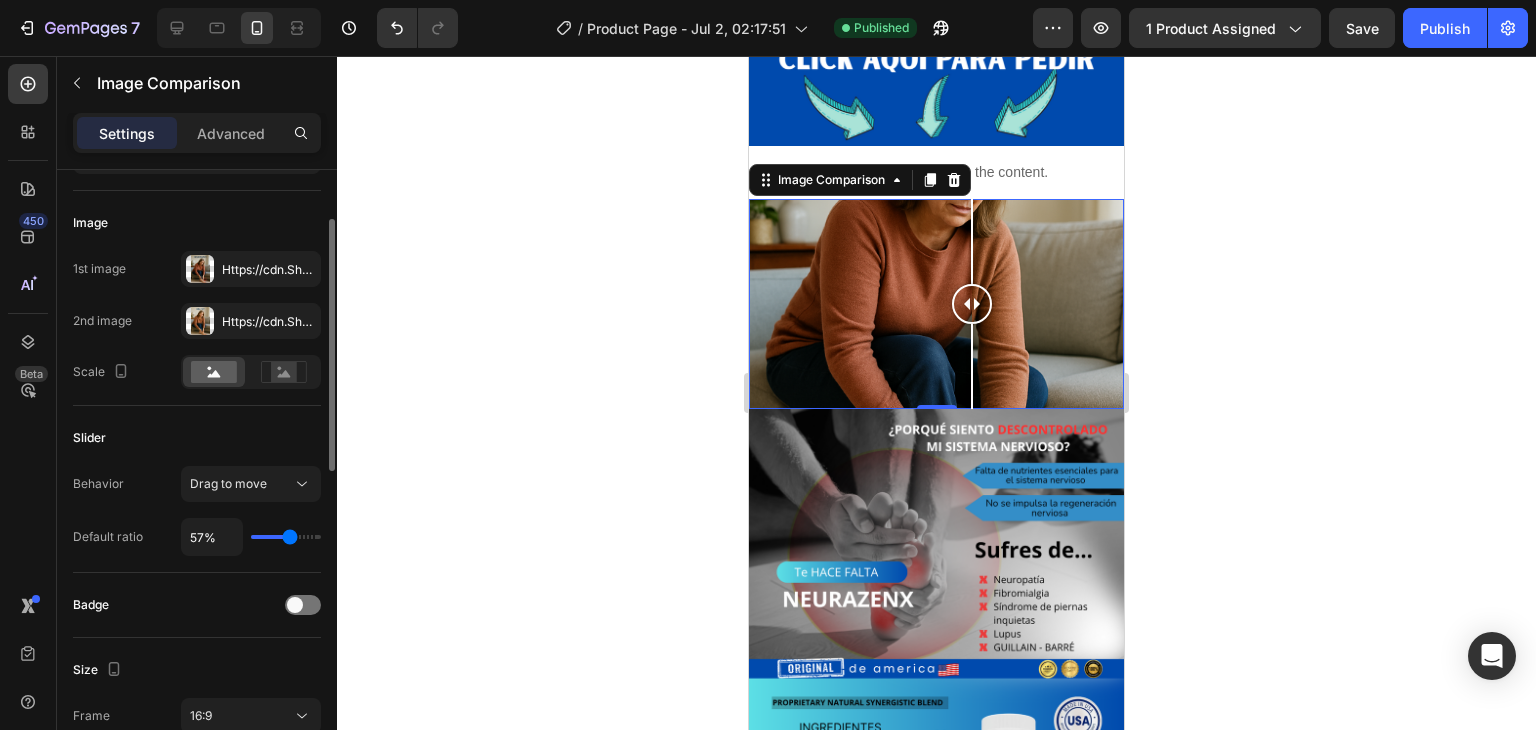 type on "56%" 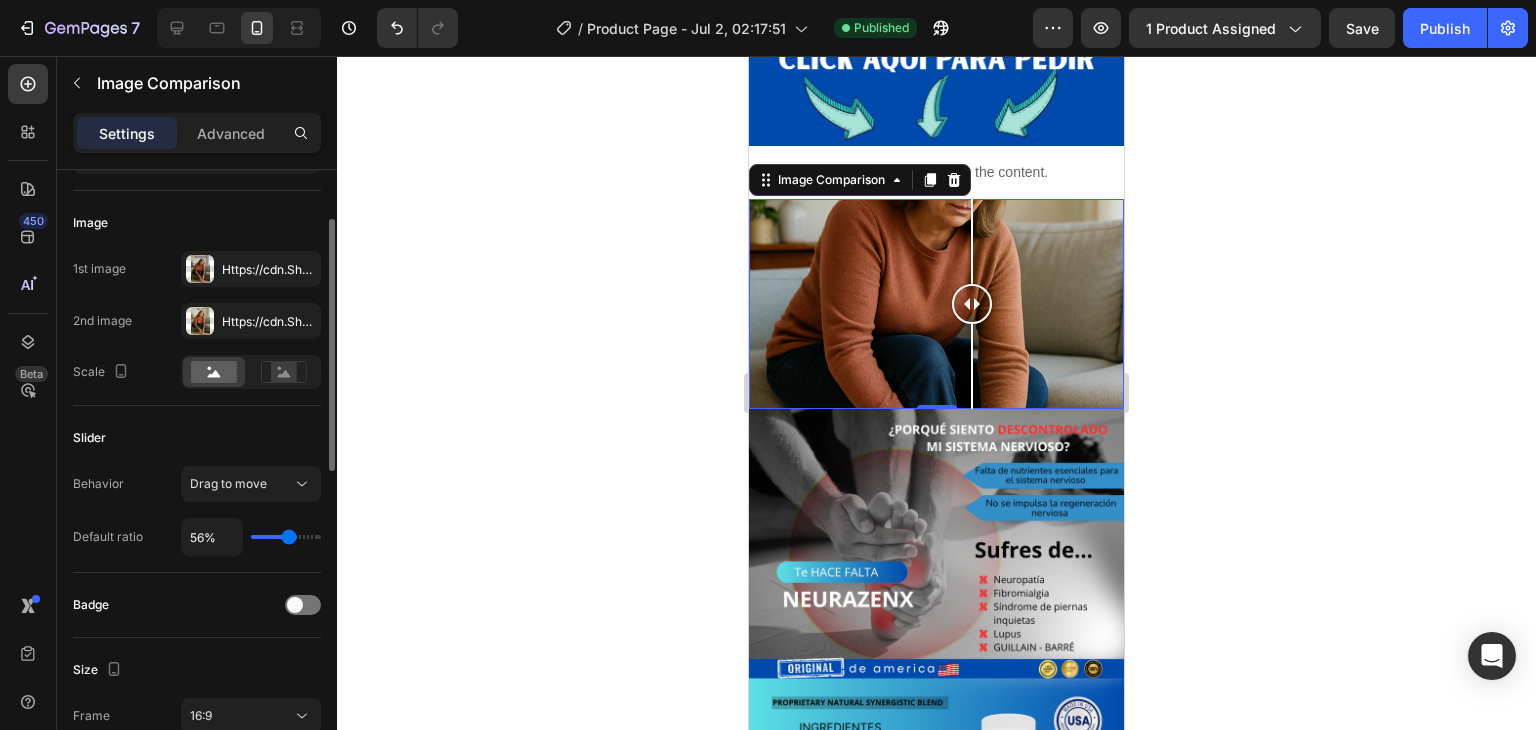 type on "54%" 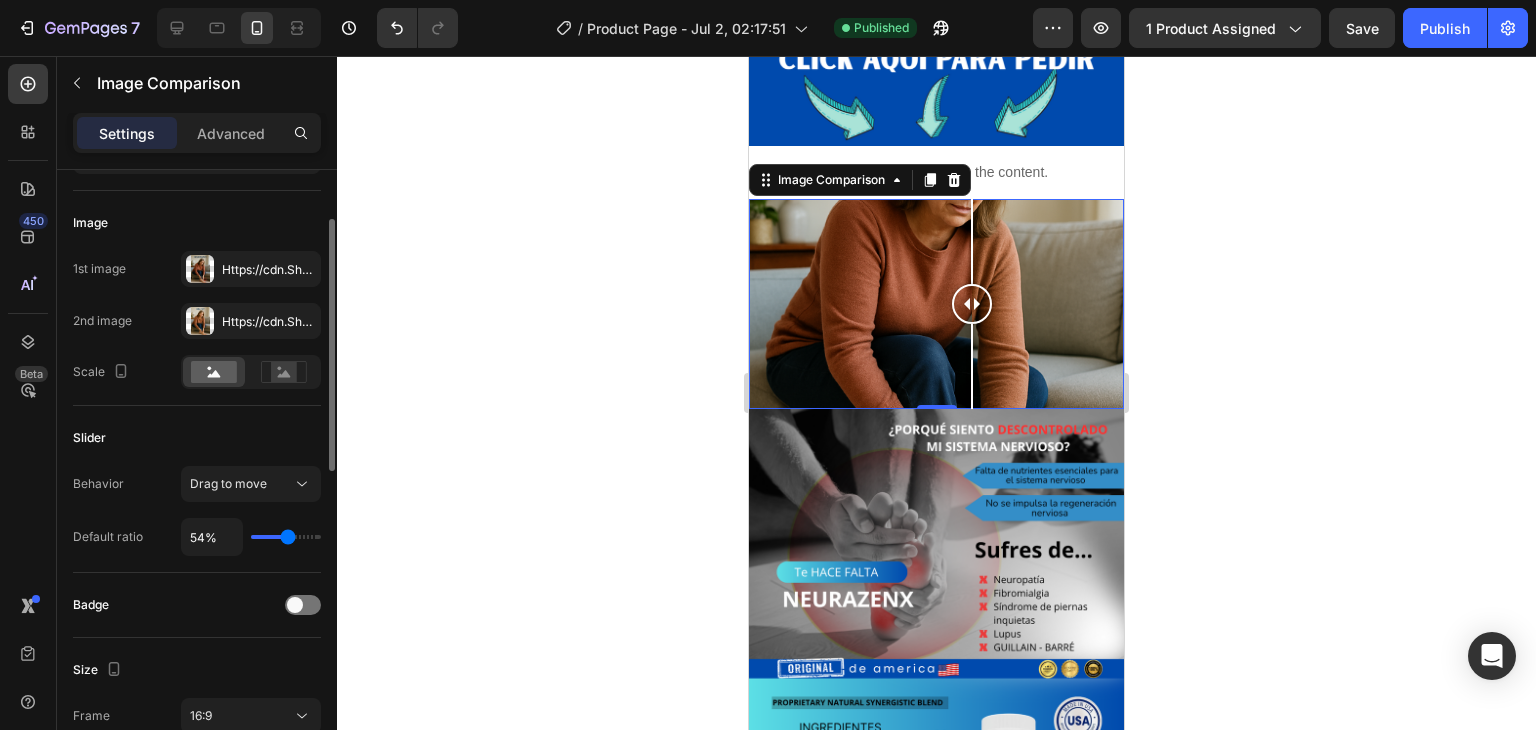 type on "53%" 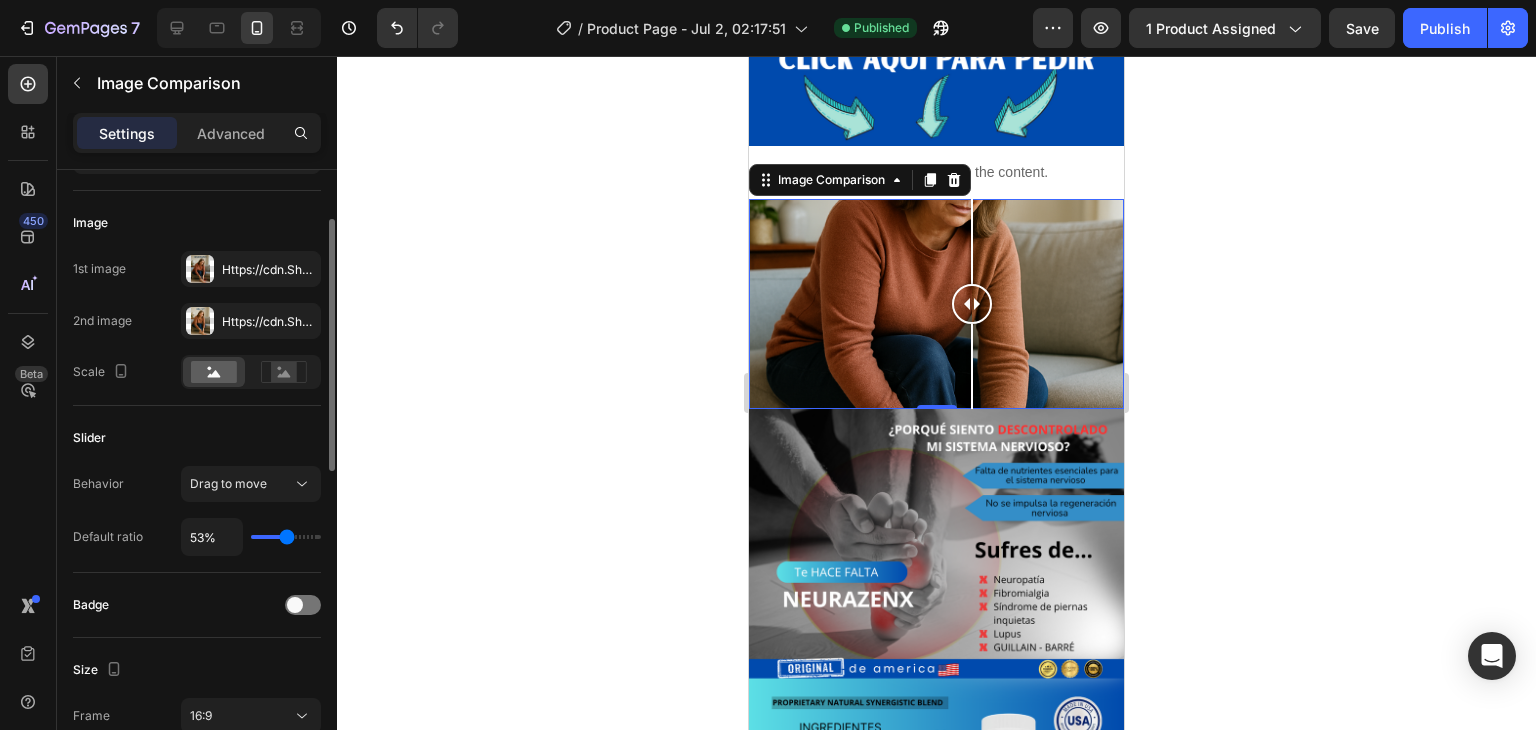 type on "51%" 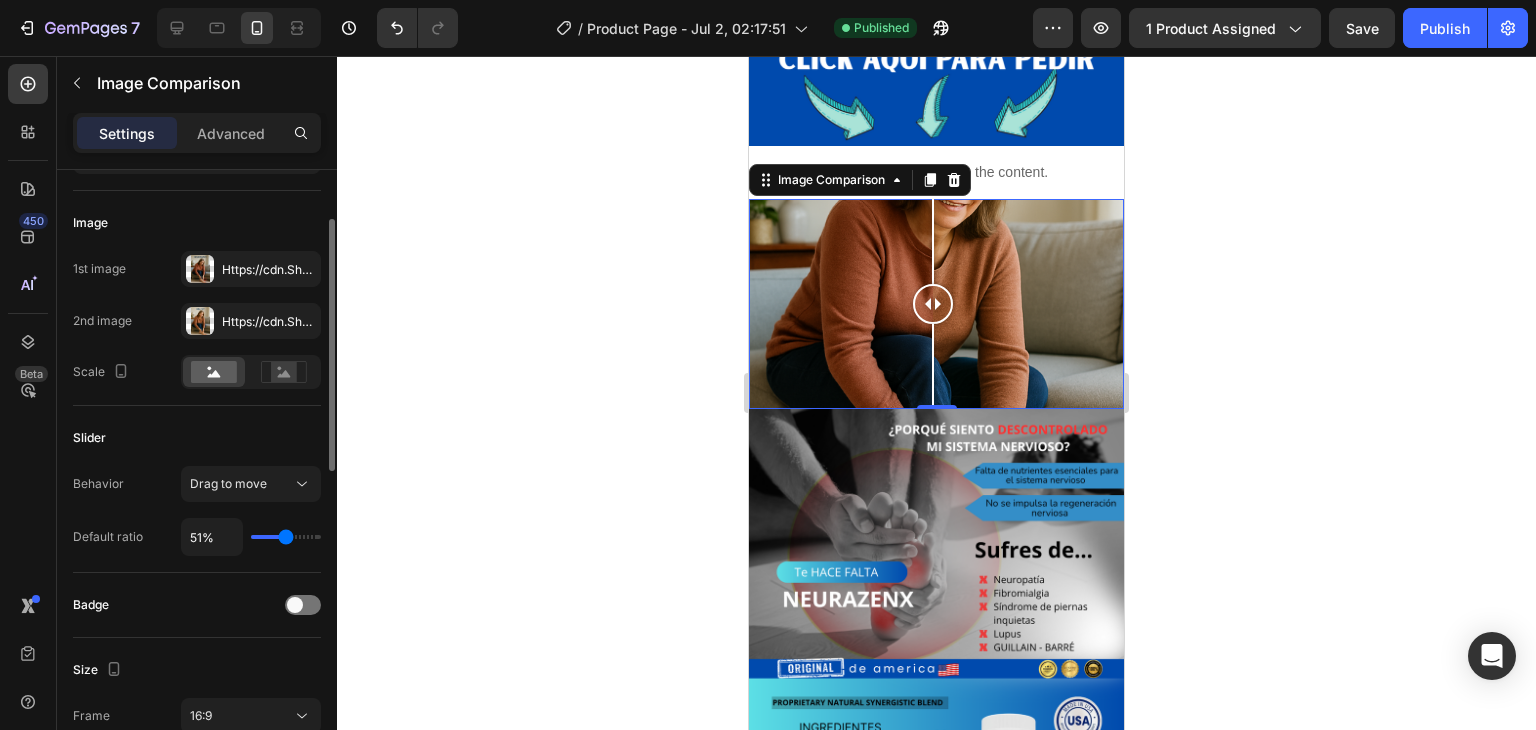 type on "50%" 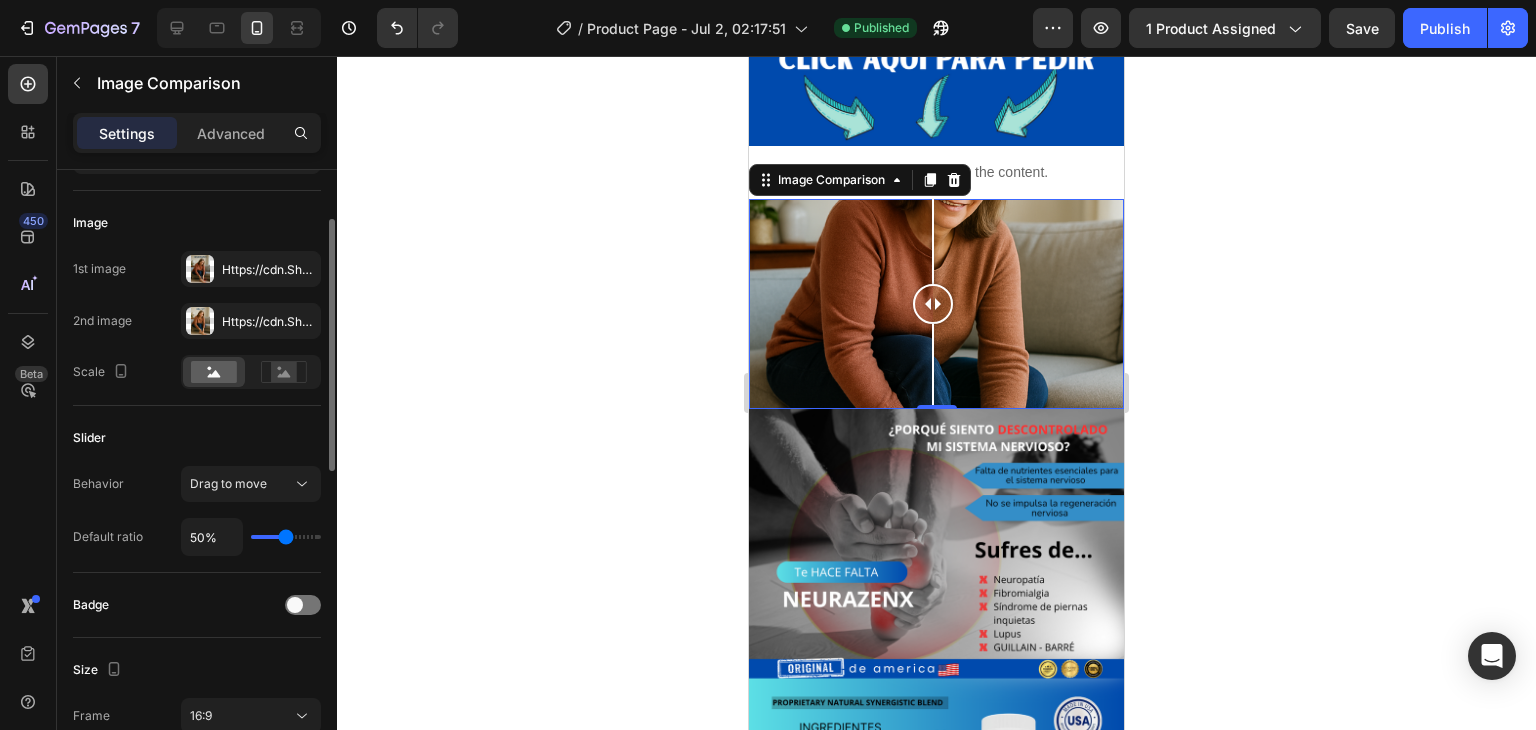 type on "48%" 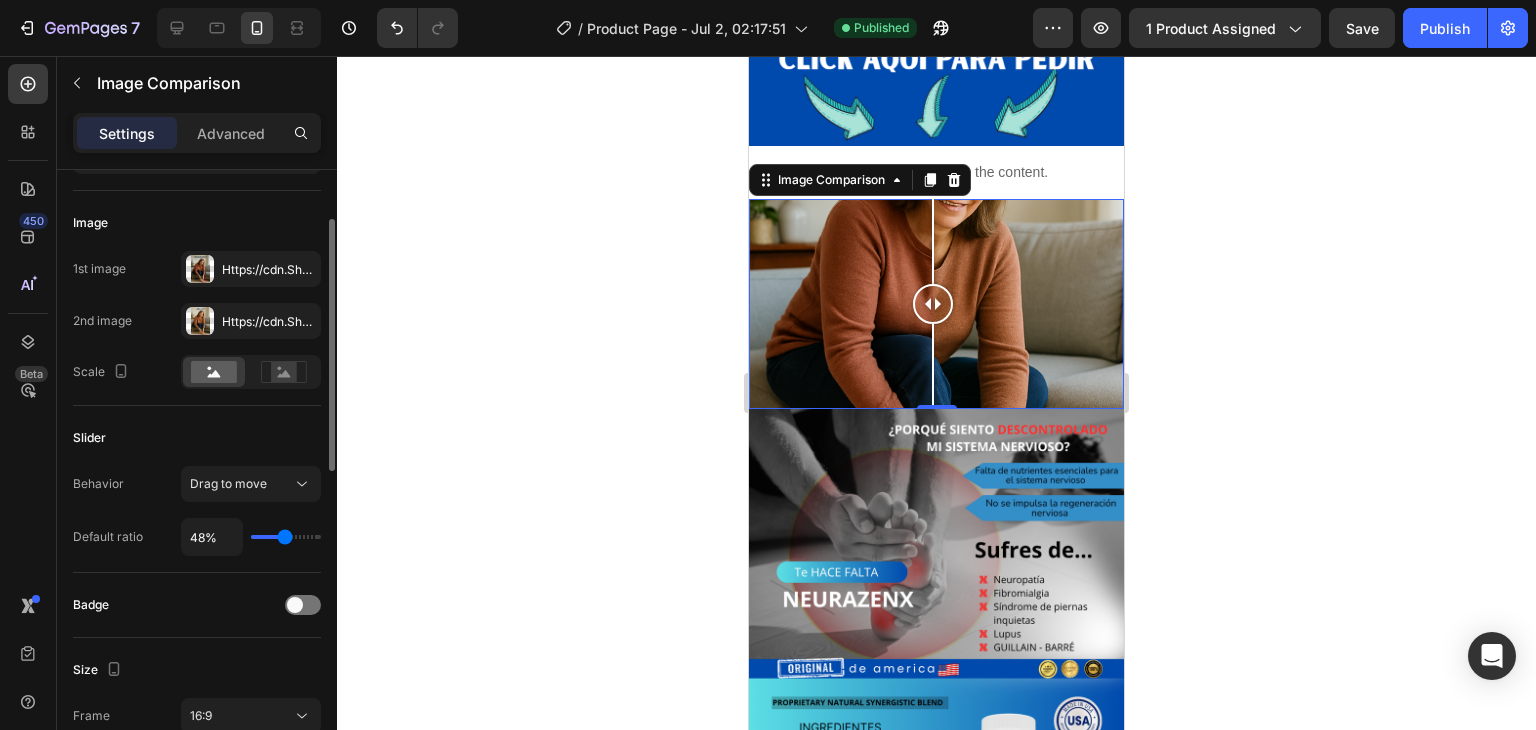 type on "47%" 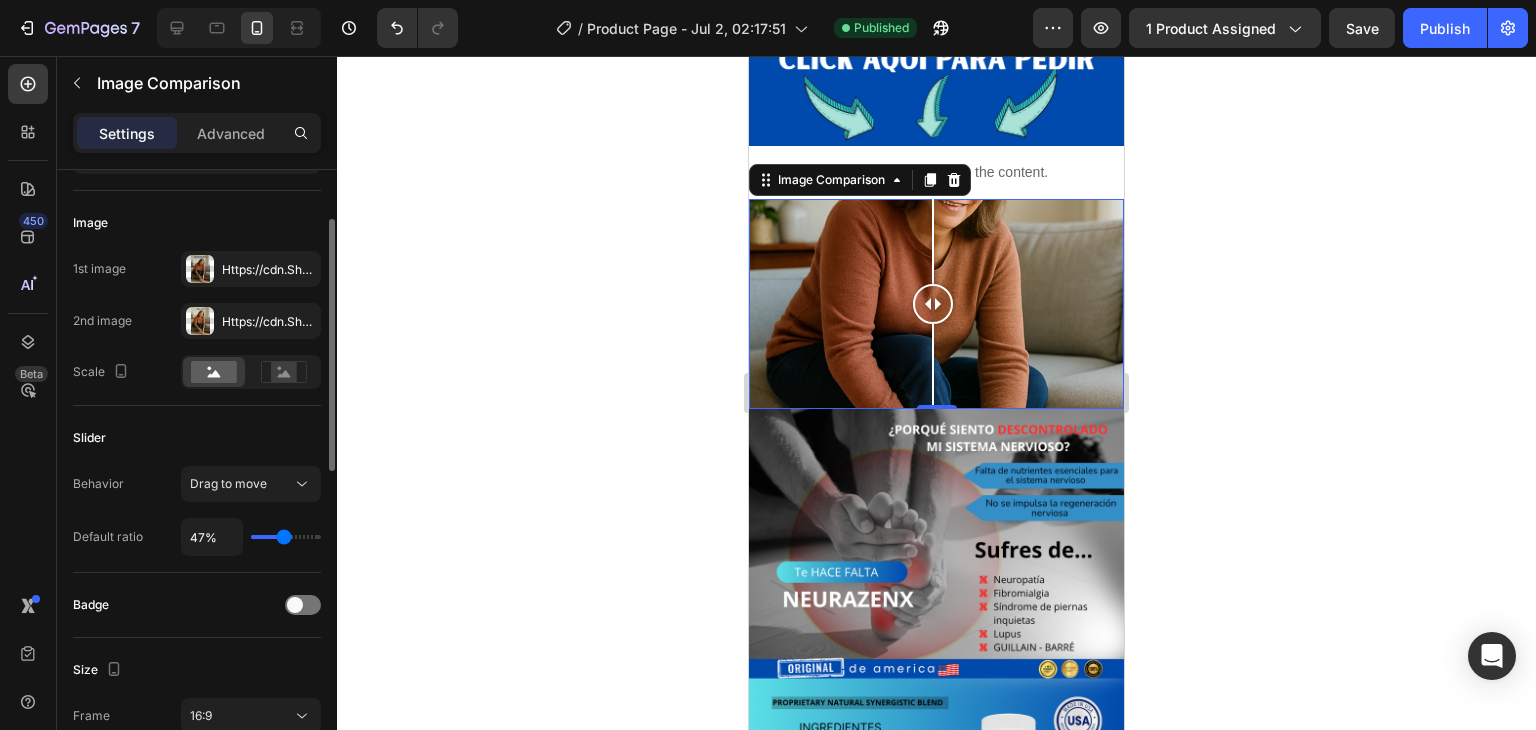type on "45%" 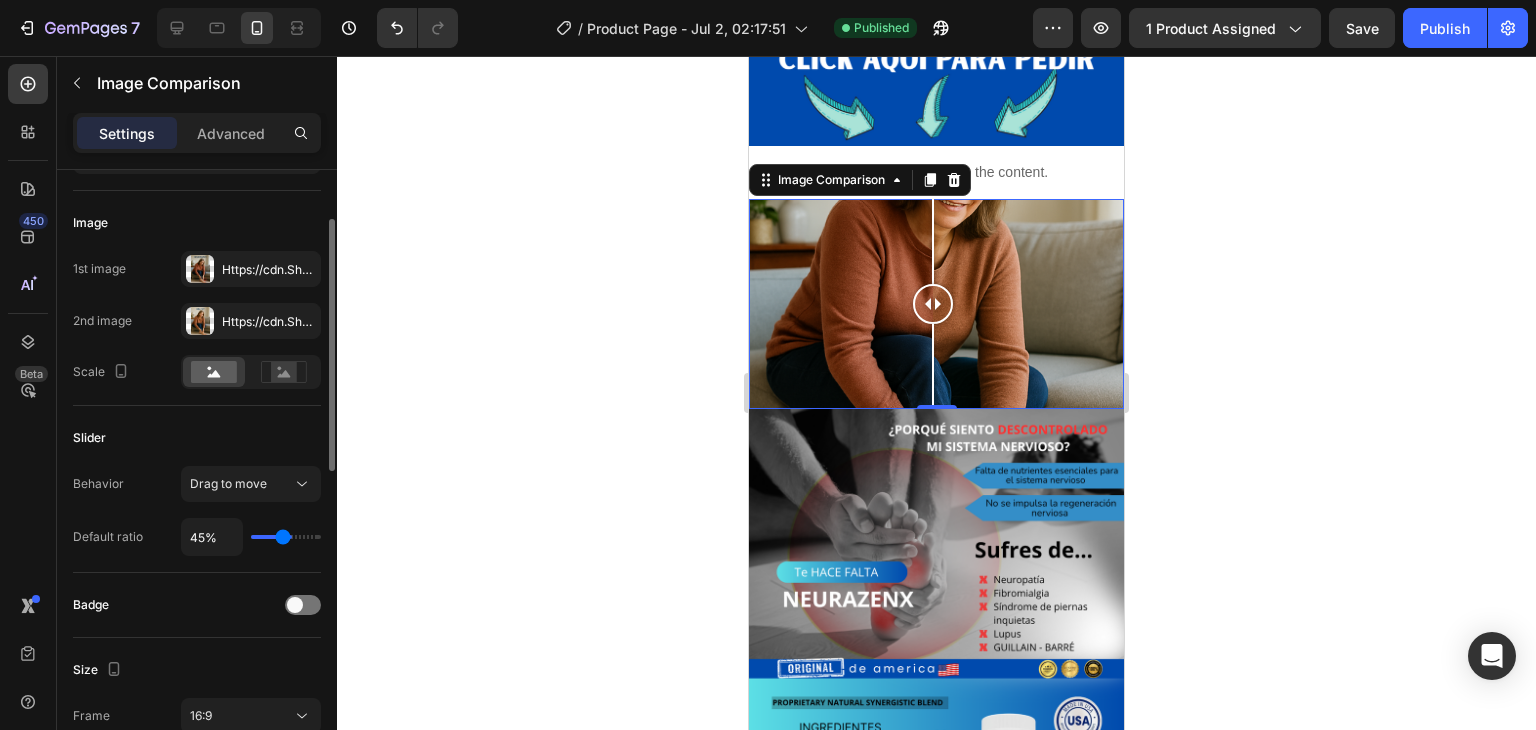 type on "42%" 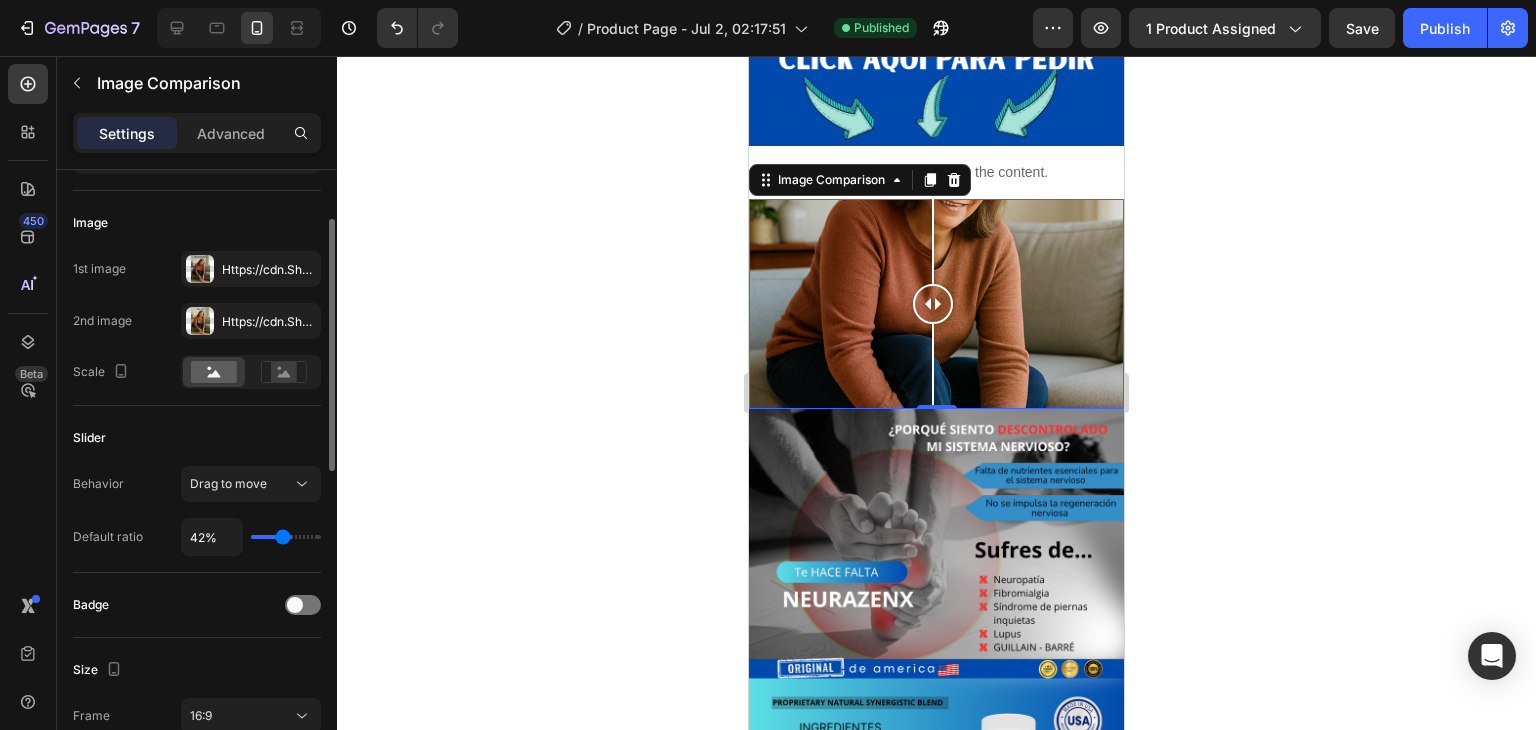 type on "42" 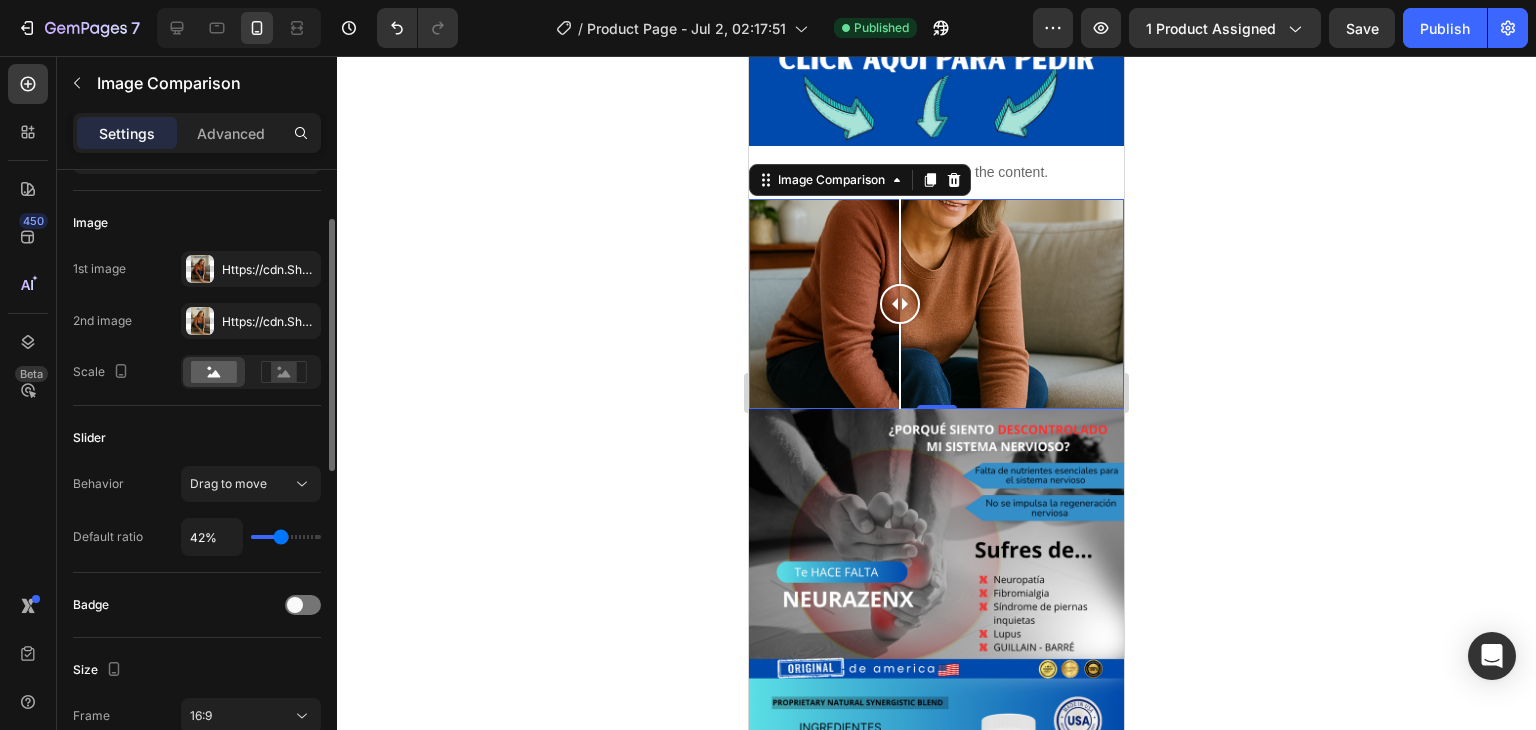 type on "44%" 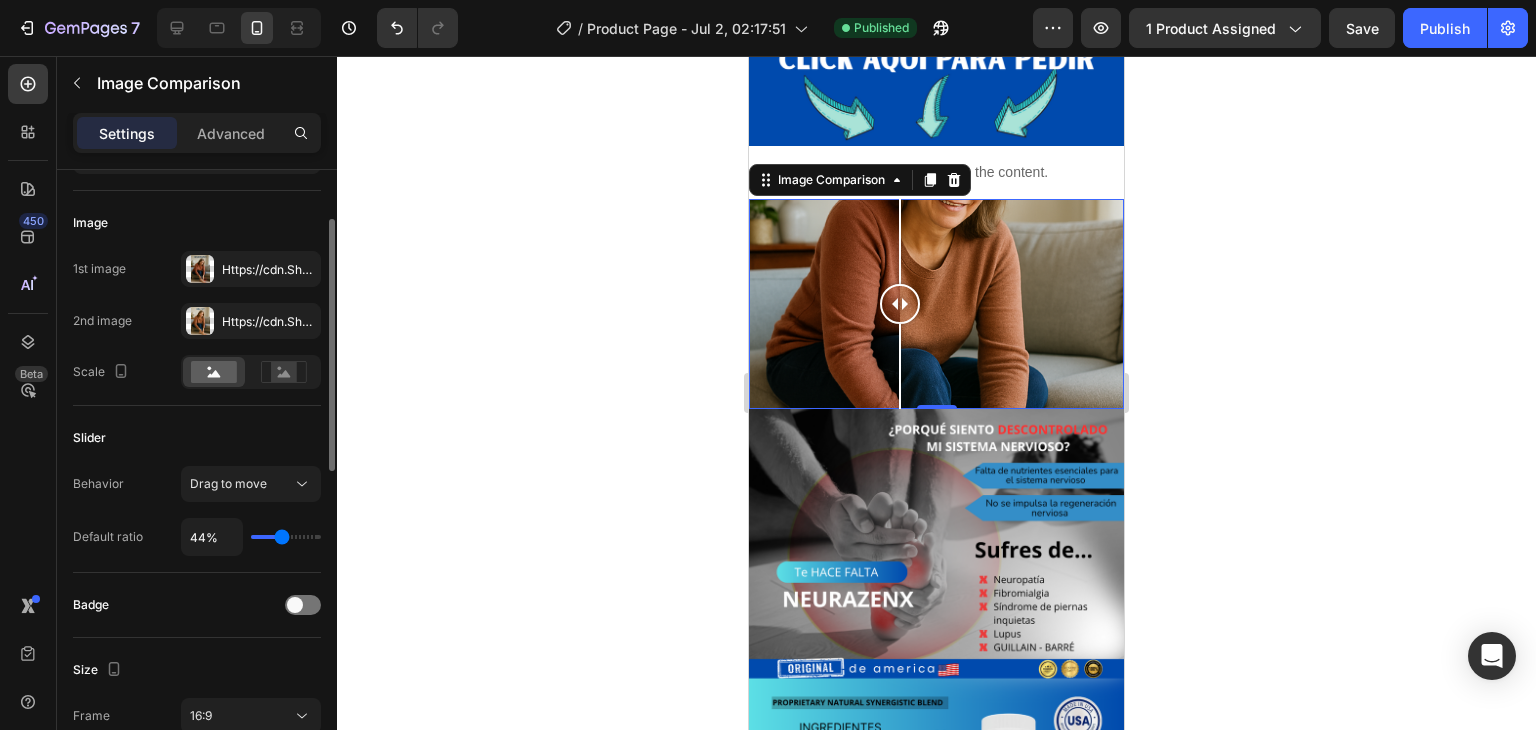 type on "45%" 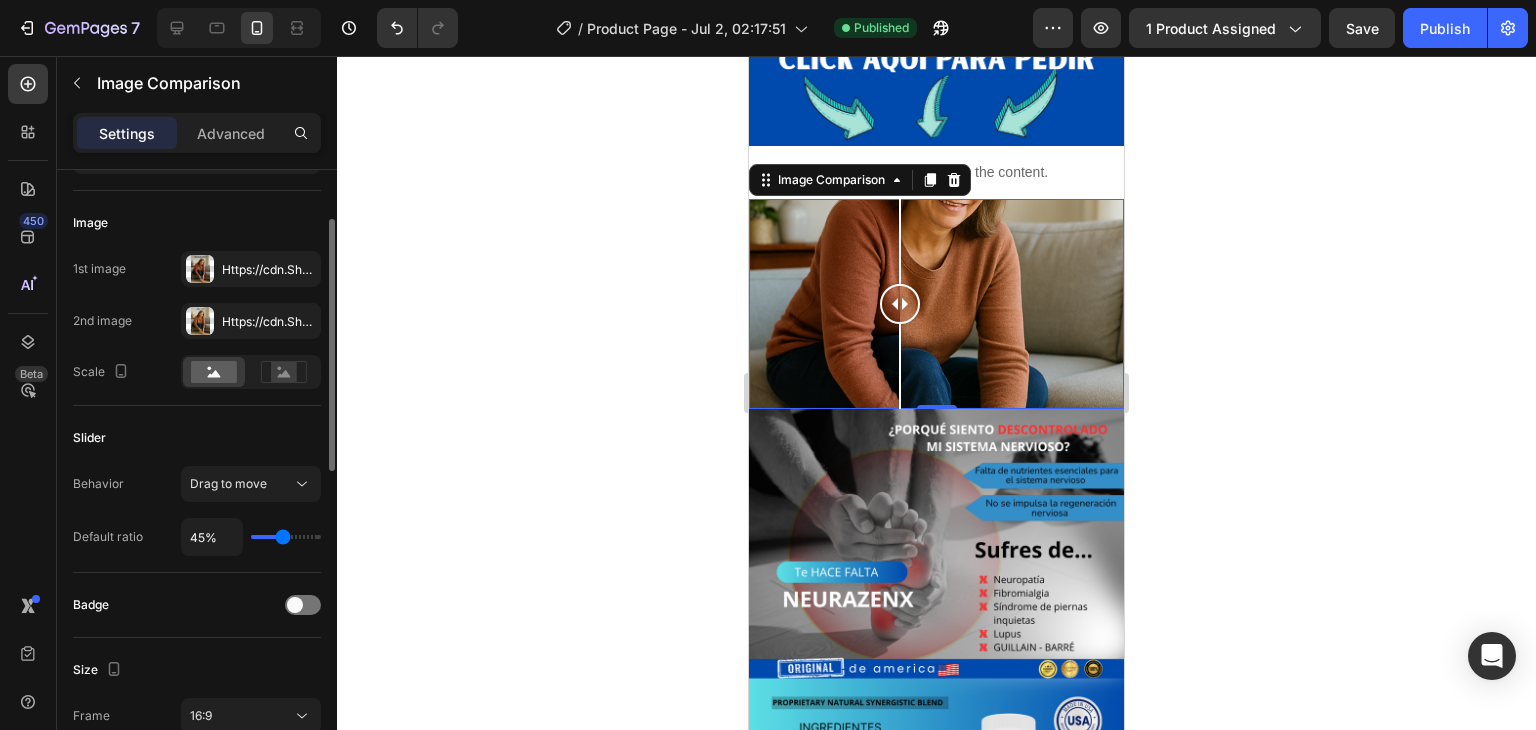 type on "47%" 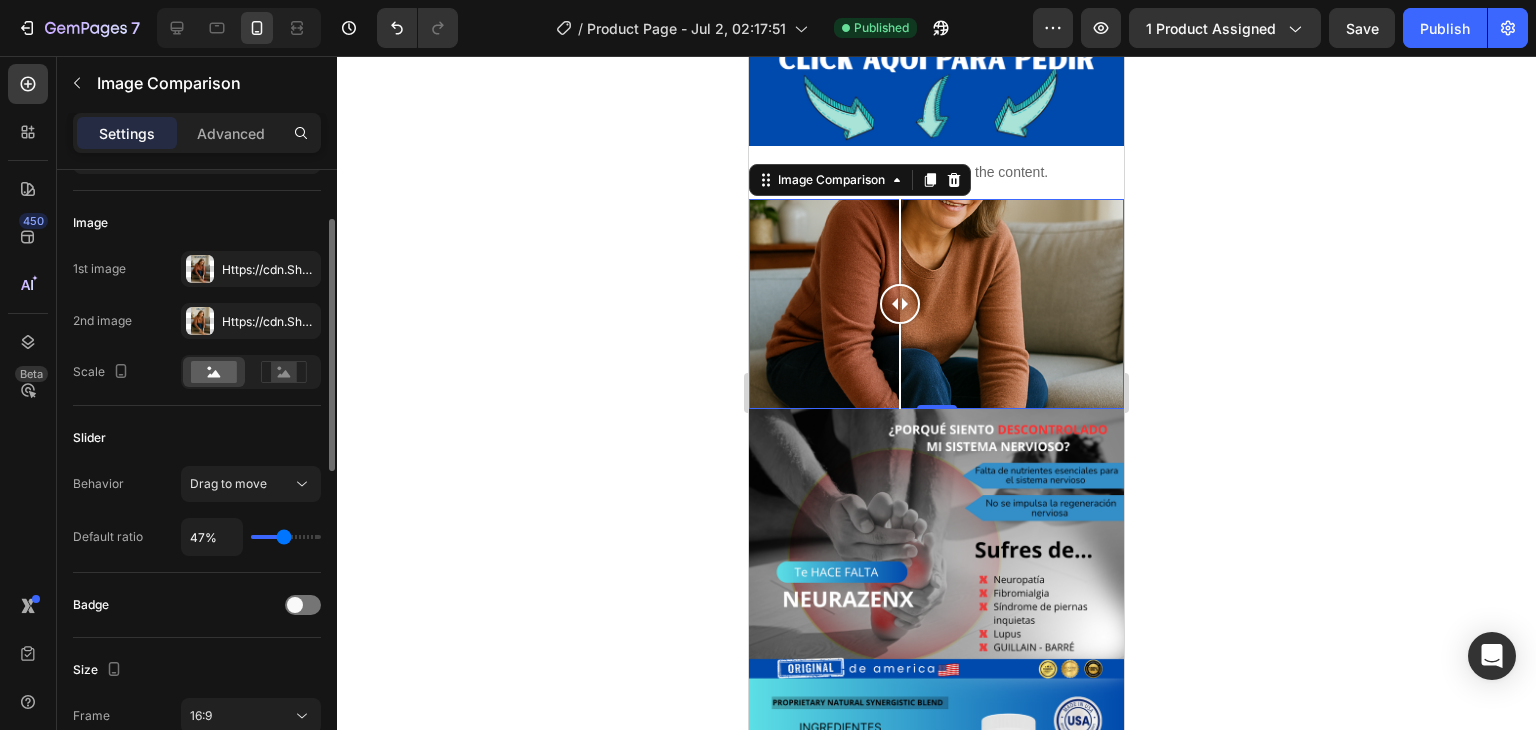 type on "48%" 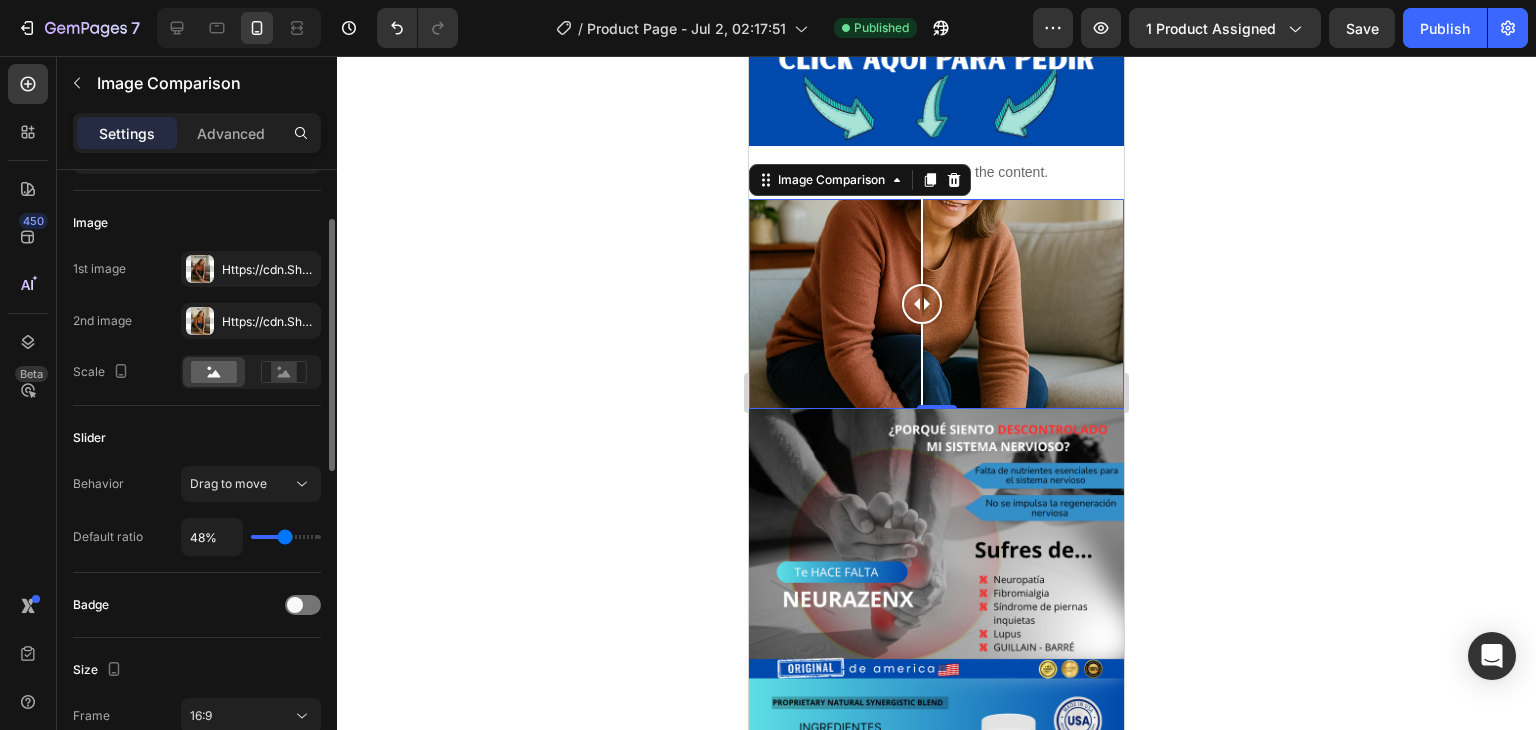 type on "50%" 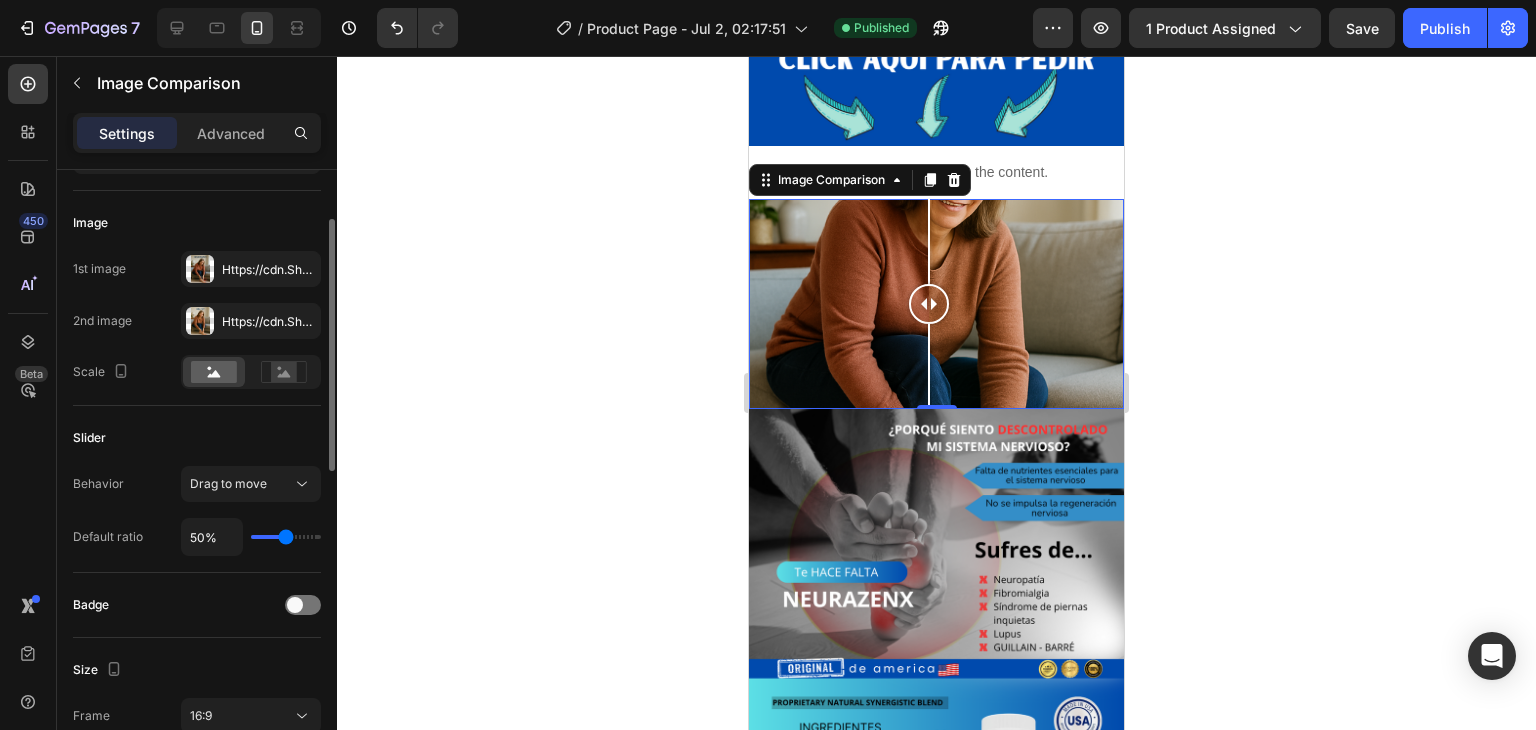 type on "51%" 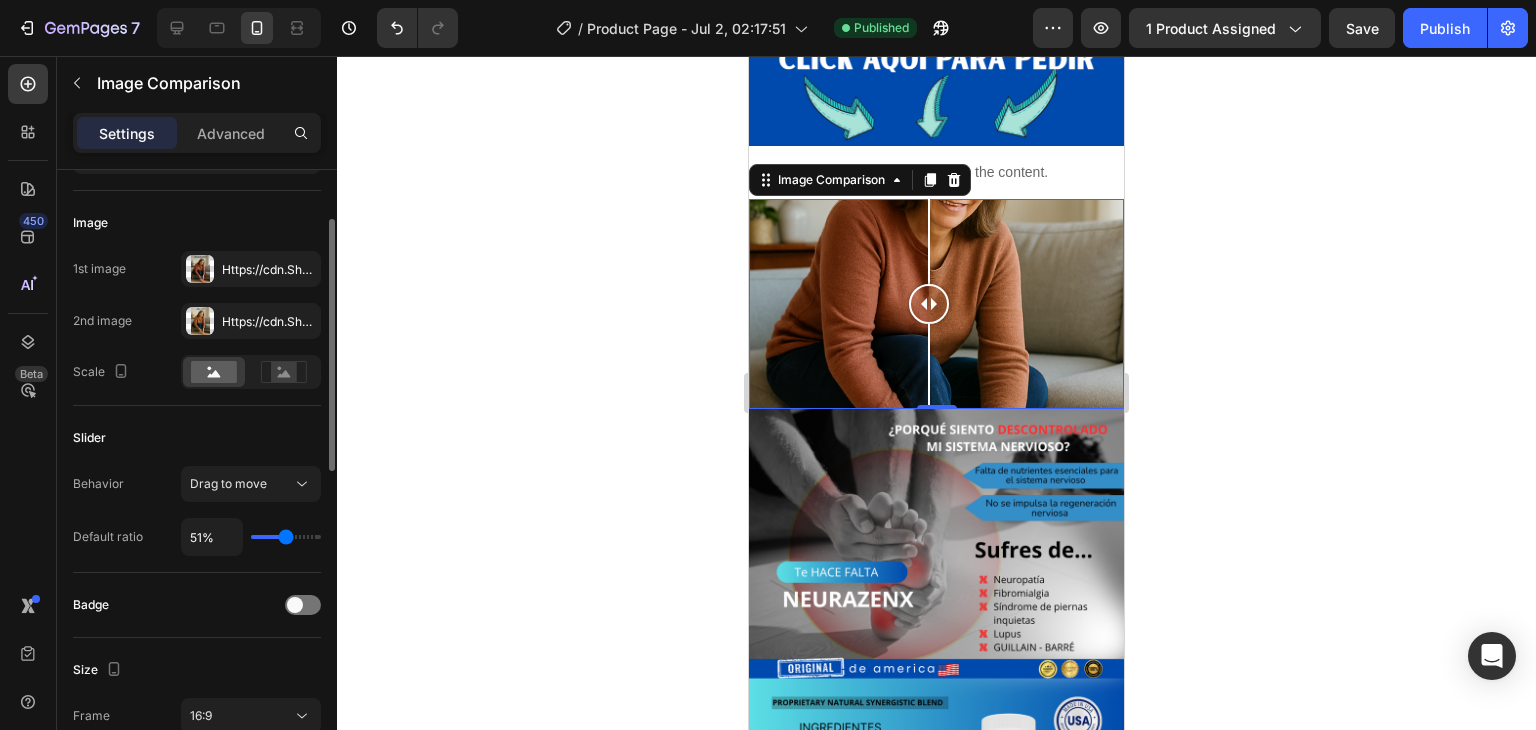 type on "53%" 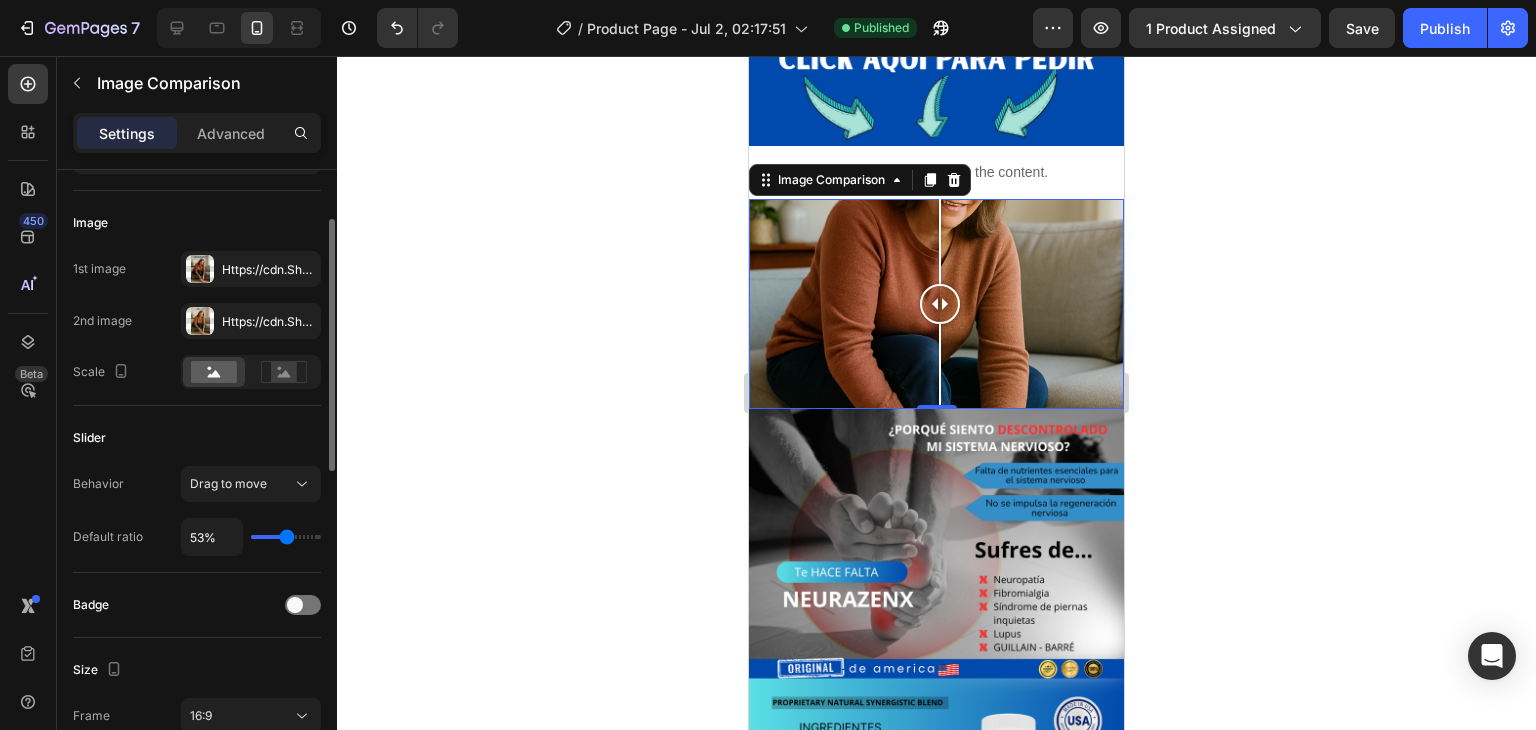 type on "51%" 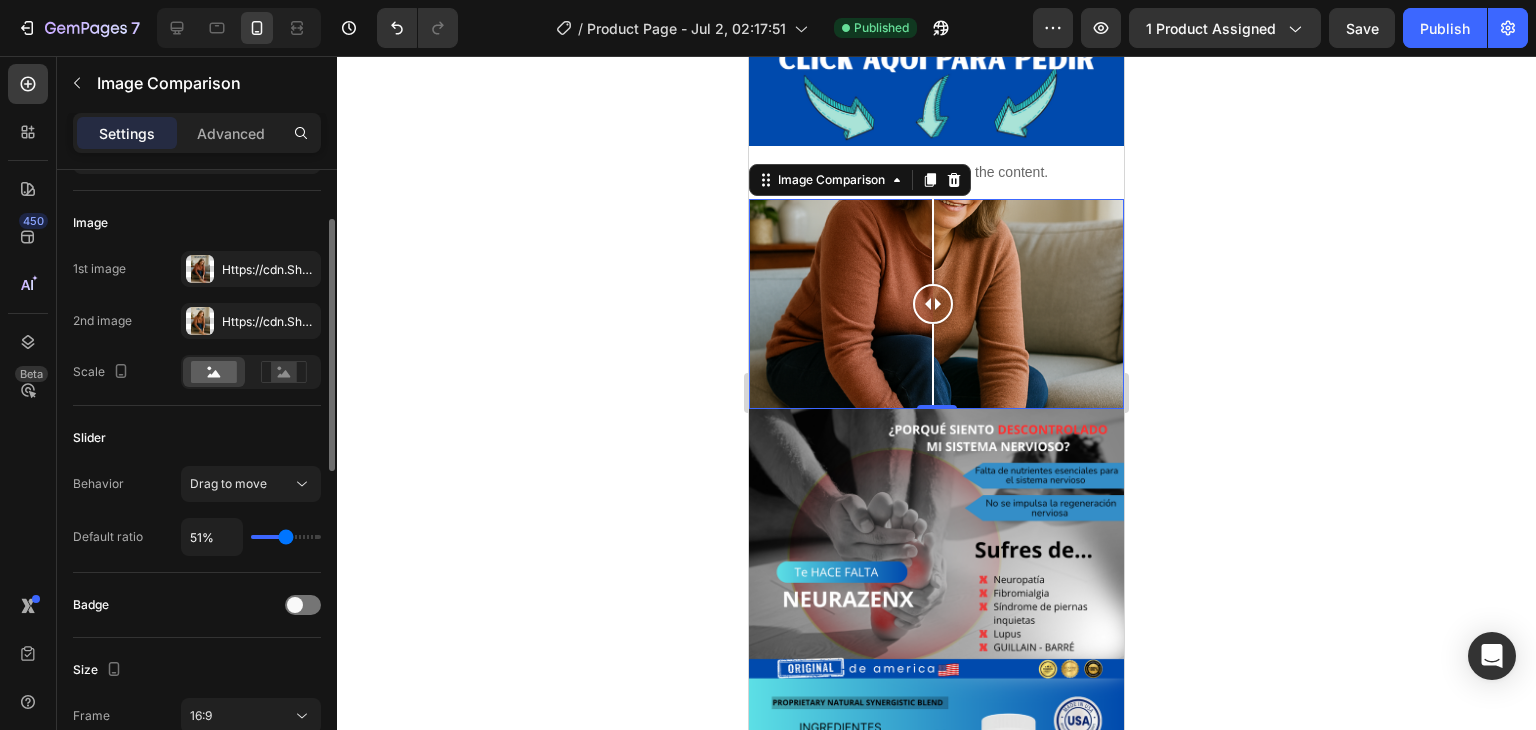 type on "50%" 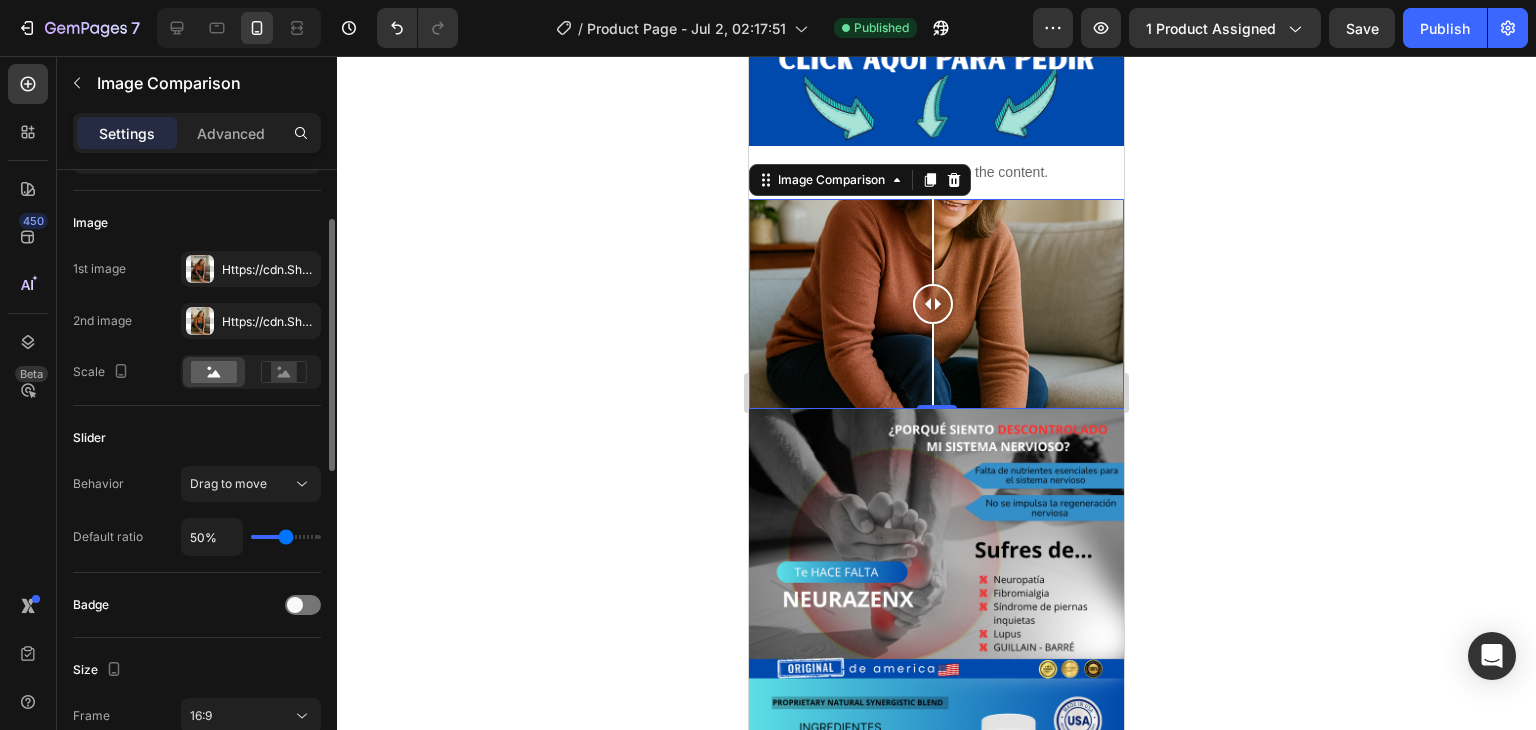 type on "48%" 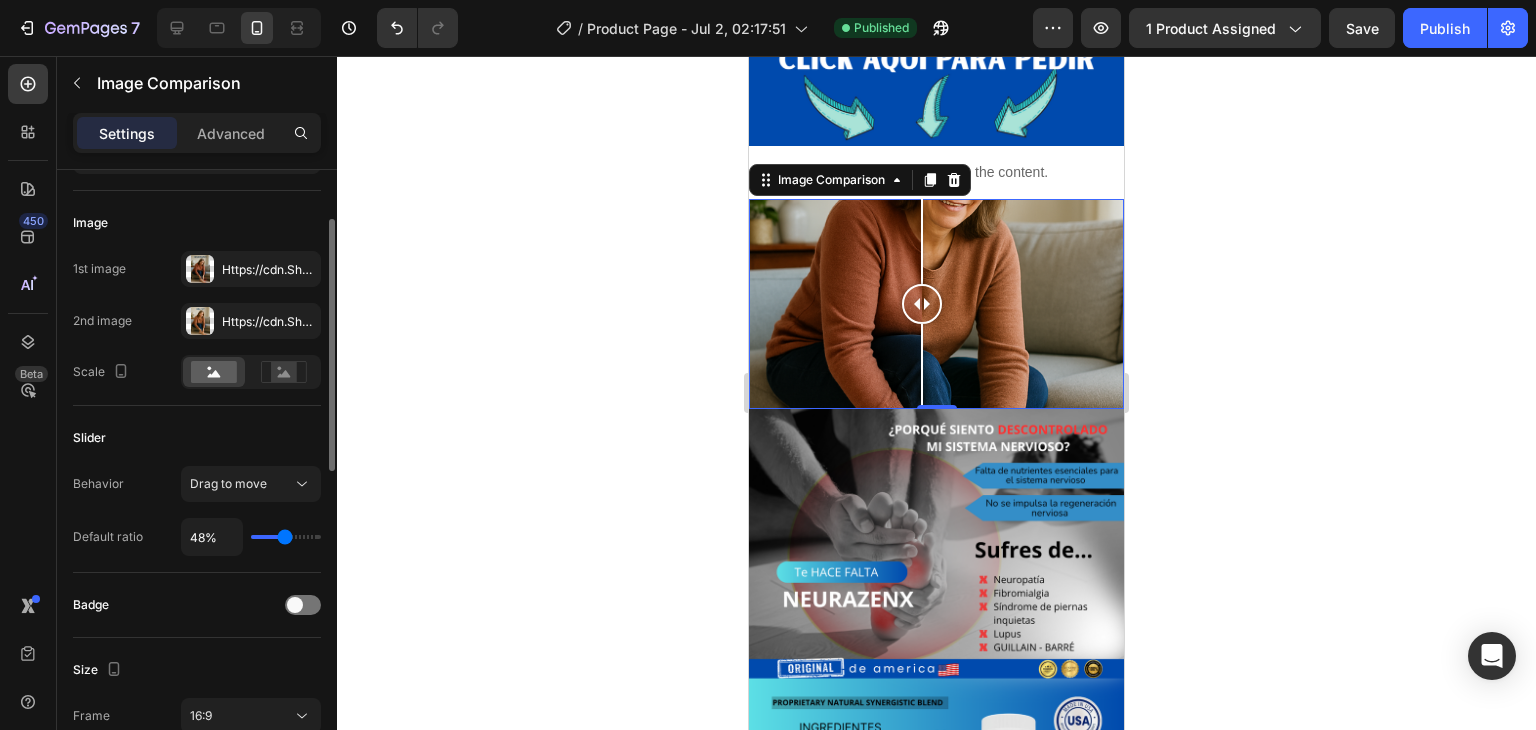 type on "47%" 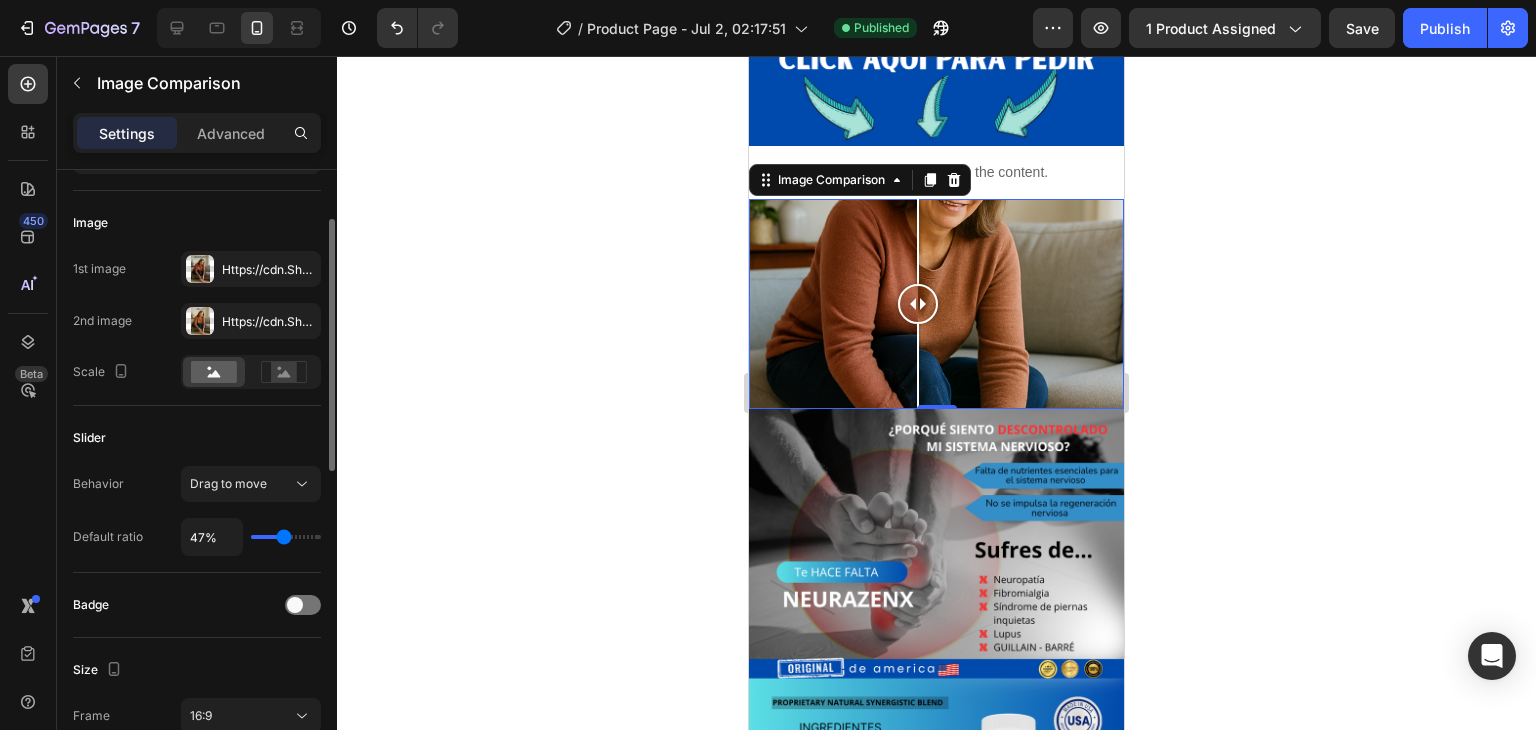 type on "48%" 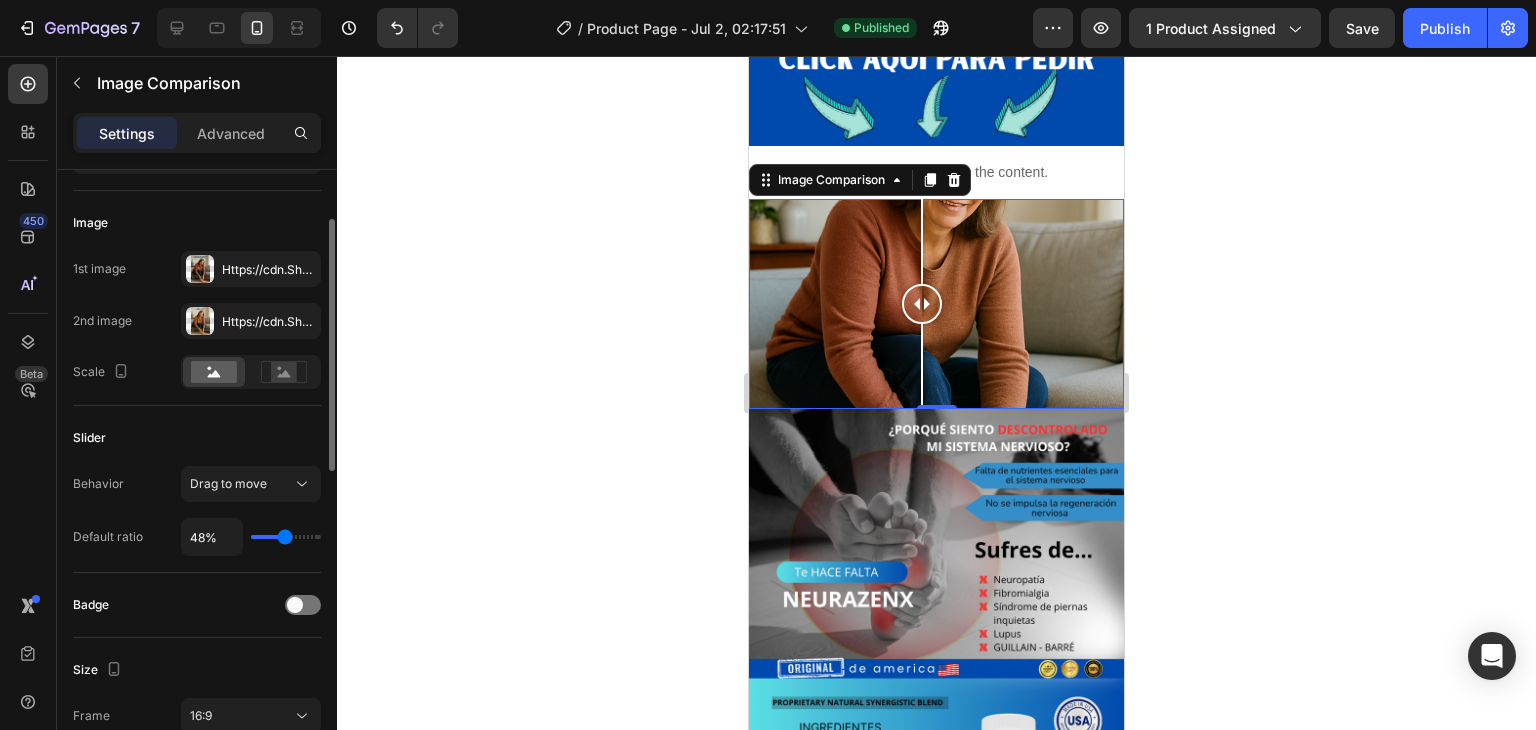 type on "50%" 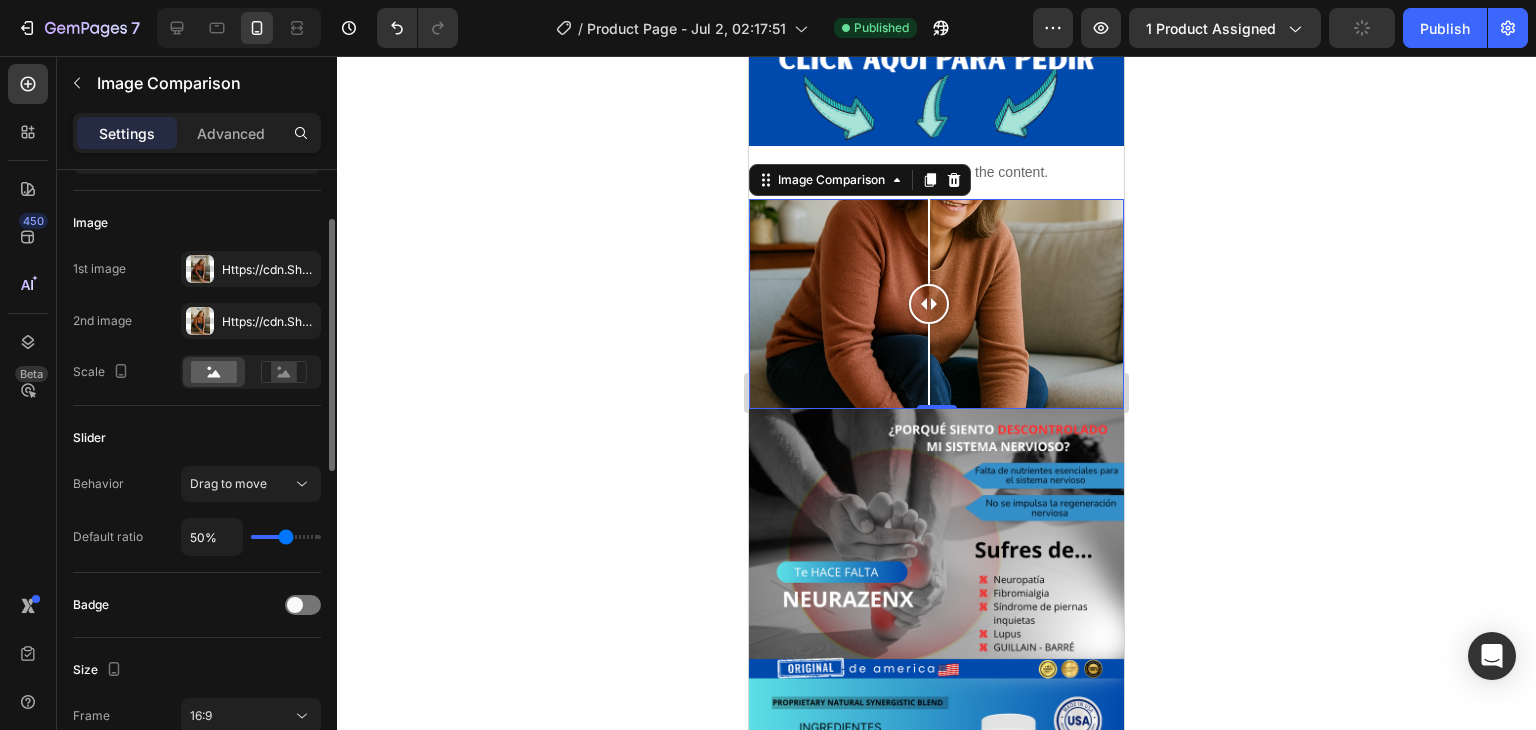 drag, startPoint x: 292, startPoint y: 533, endPoint x: 285, endPoint y: 543, distance: 12.206555 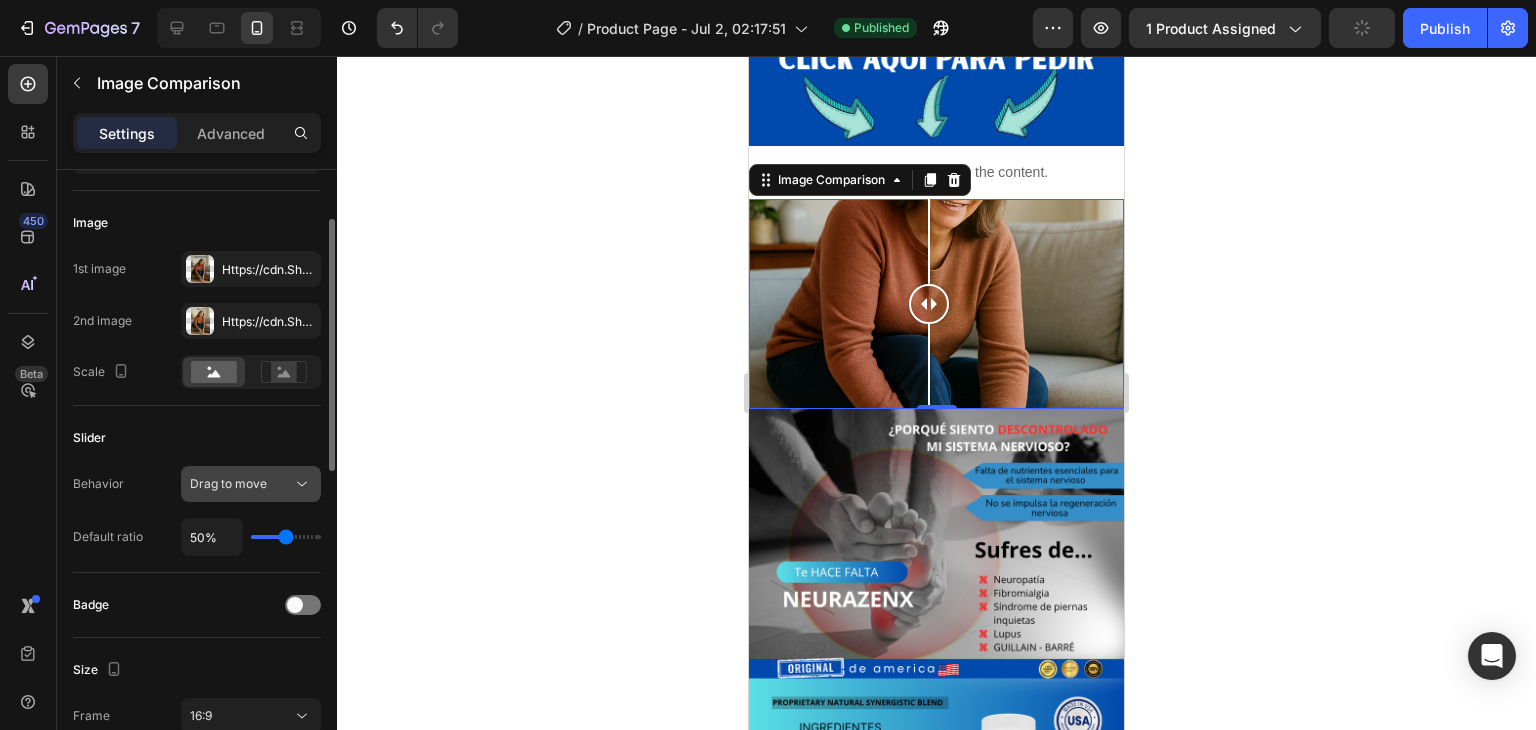 click on "Drag to move" at bounding box center [241, 484] 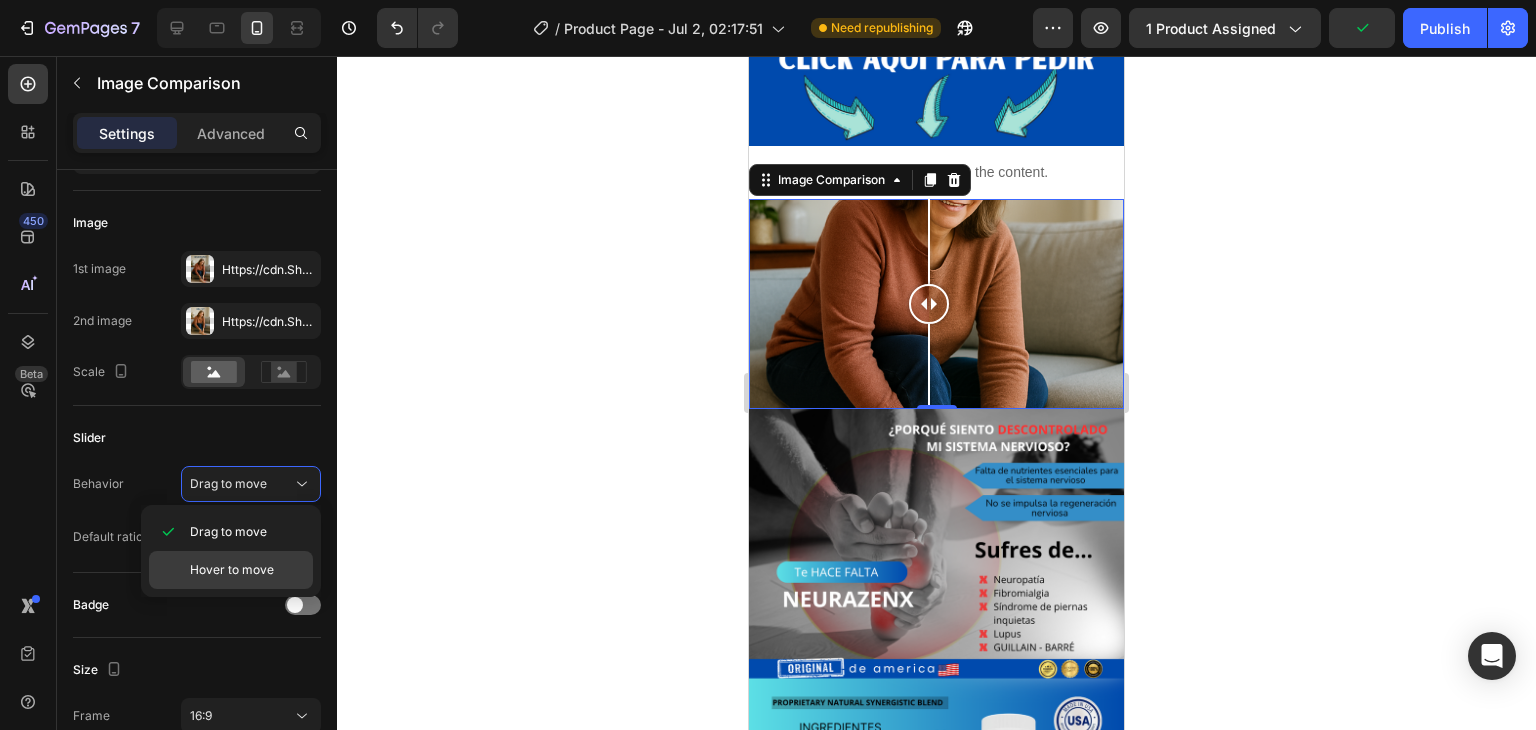 click on "Hover to move" at bounding box center [232, 570] 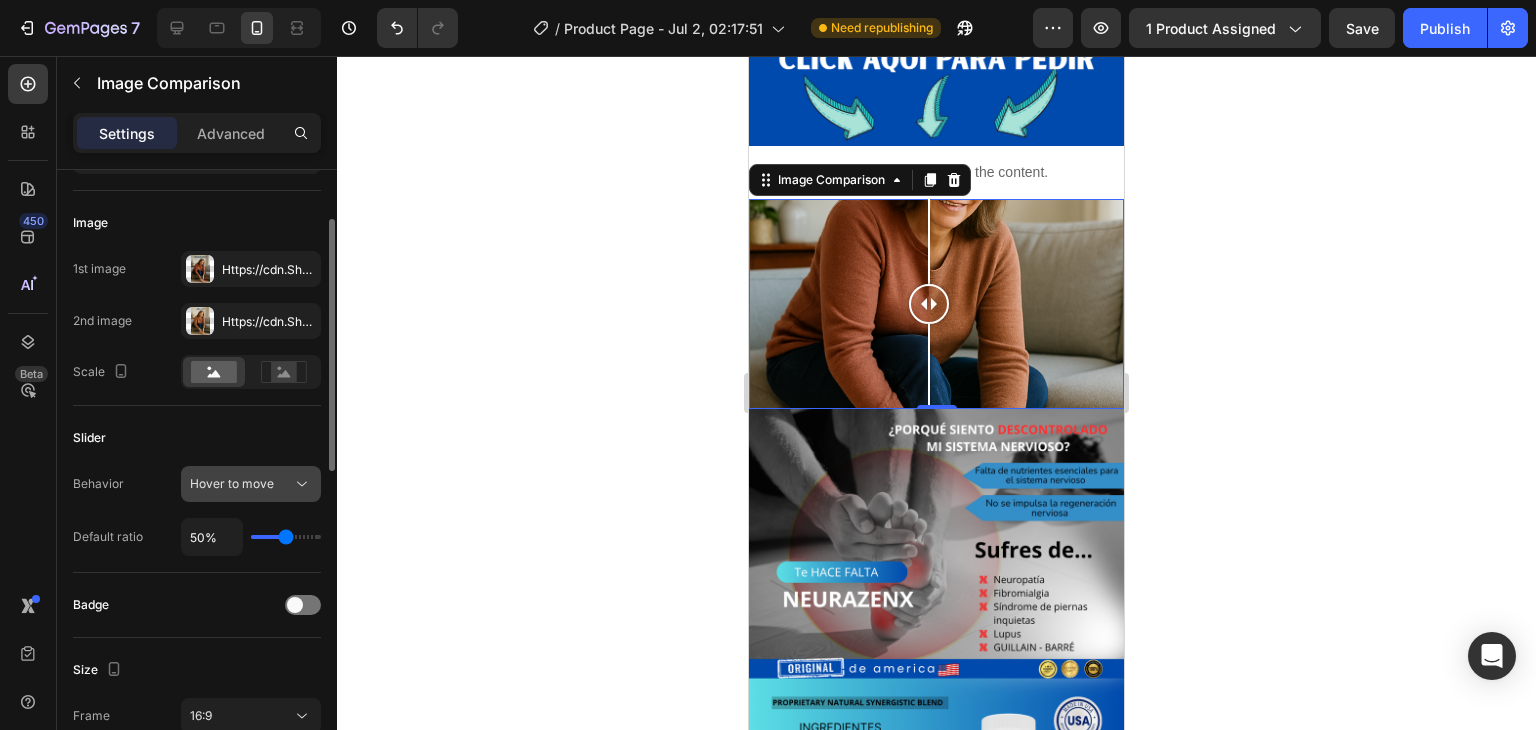 click on "Hover to move" 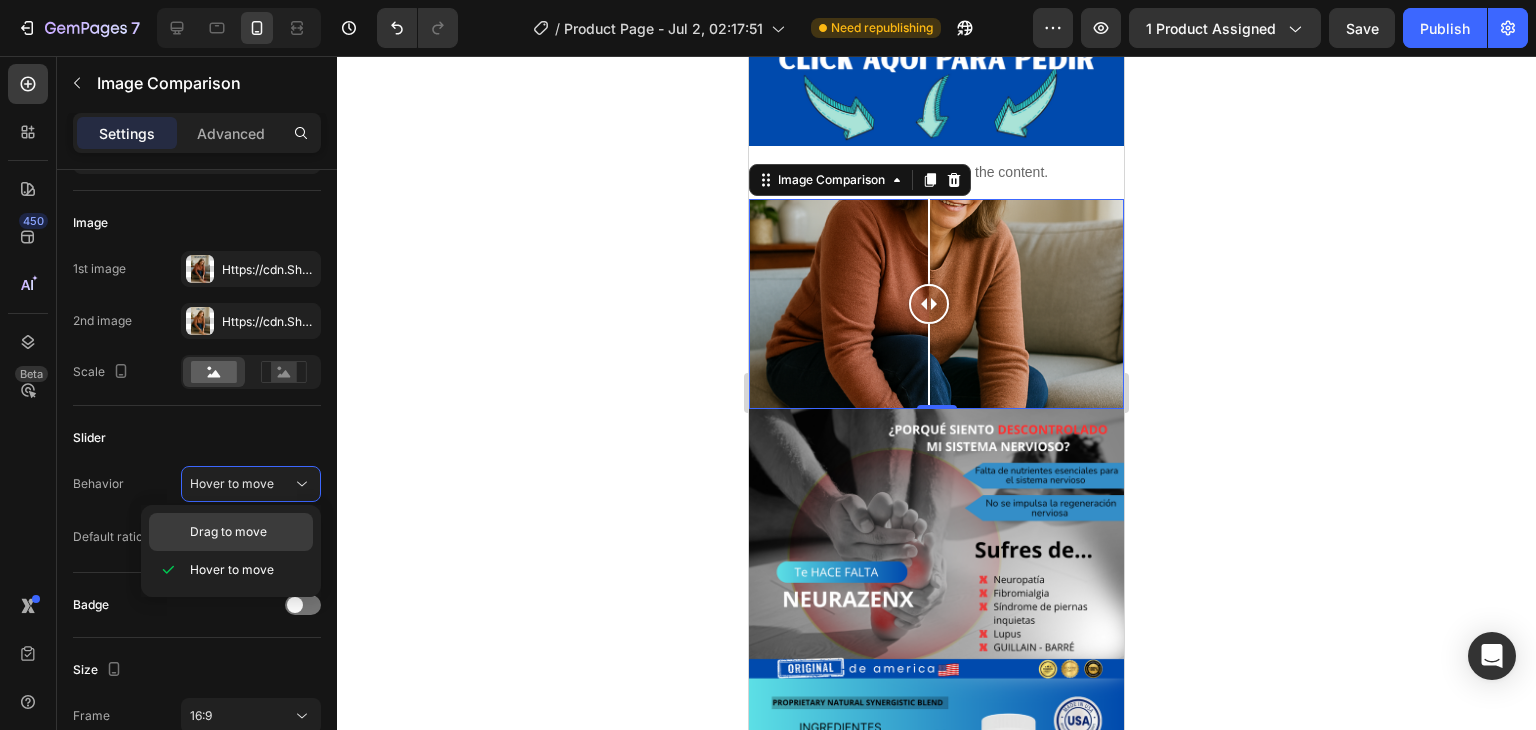 click on "Drag to move" at bounding box center [228, 532] 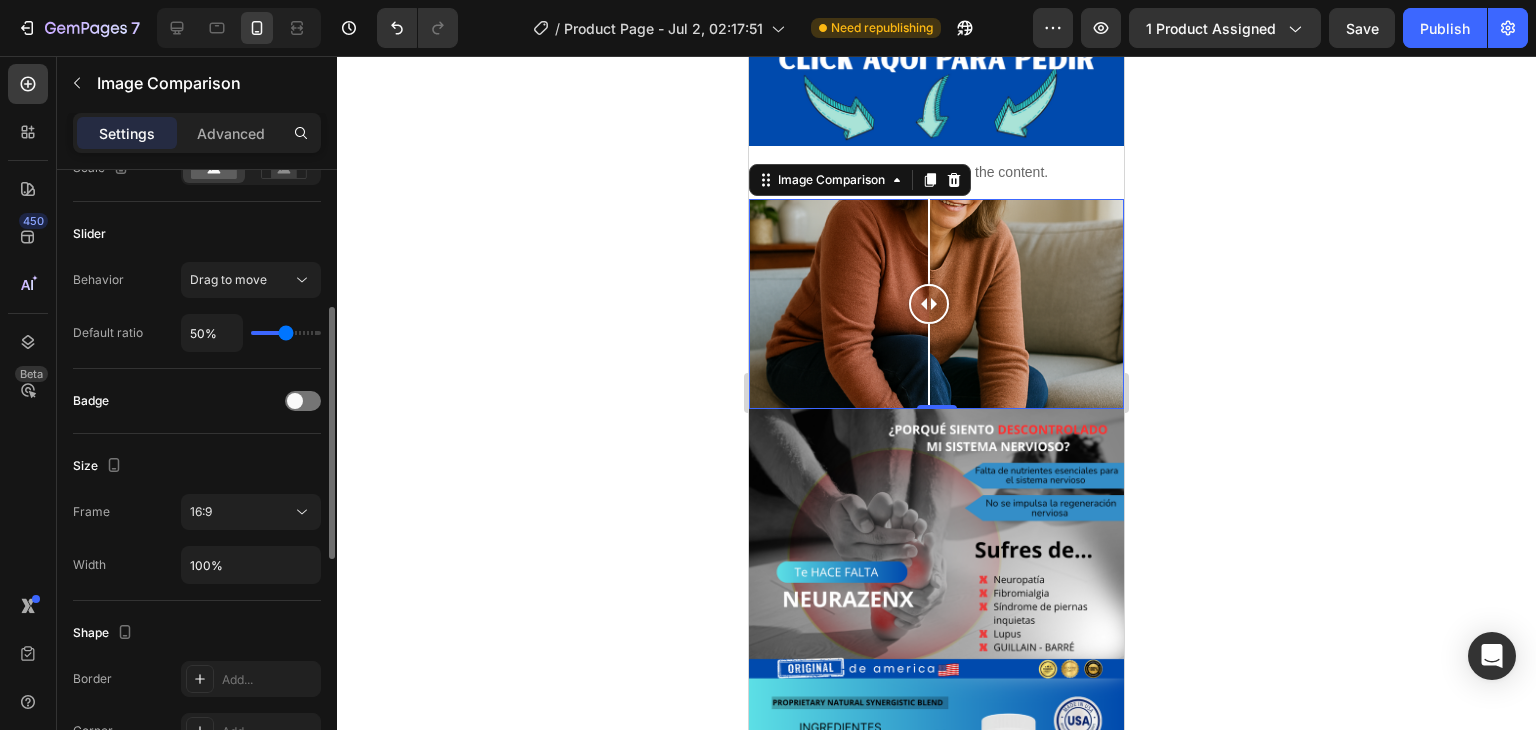scroll, scrollTop: 328, scrollLeft: 0, axis: vertical 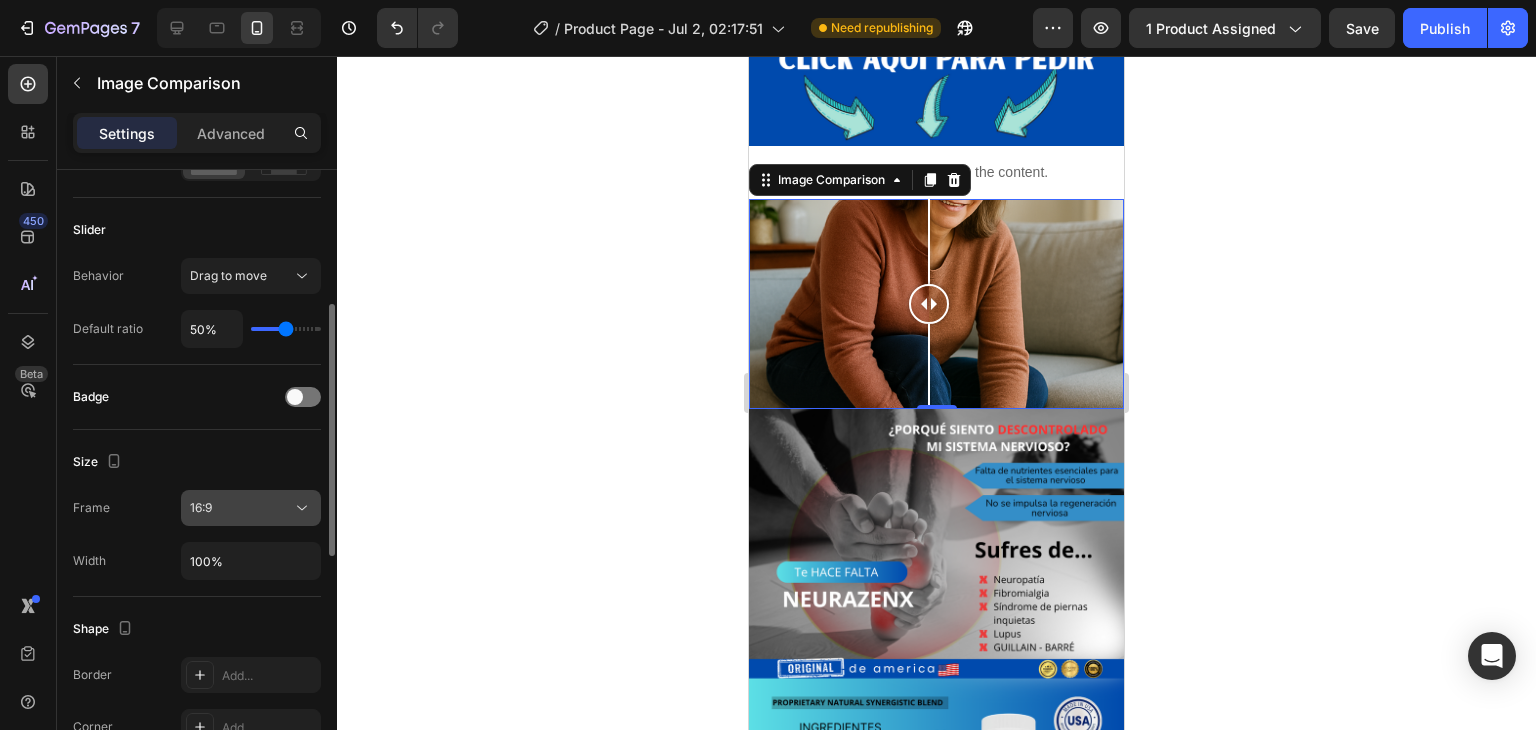 click on "16:9" at bounding box center (241, 508) 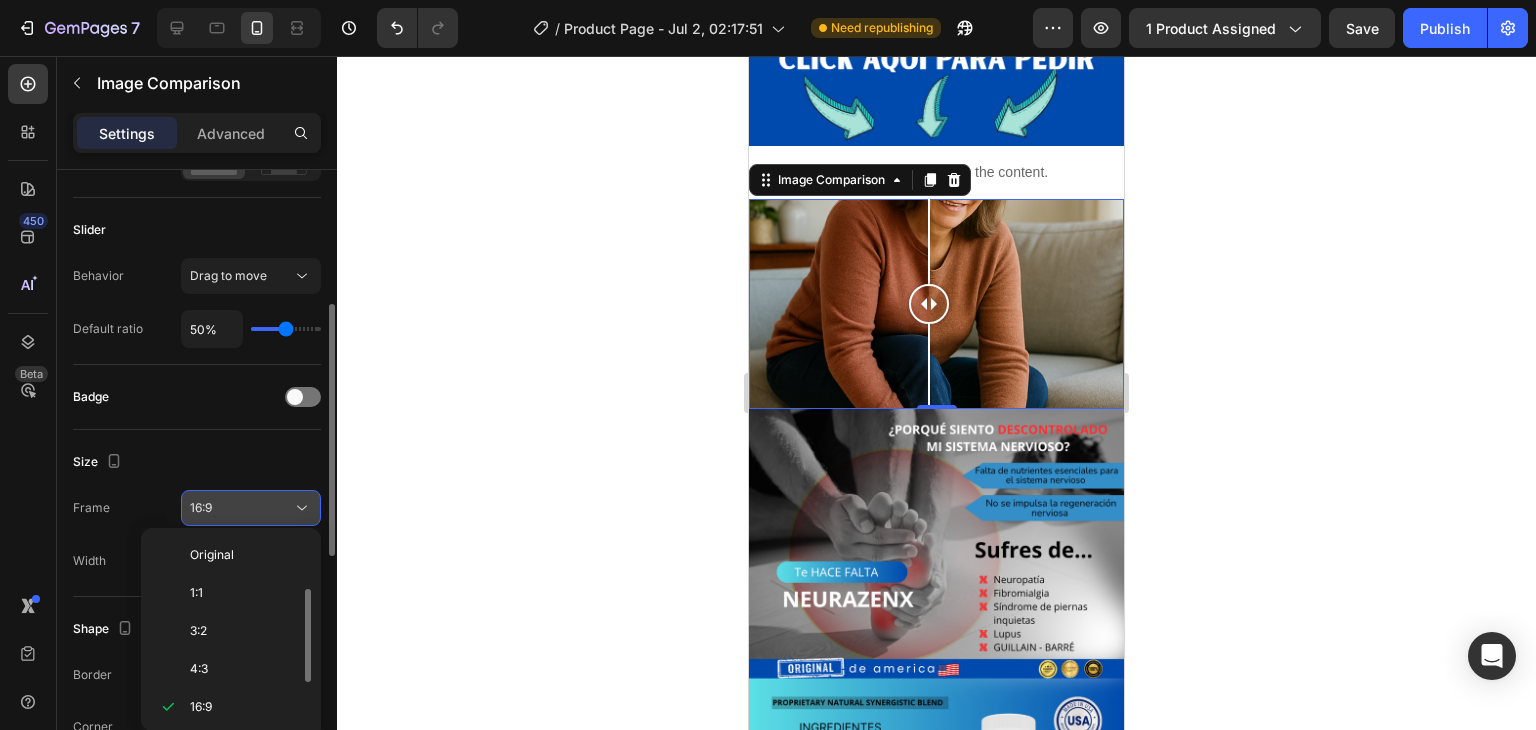 scroll, scrollTop: 36, scrollLeft: 0, axis: vertical 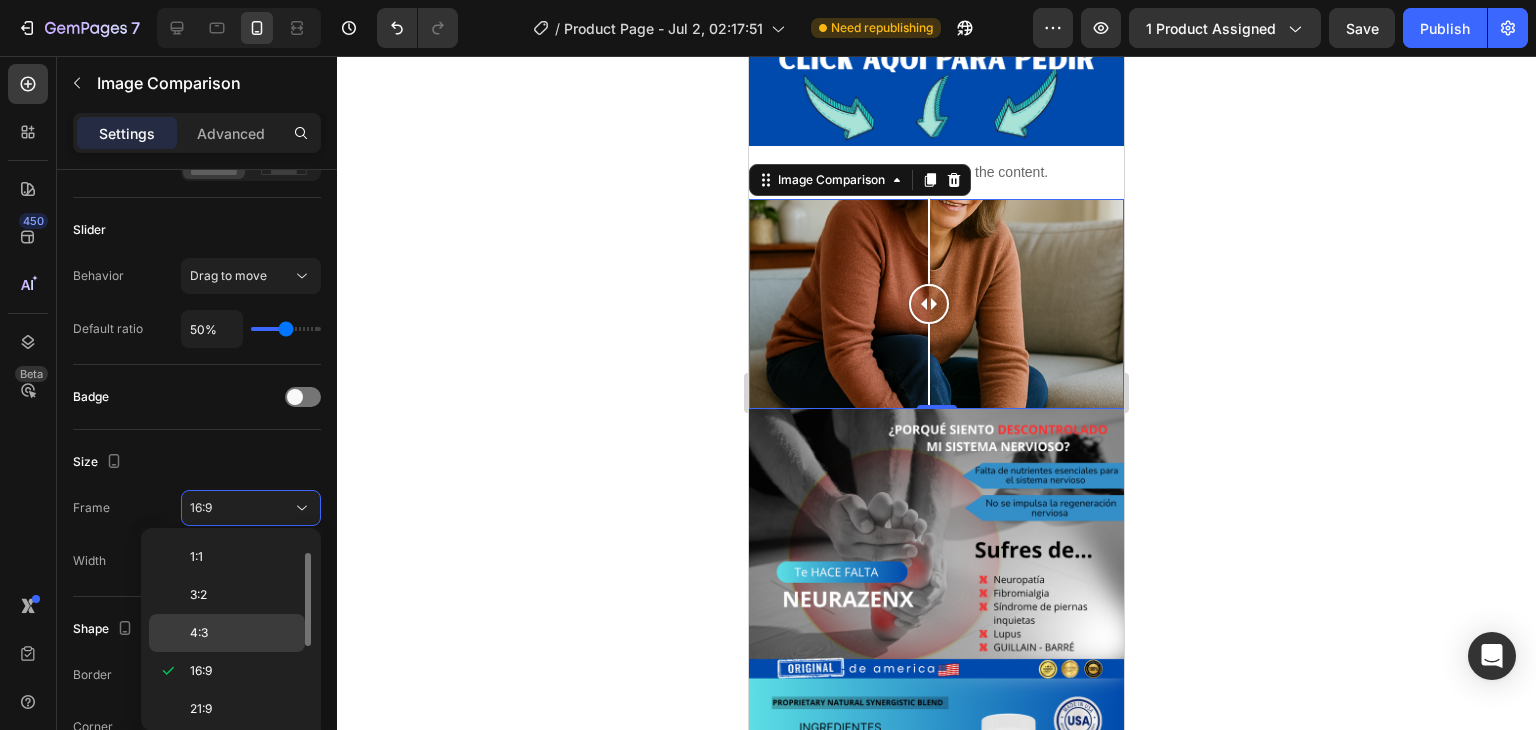 click on "4:3" at bounding box center [243, 633] 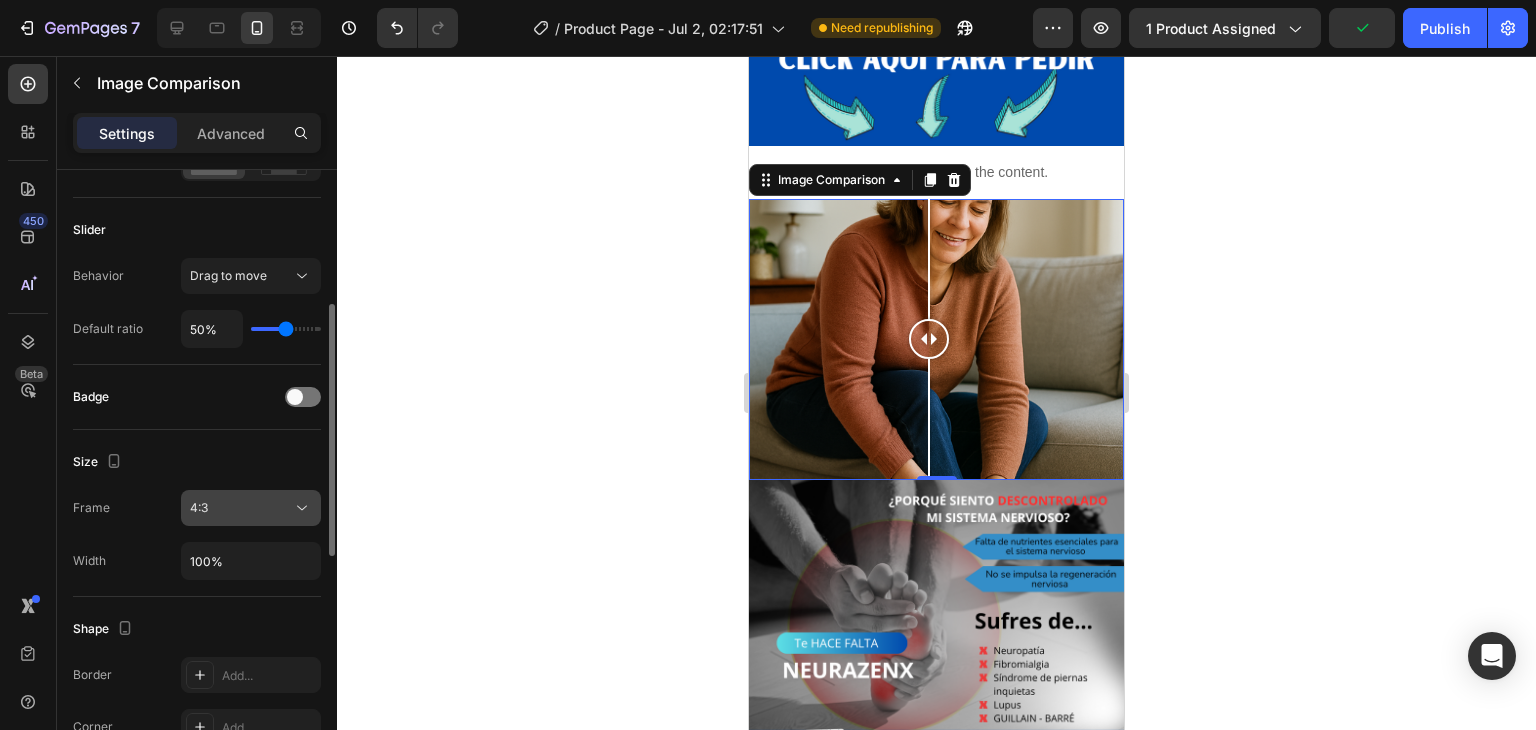 click on "4:3" at bounding box center [241, 508] 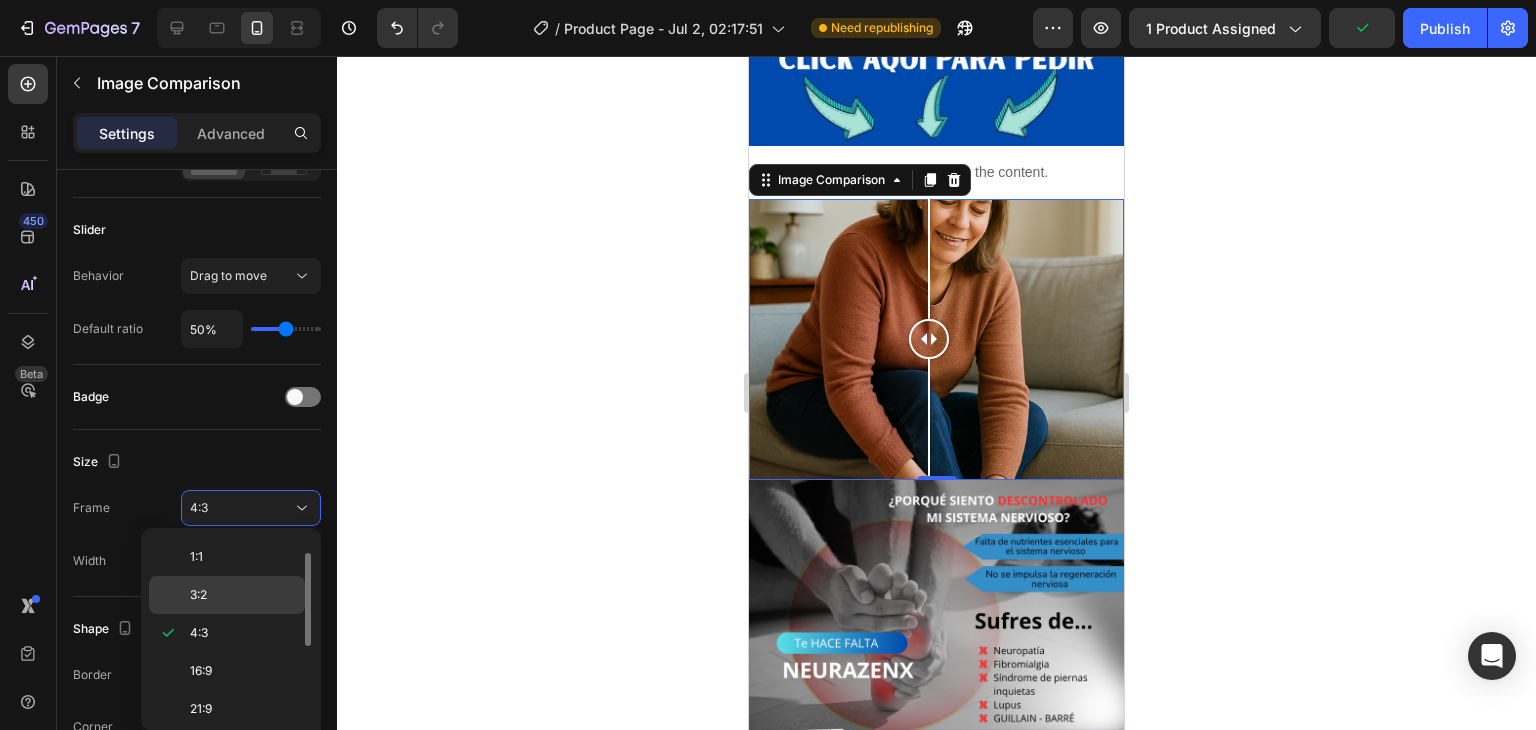 click on "3:2" at bounding box center [243, 595] 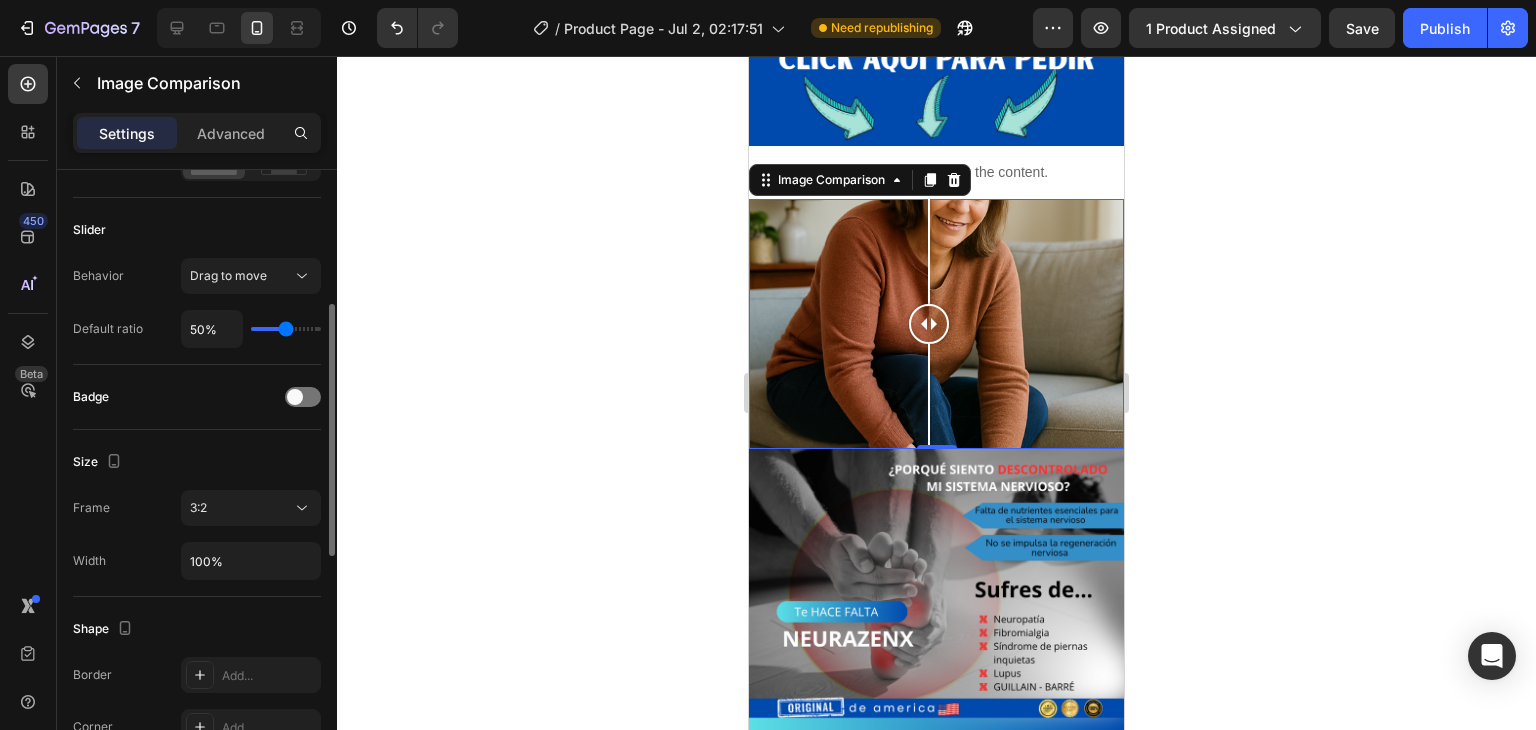 click on "Frame 3:2 Width 100%" at bounding box center [197, 535] 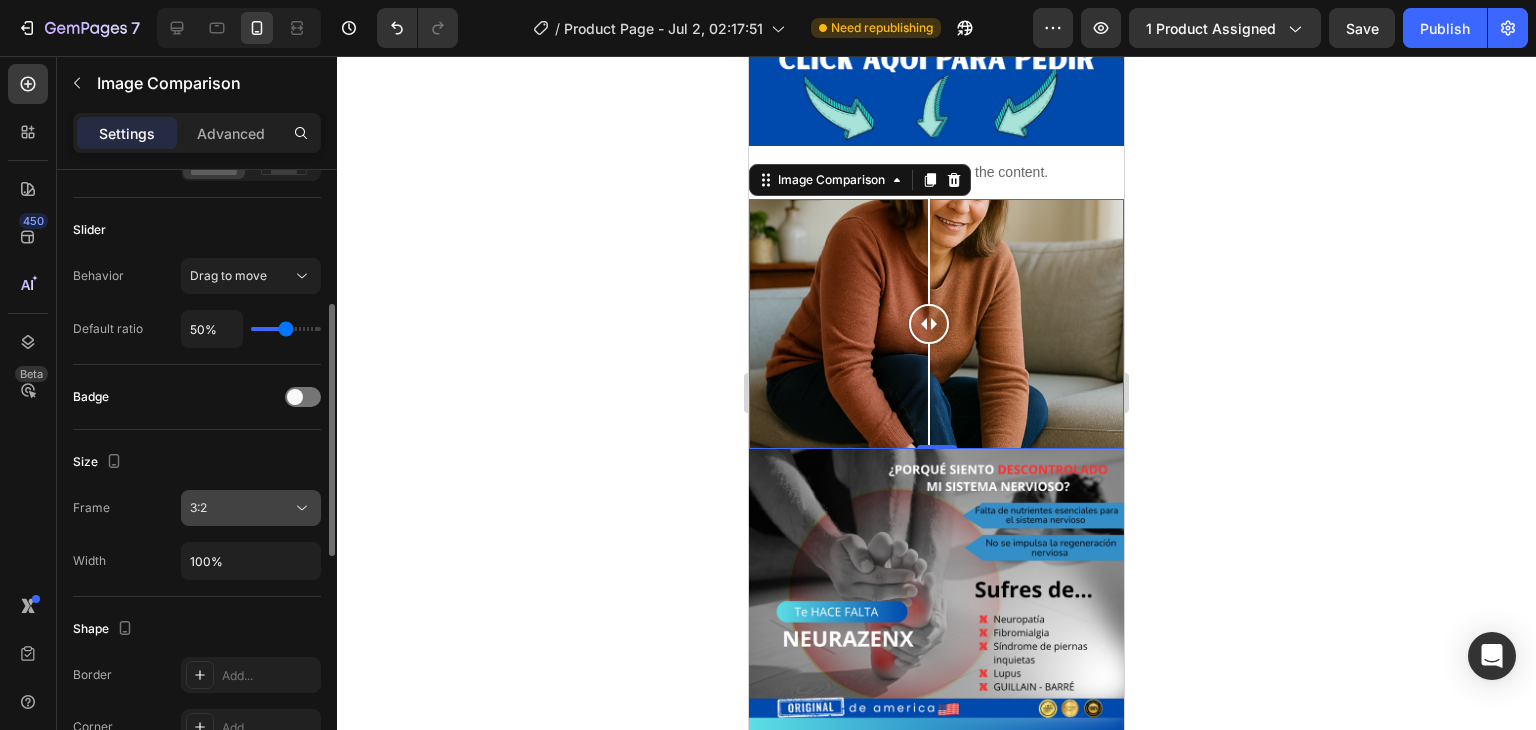 click on "3:2" 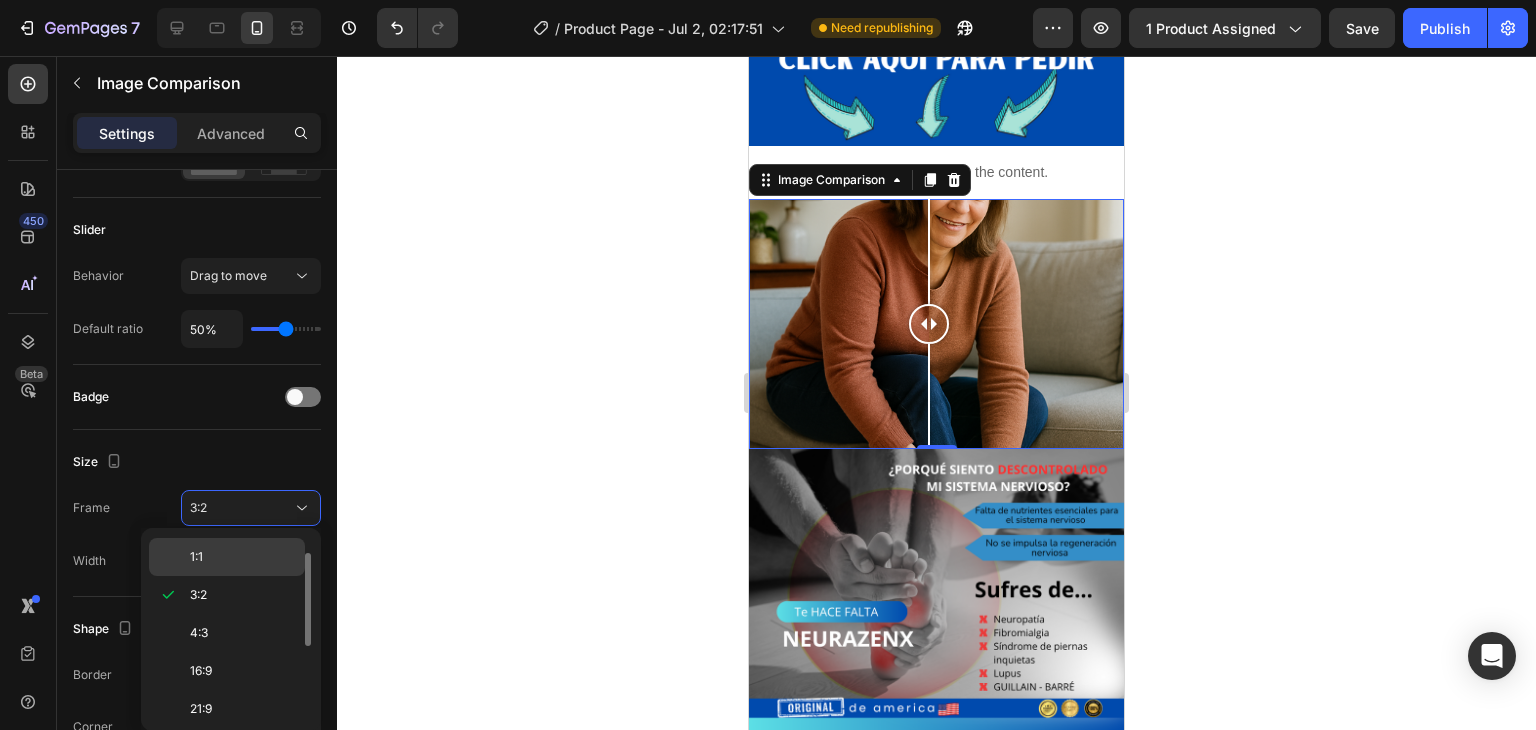 click on "1:1" at bounding box center (243, 557) 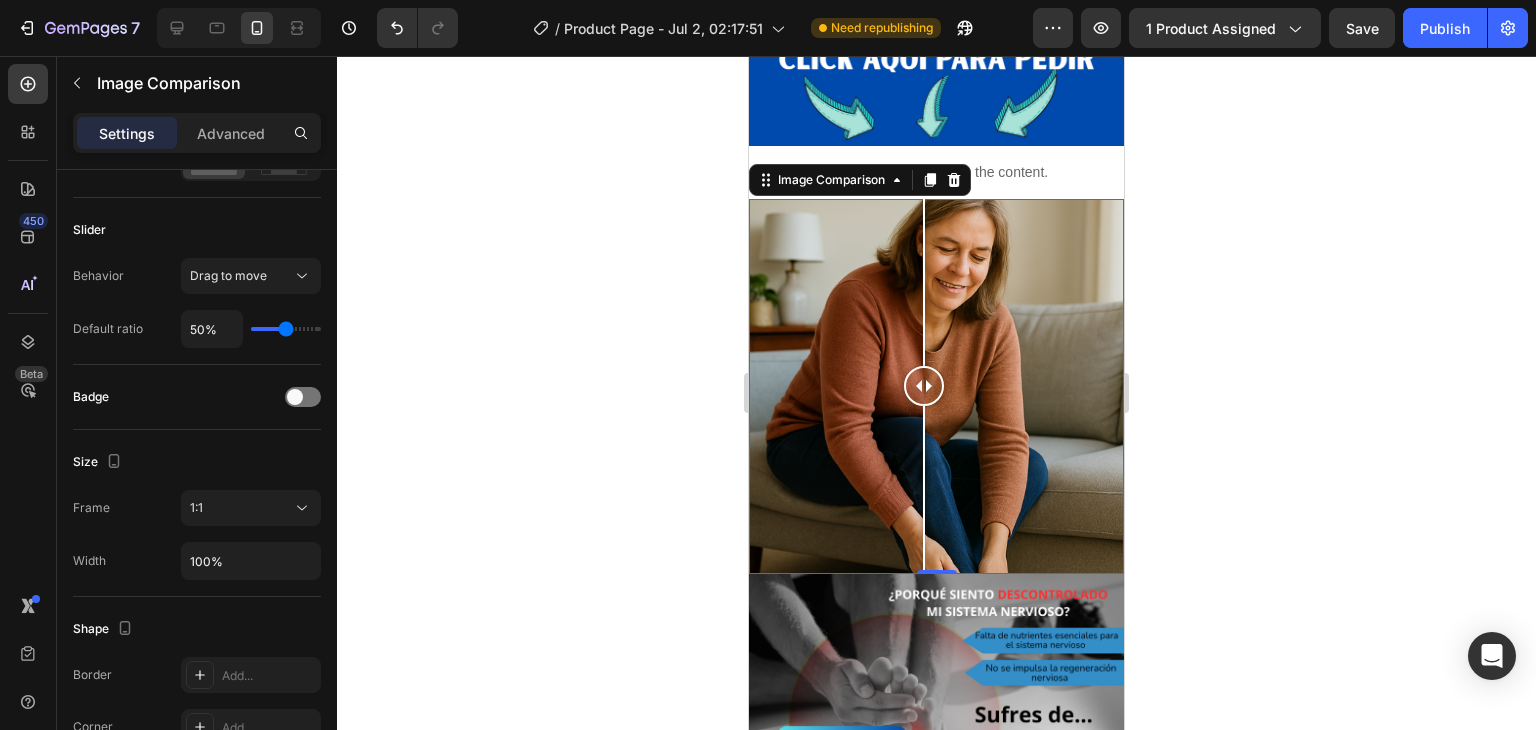 drag, startPoint x: 940, startPoint y: 357, endPoint x: 924, endPoint y: 355, distance: 16.124516 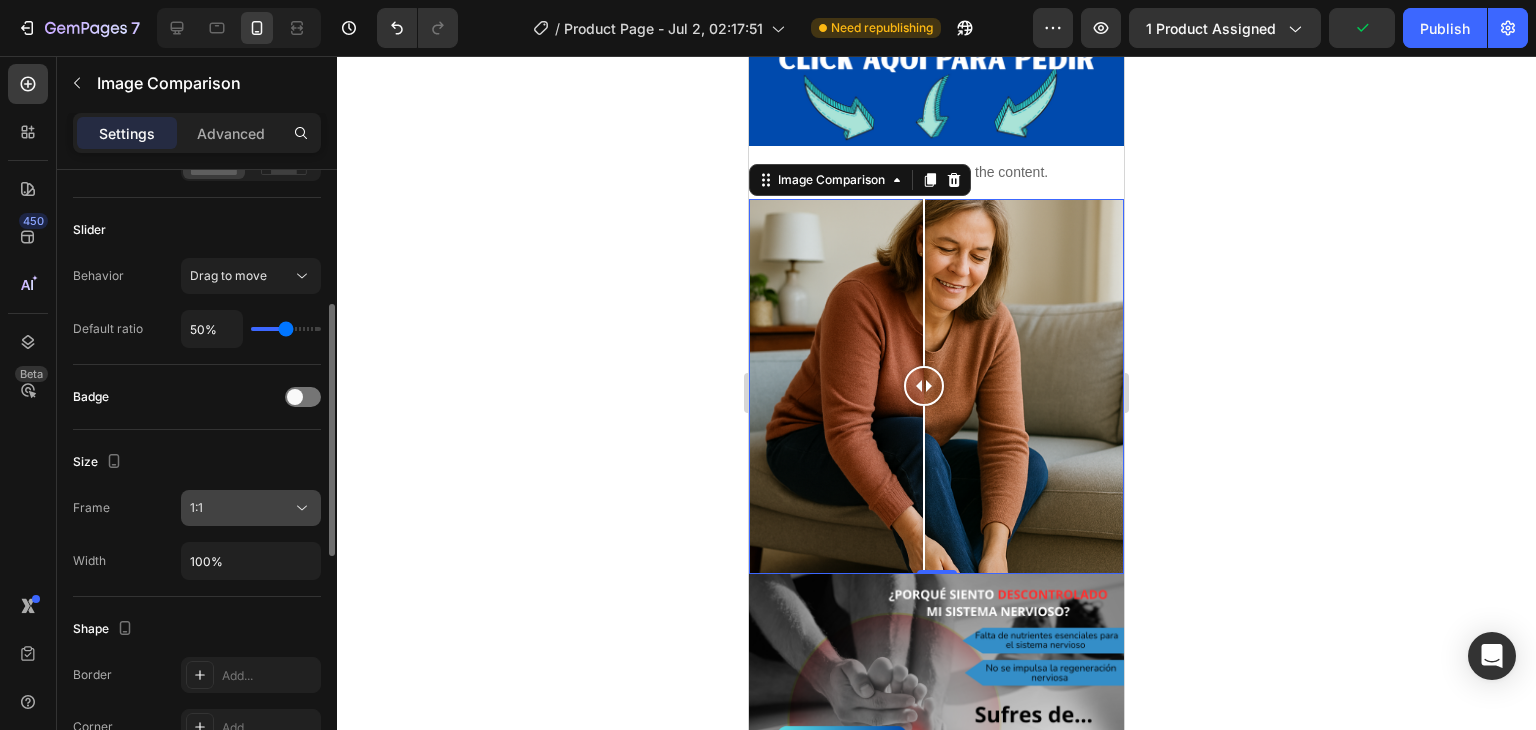 click on "1:1" at bounding box center (241, 508) 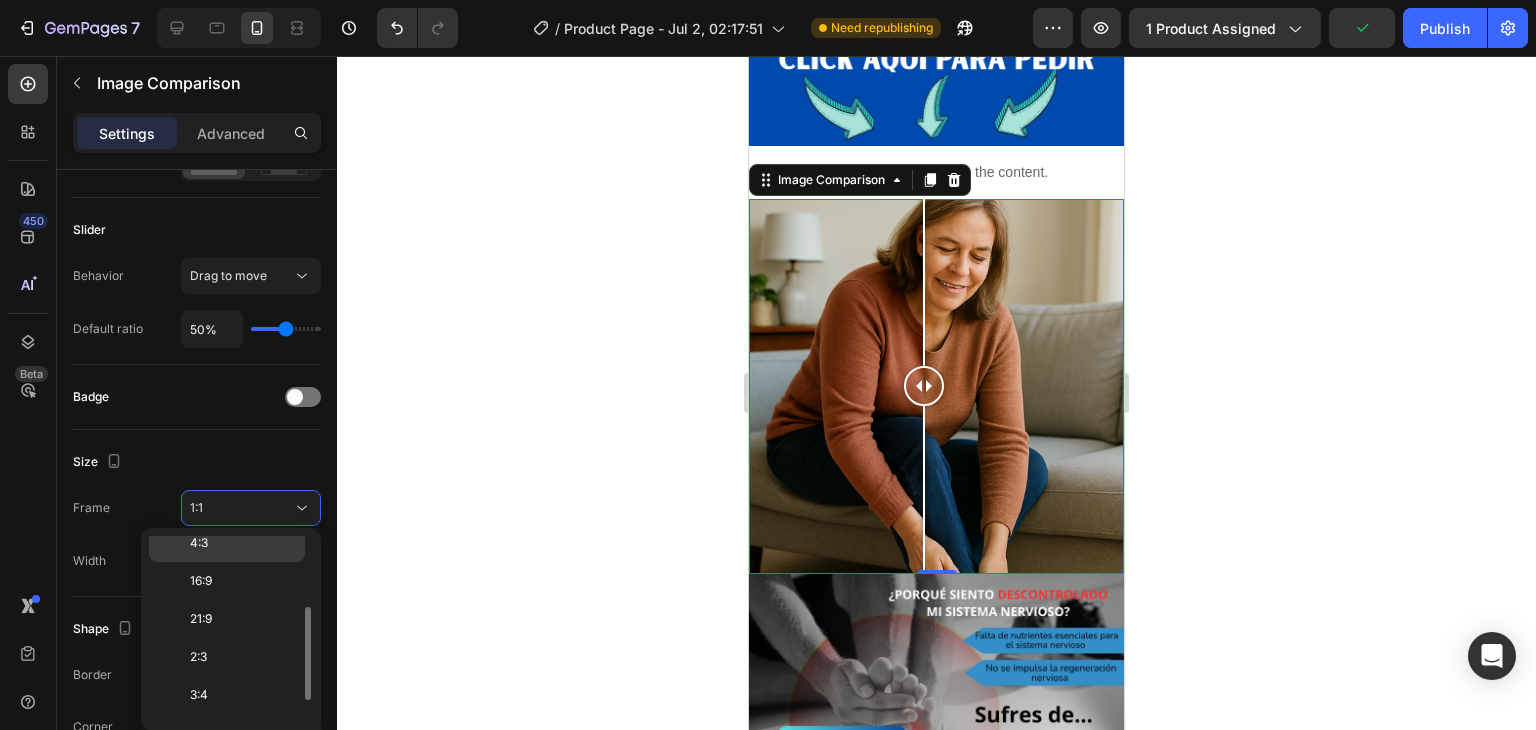 scroll, scrollTop: 132, scrollLeft: 0, axis: vertical 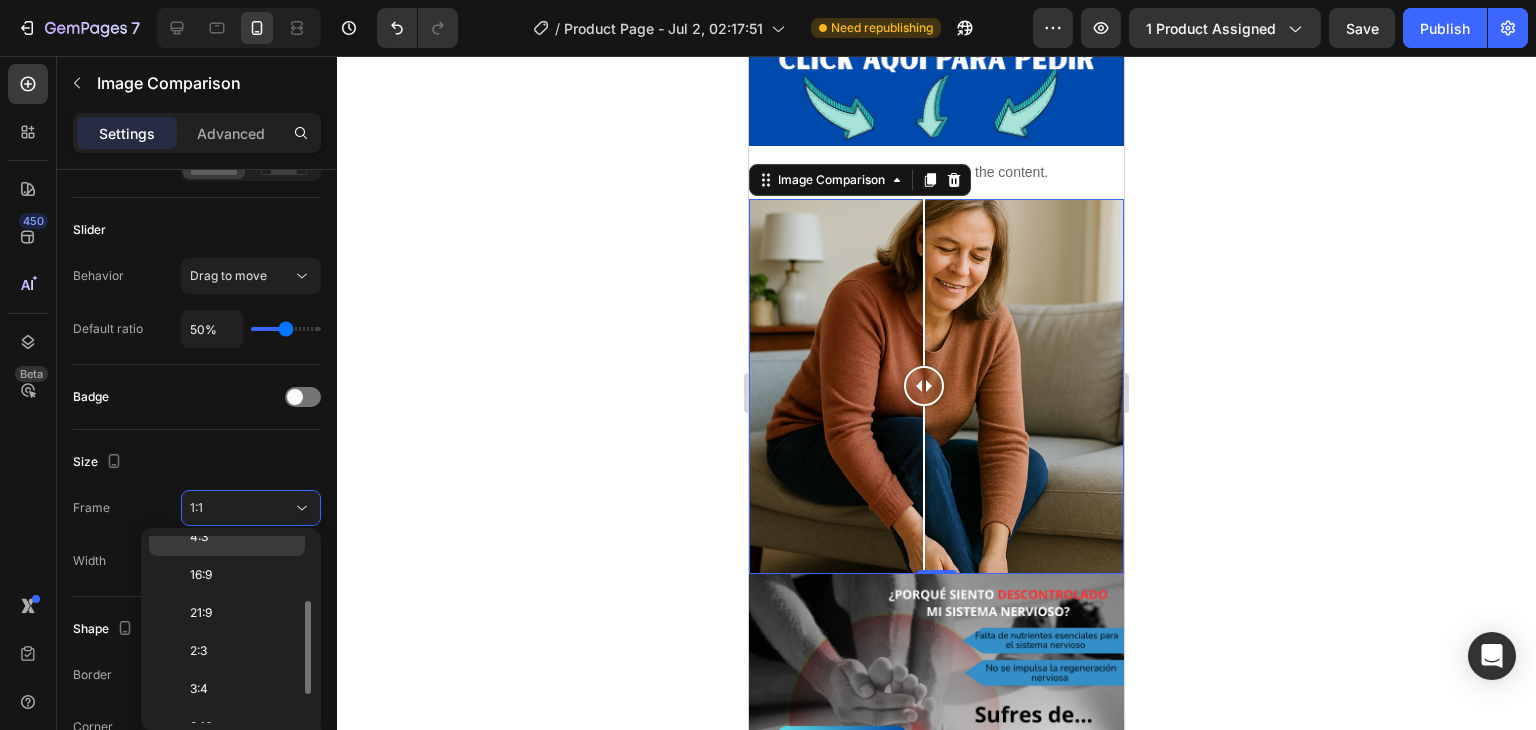 click on "2:3" at bounding box center (243, 651) 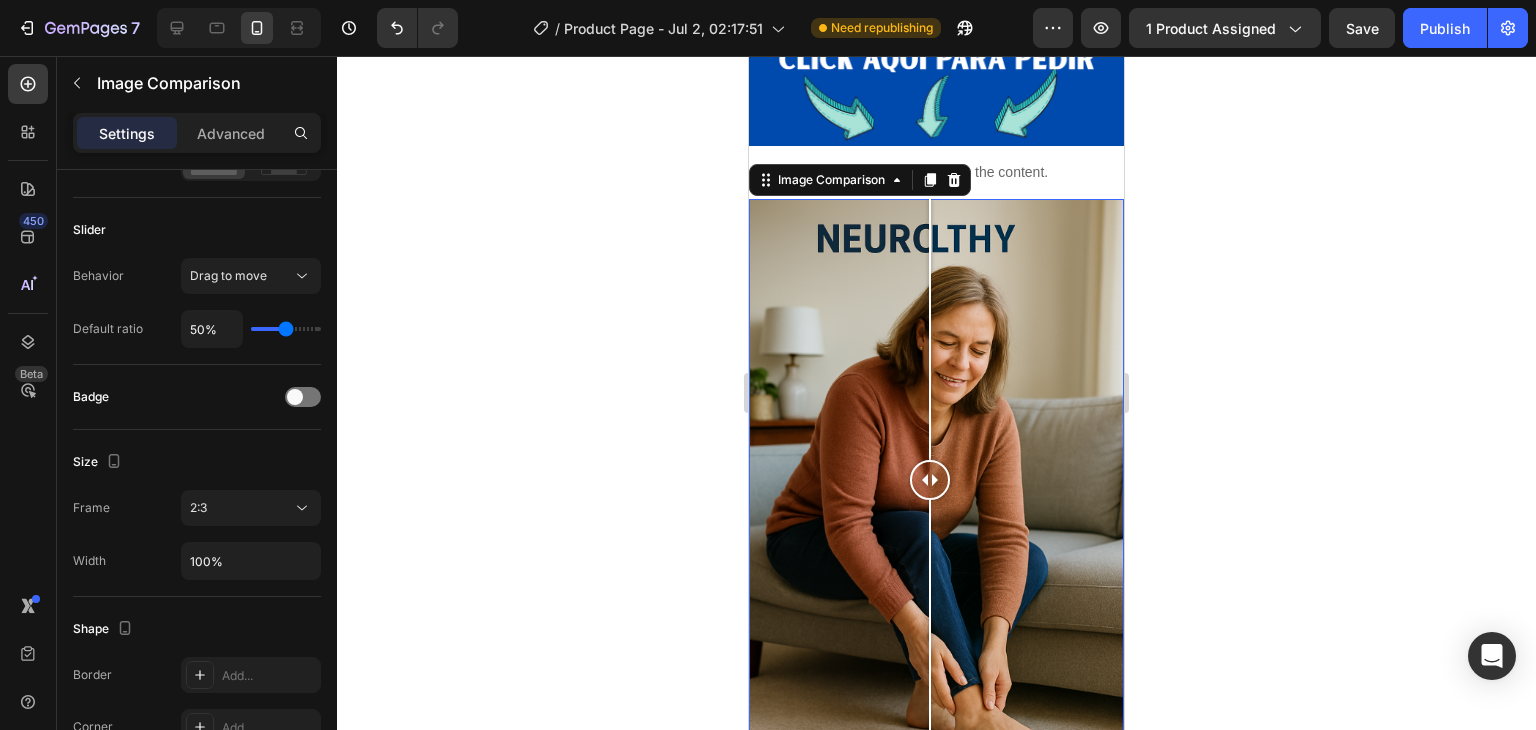 click at bounding box center (930, 480) 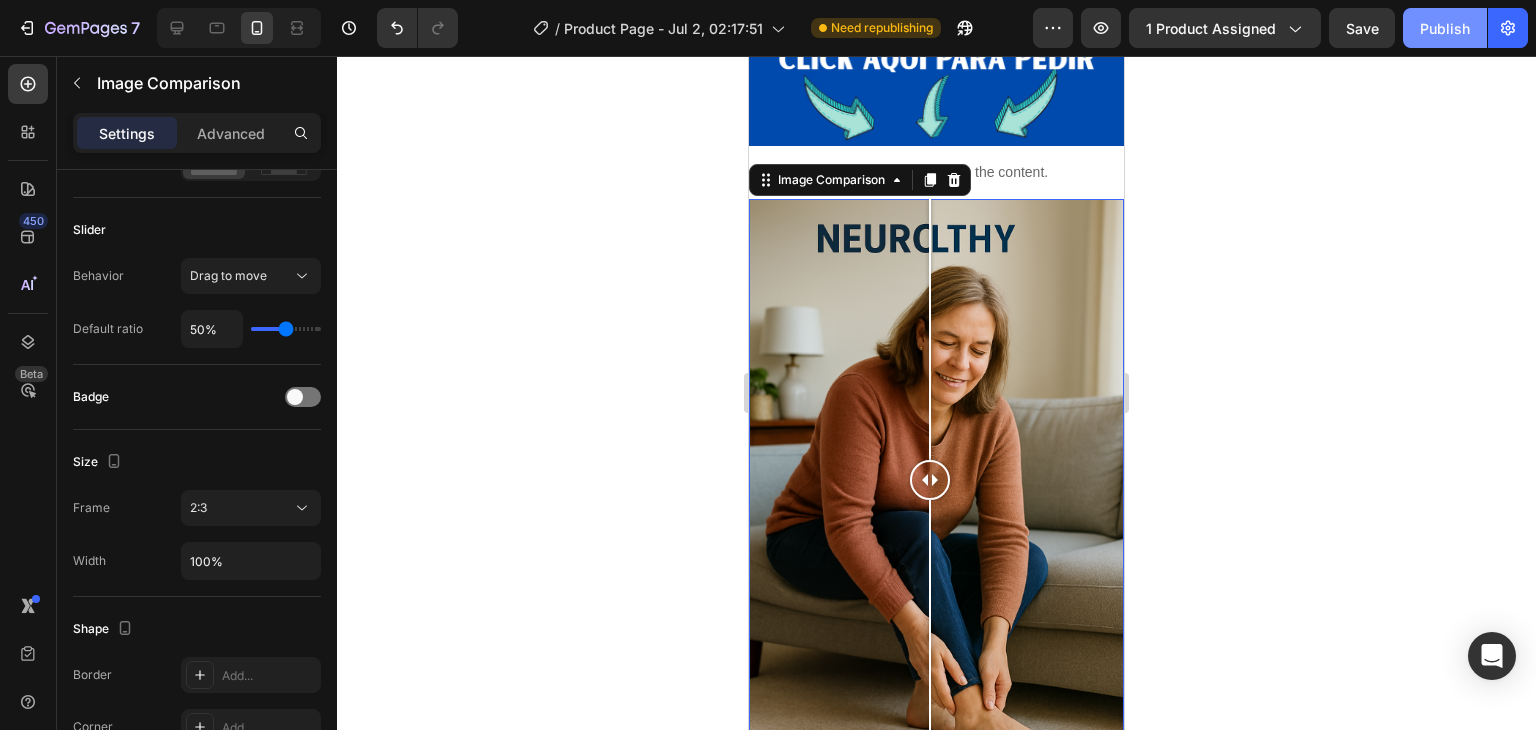 click on "Publish" at bounding box center (1445, 28) 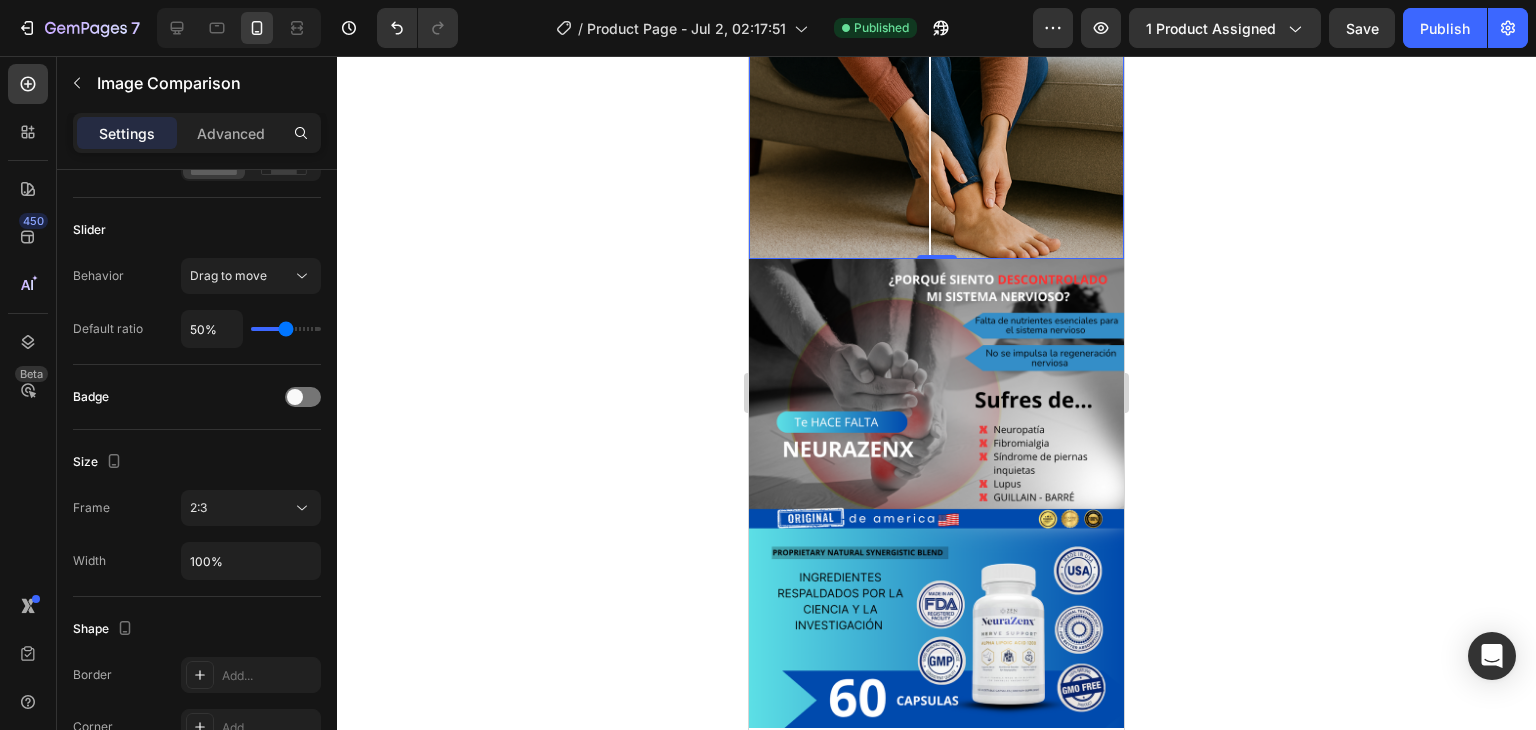 scroll, scrollTop: 1042, scrollLeft: 0, axis: vertical 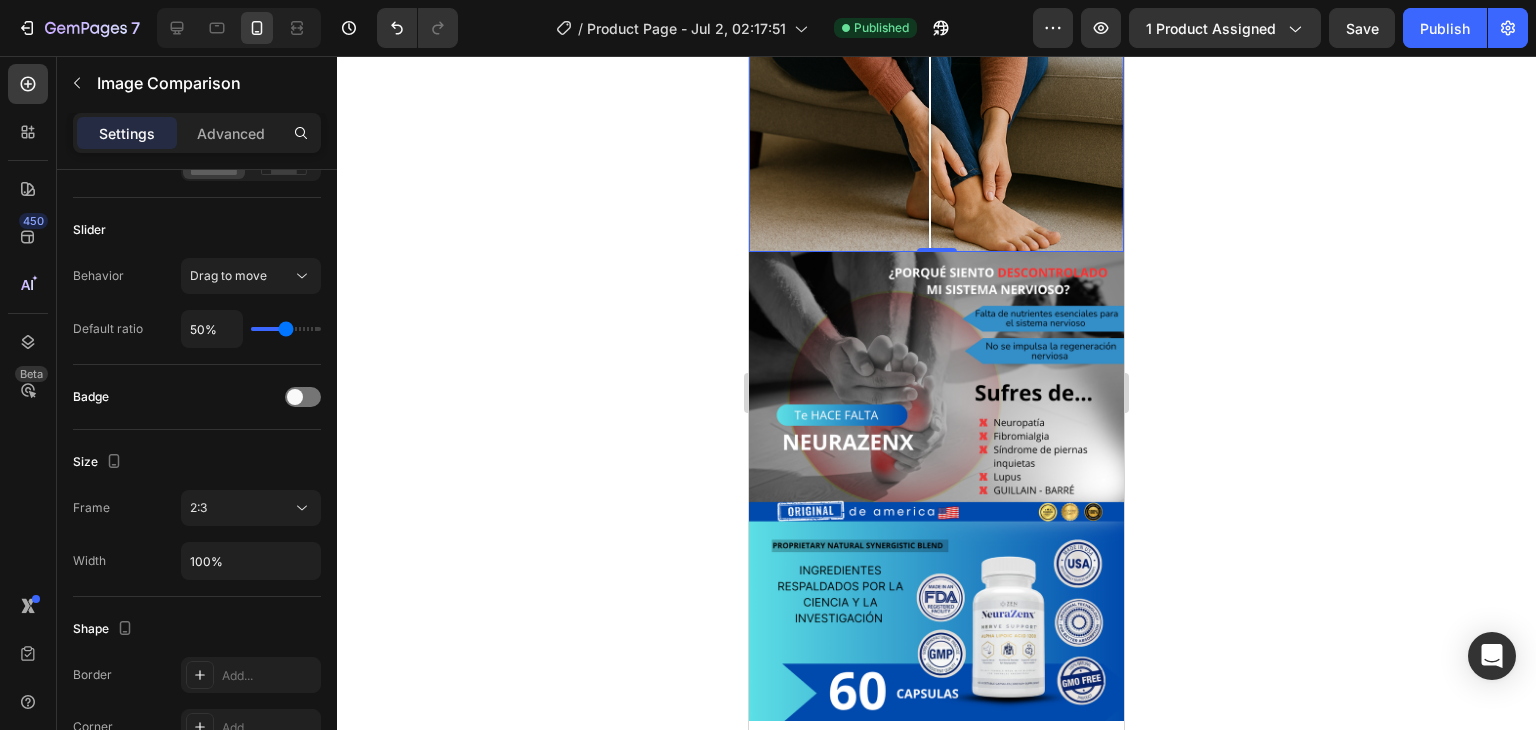 click at bounding box center (936, 486) 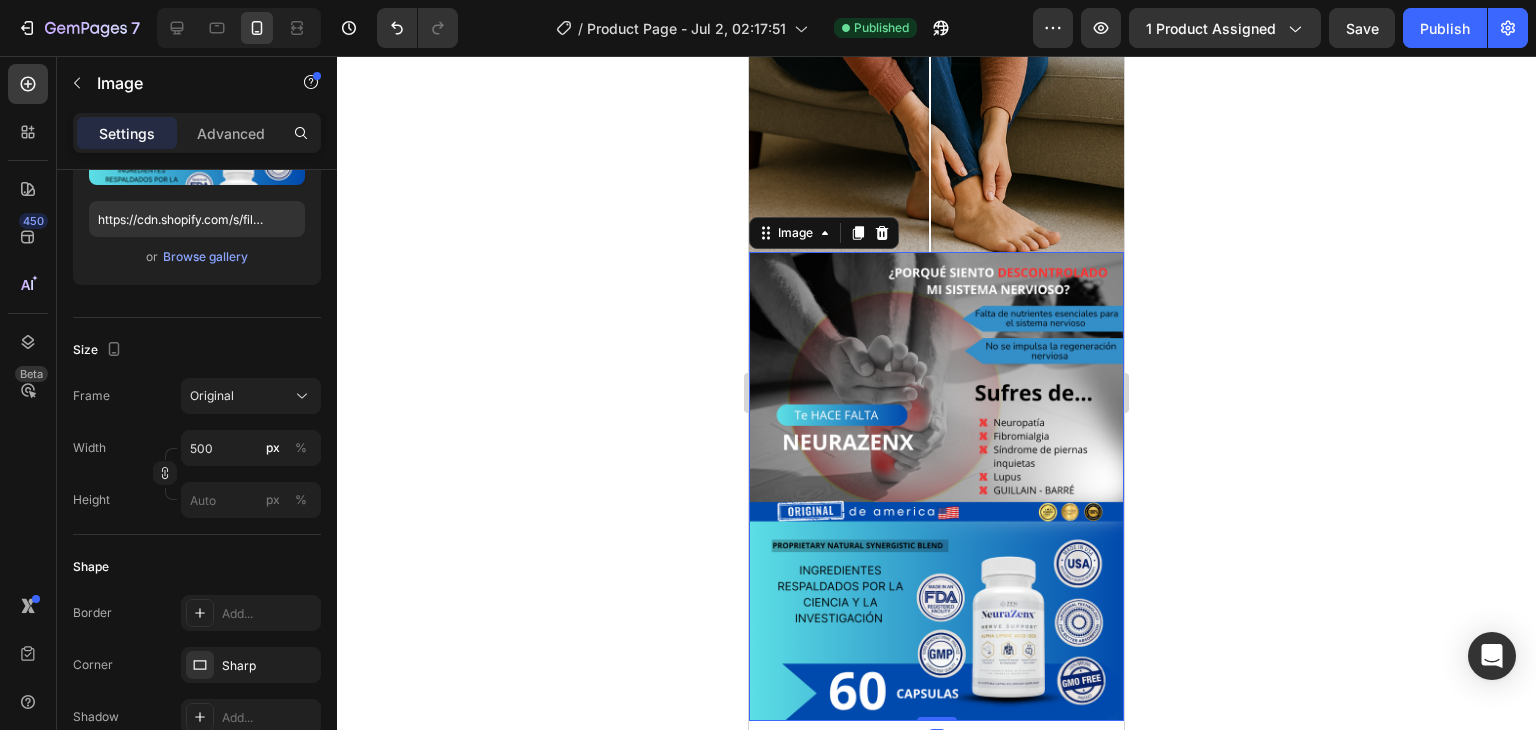 scroll, scrollTop: 0, scrollLeft: 0, axis: both 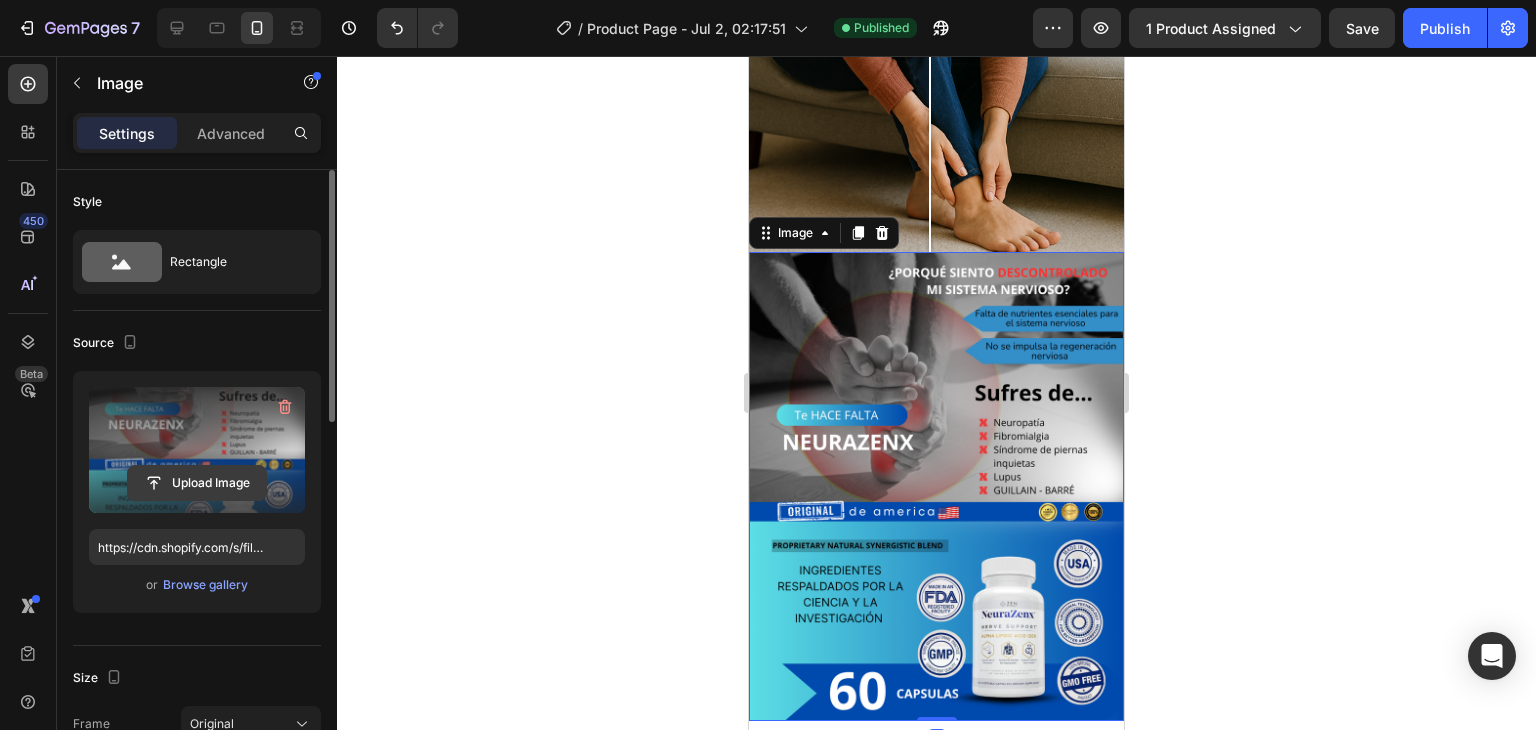 click 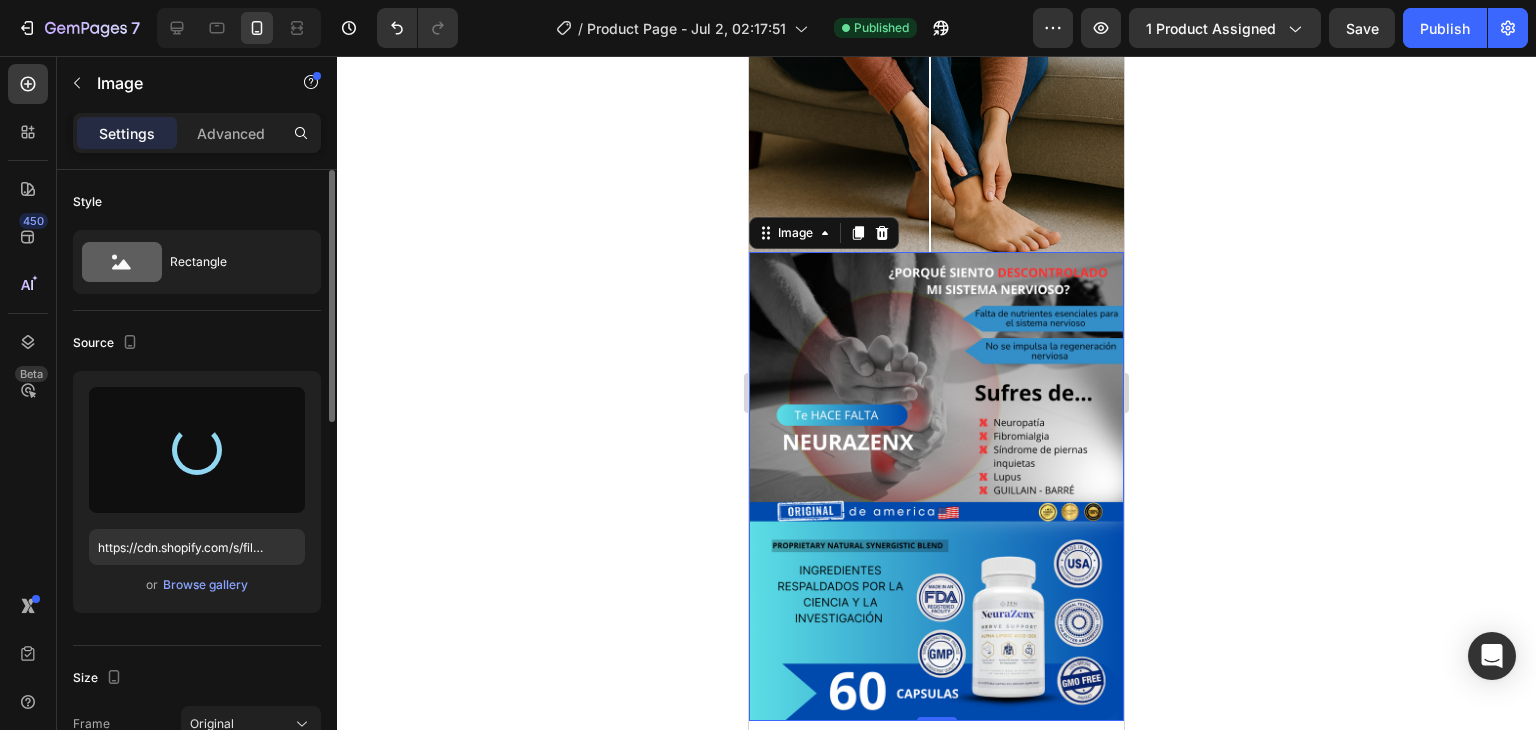 type on "https://cdn.shopify.com/s/files/1/0705/6405/3181/files/gempages_570567145499395296-e8830fa1-7793-4c04-8264-11bbe5ae2491.png" 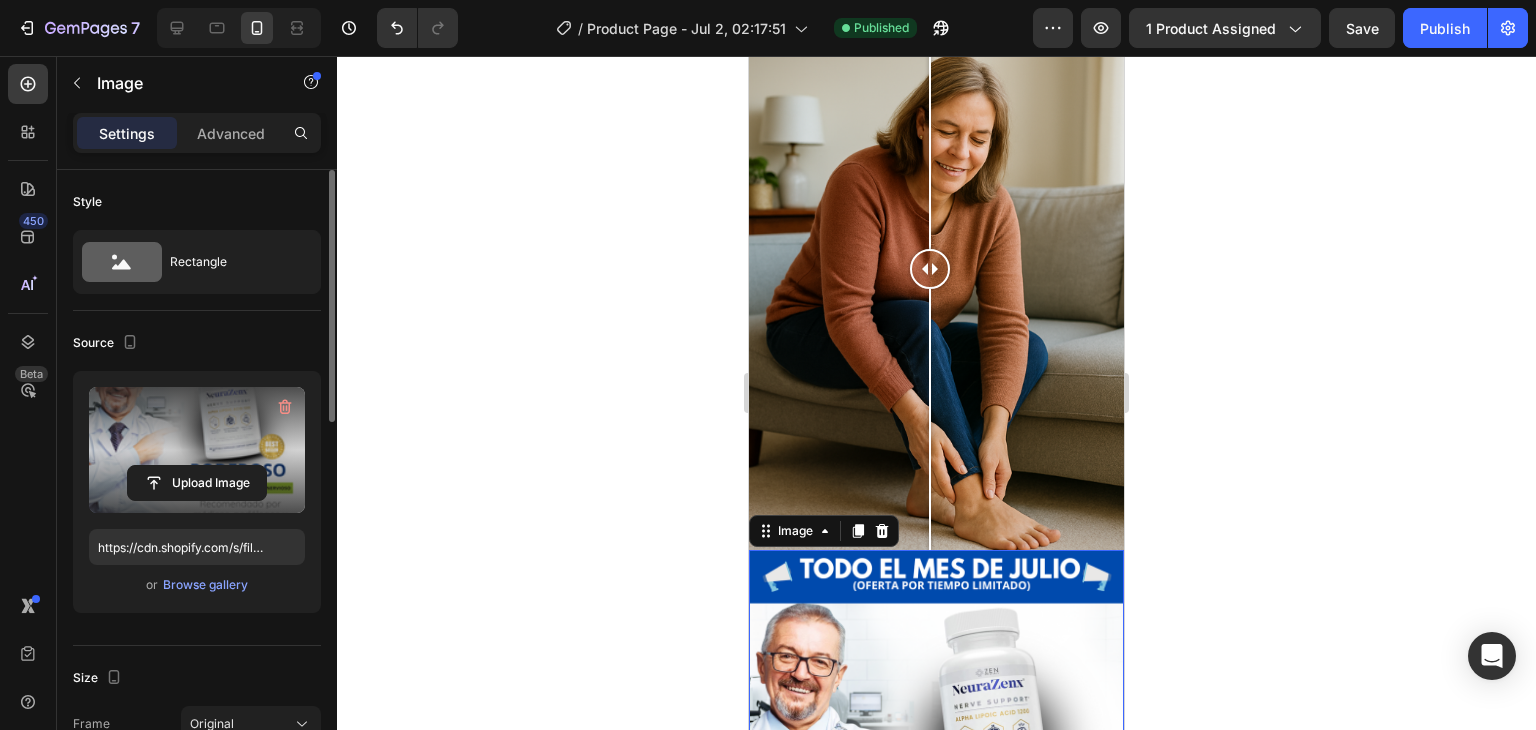 scroll, scrollTop: 743, scrollLeft: 0, axis: vertical 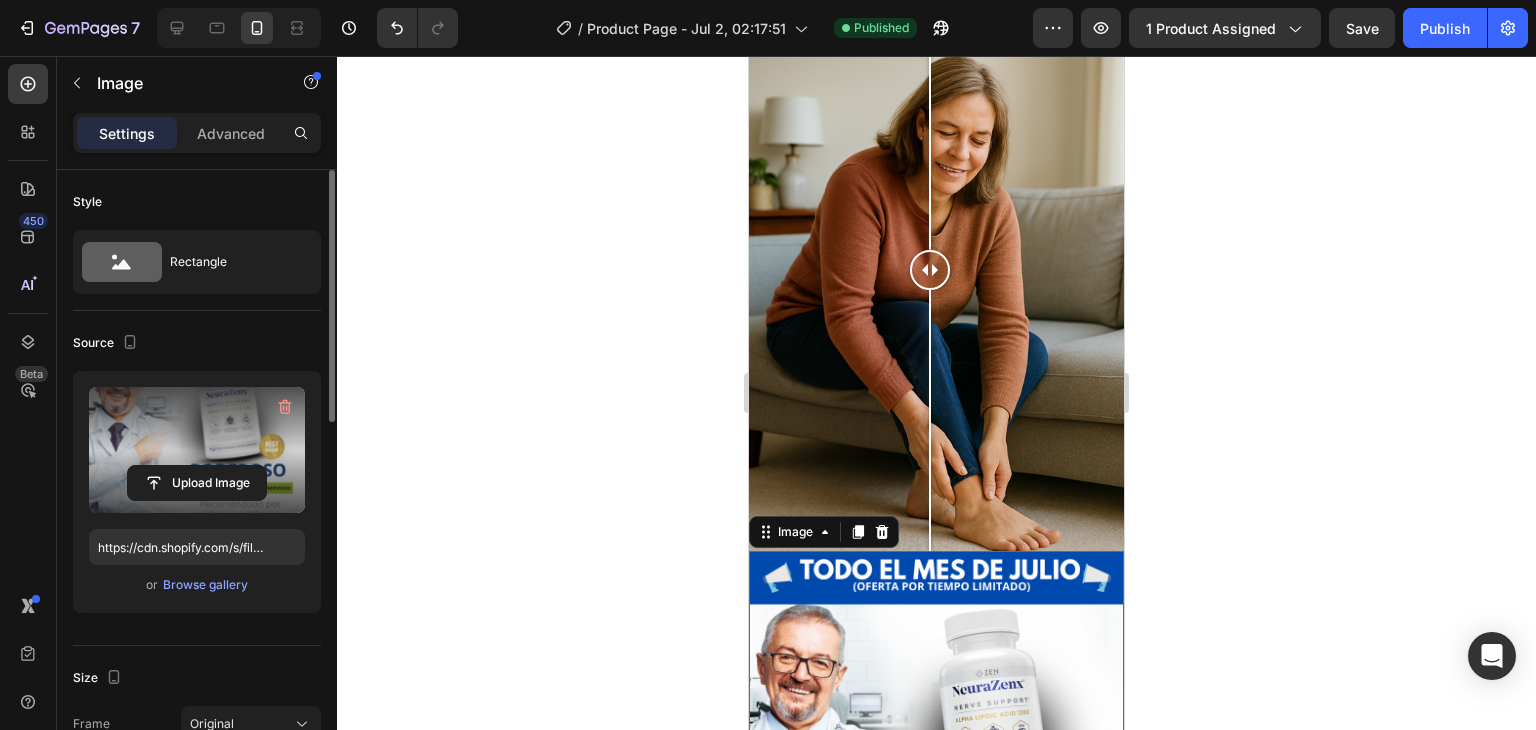 click 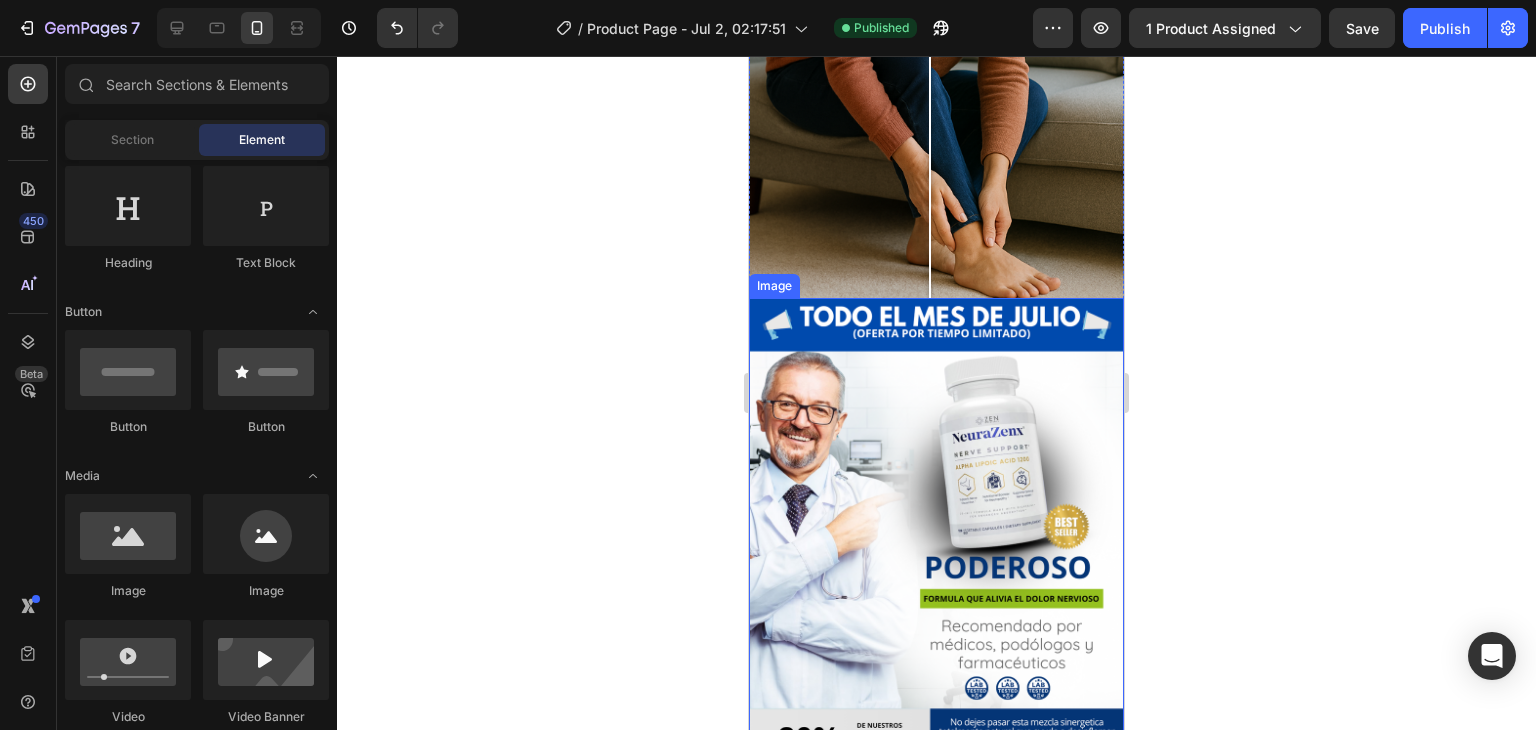 scroll, scrollTop: 994, scrollLeft: 0, axis: vertical 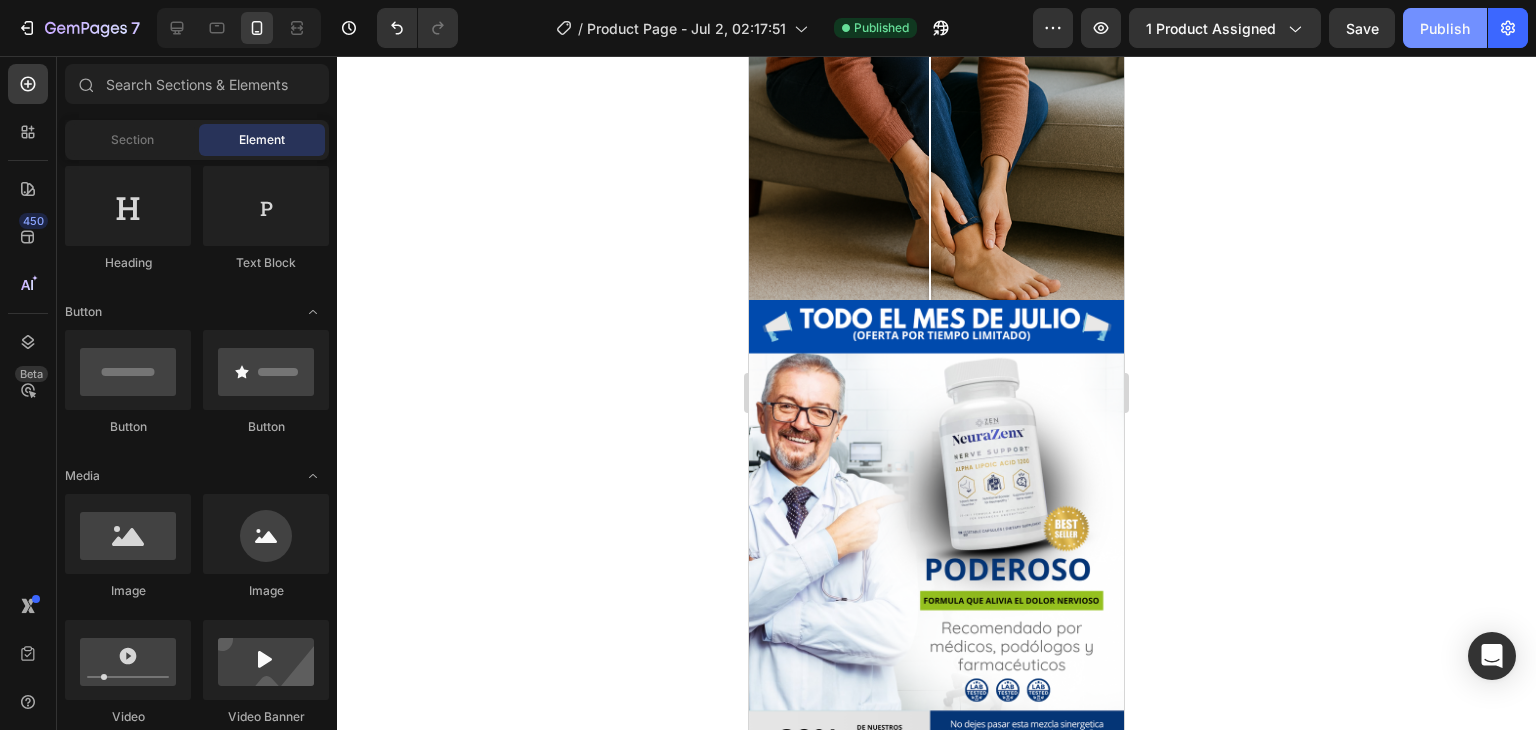 click on "Publish" at bounding box center (1445, 28) 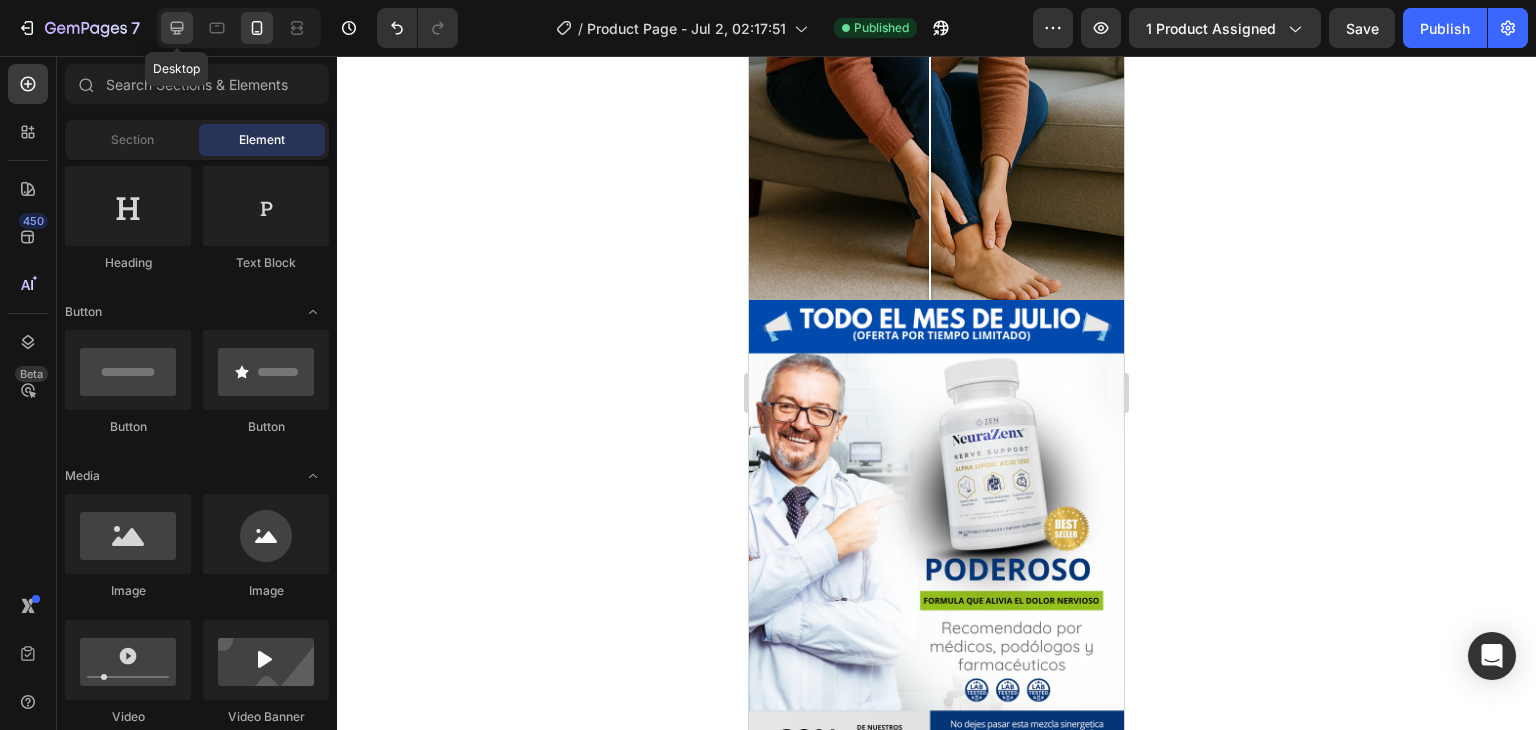 click 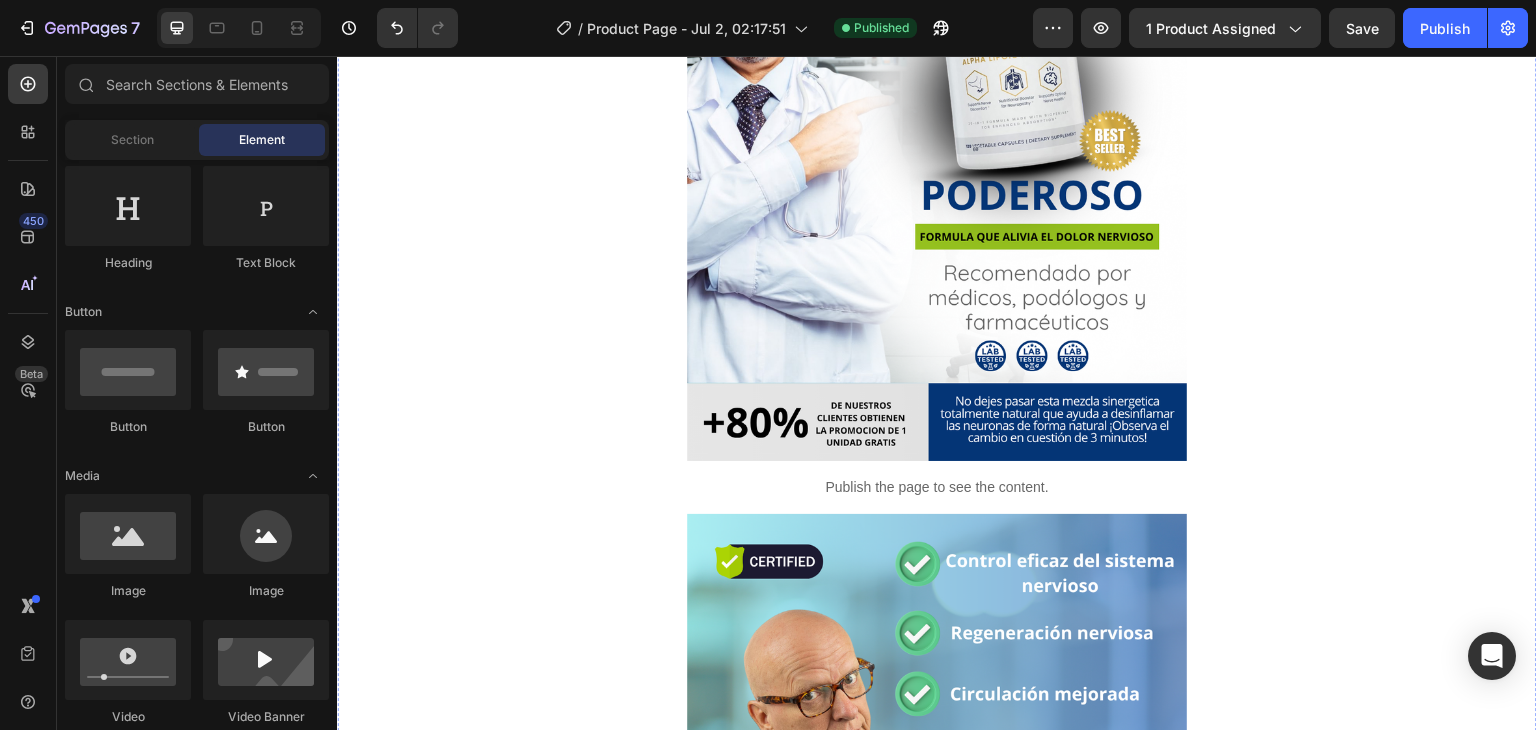 scroll, scrollTop: 1754, scrollLeft: 0, axis: vertical 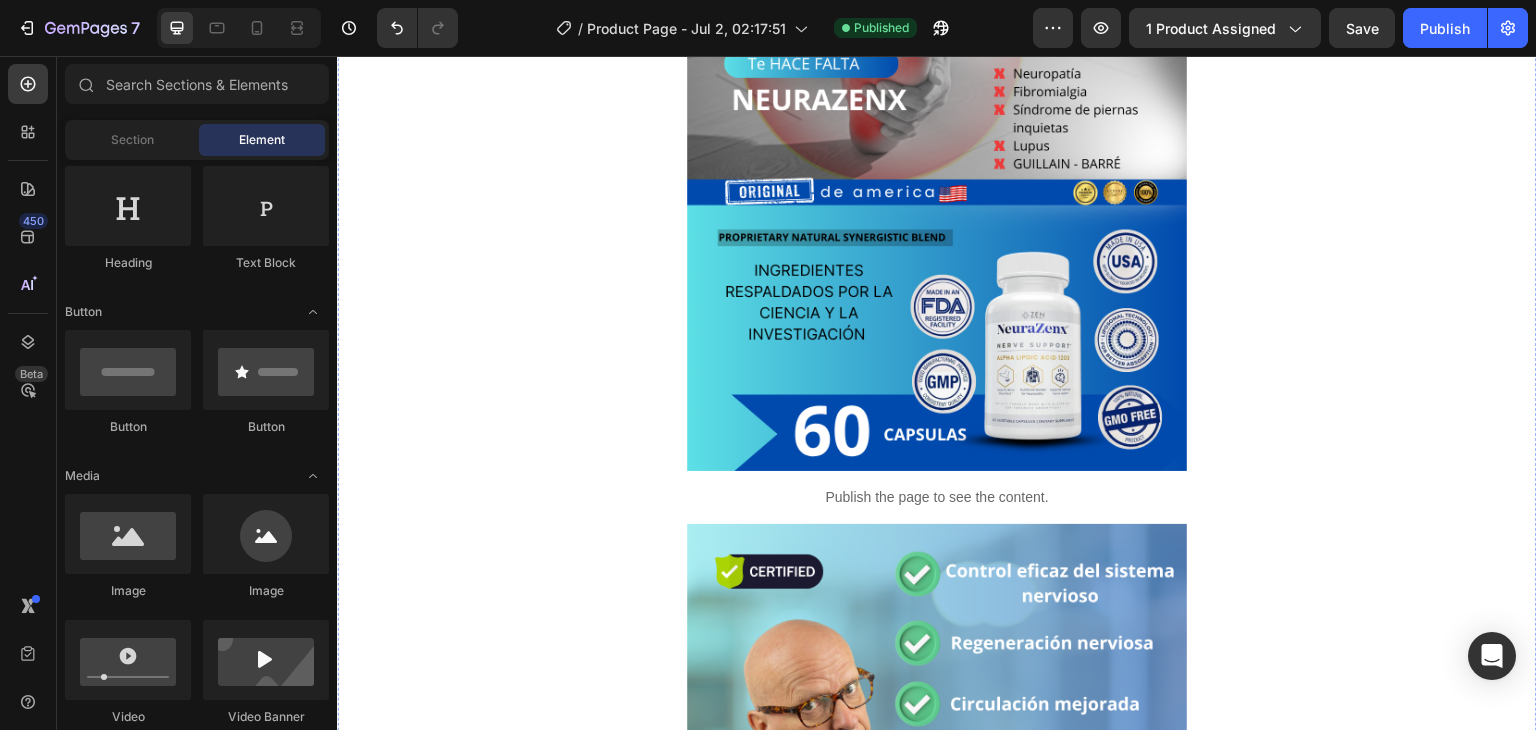 click at bounding box center (937, 158) 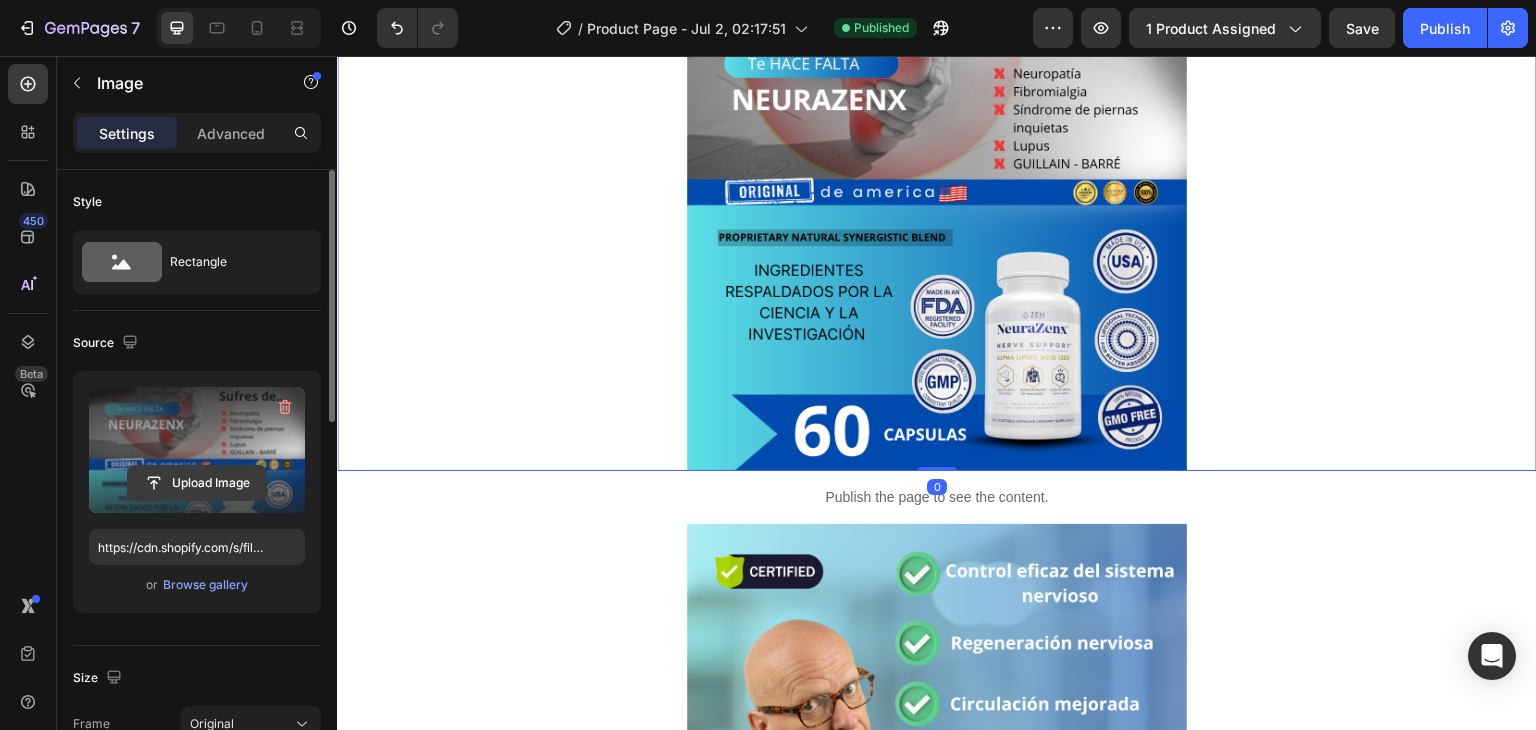 click 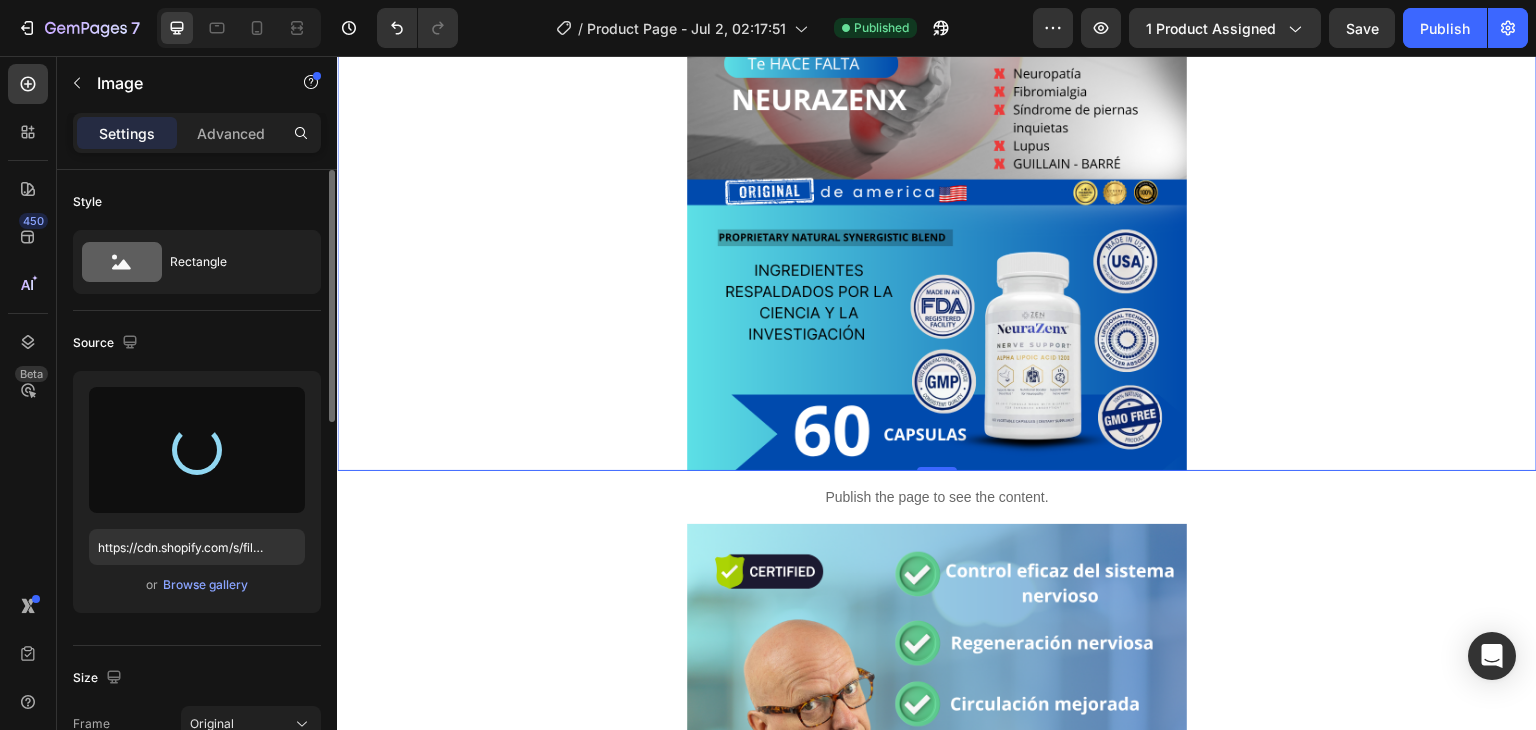type on "https://cdn.shopify.com/s/files/1/0705/6405/3181/files/gempages_570567145499395296-e8830fa1-7793-4c04-8264-11bbe5ae2491.png" 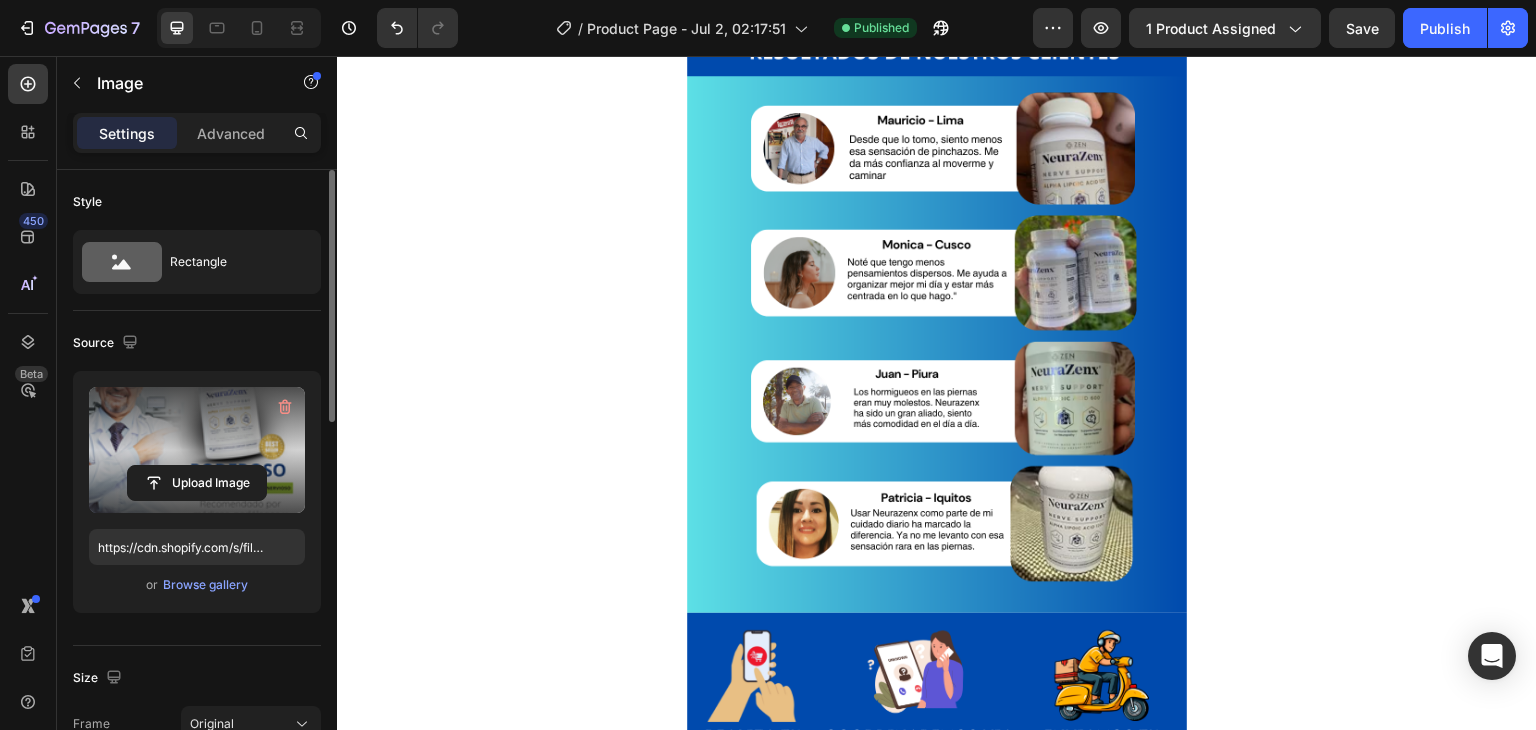 scroll, scrollTop: 5387, scrollLeft: 0, axis: vertical 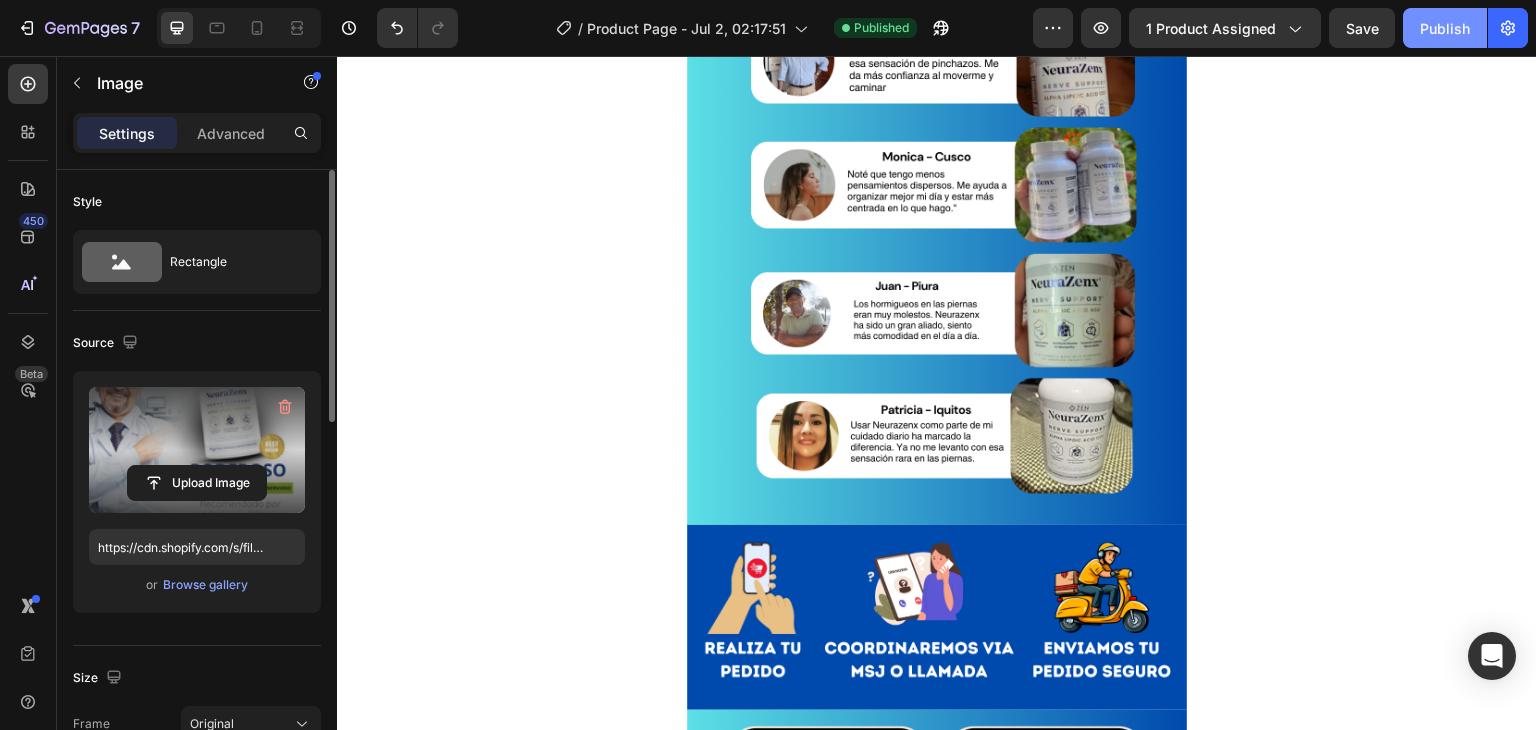 click on "Publish" at bounding box center (1445, 28) 